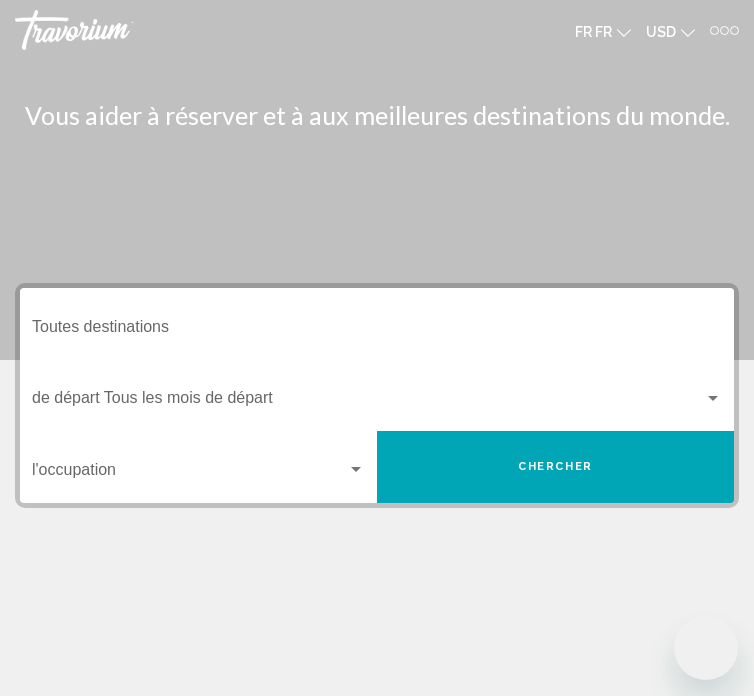 scroll, scrollTop: 0, scrollLeft: 0, axis: both 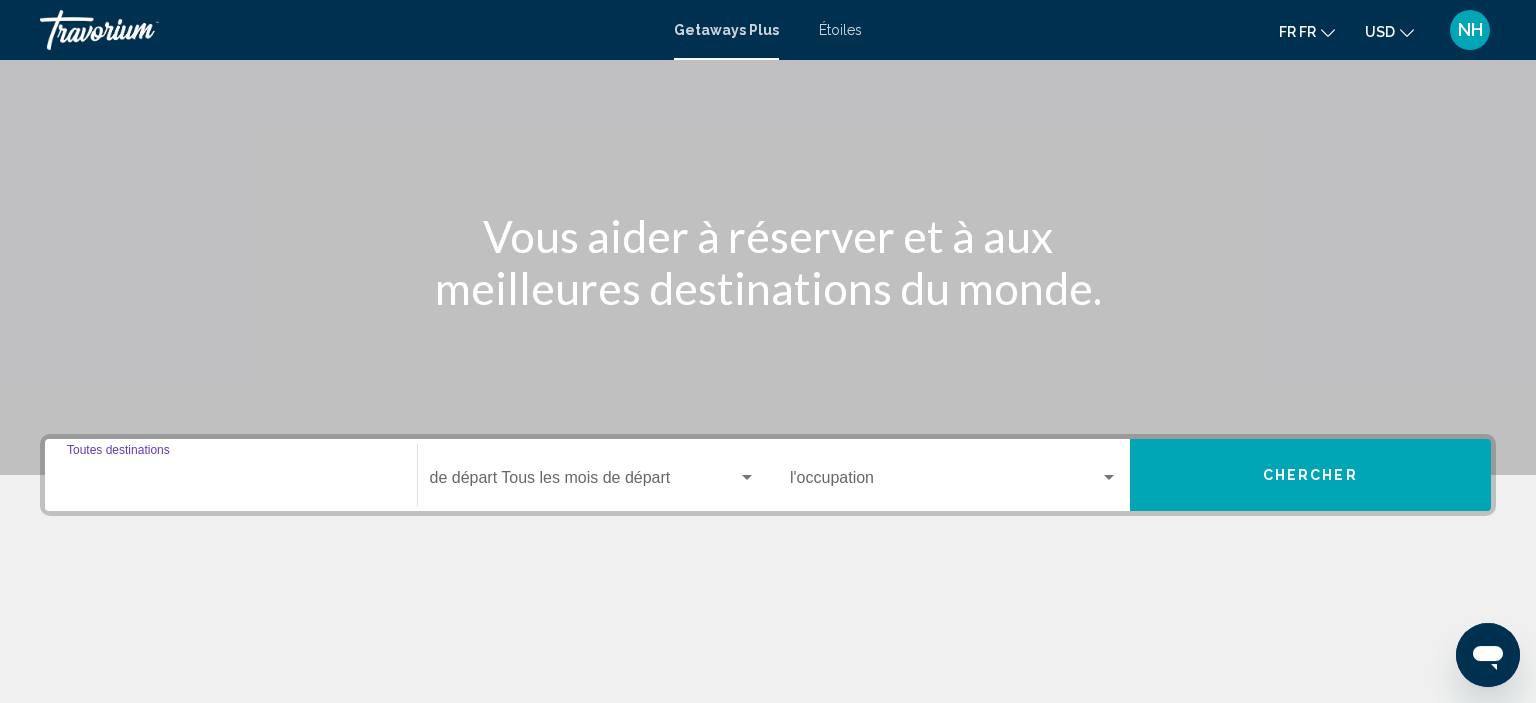 click on "Destination   Toutes destinations" at bounding box center (231, 482) 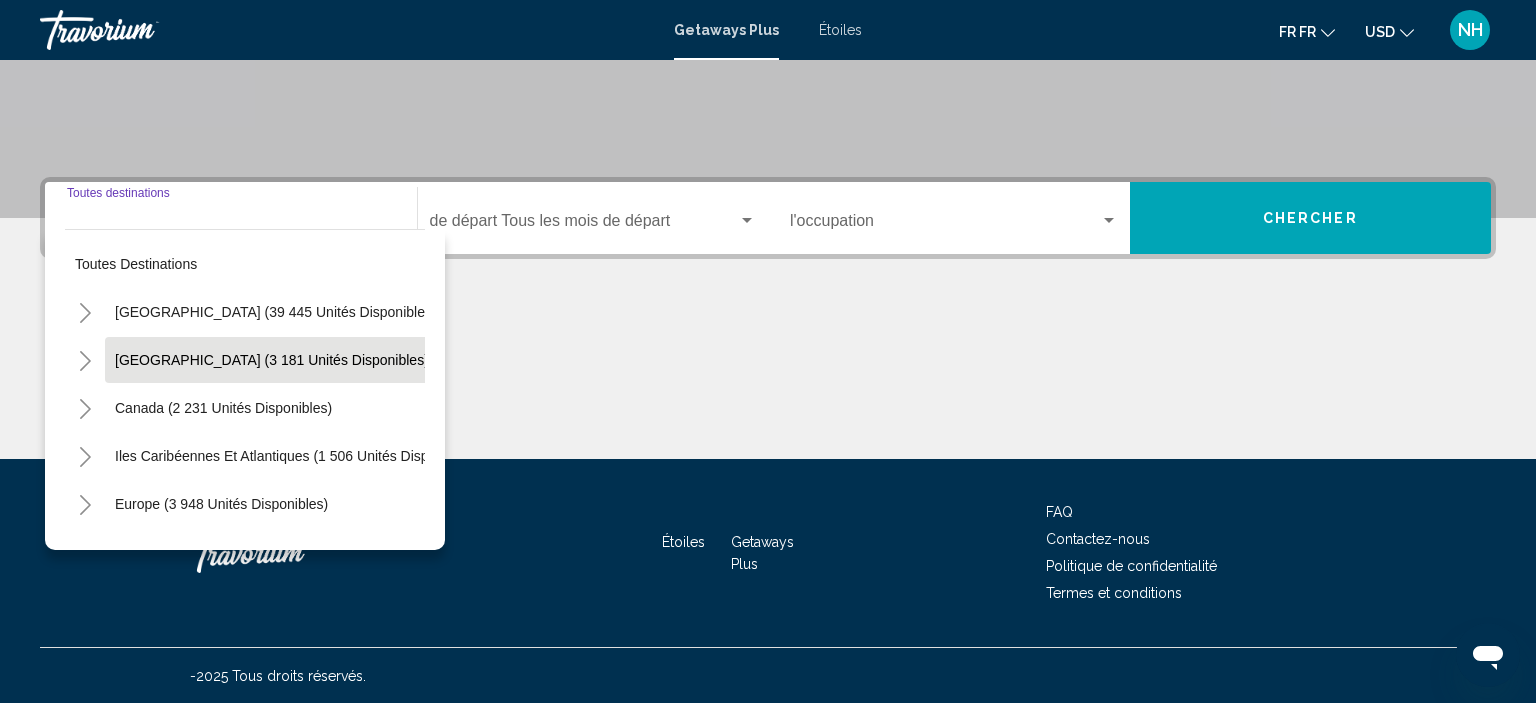 scroll, scrollTop: 118, scrollLeft: 0, axis: vertical 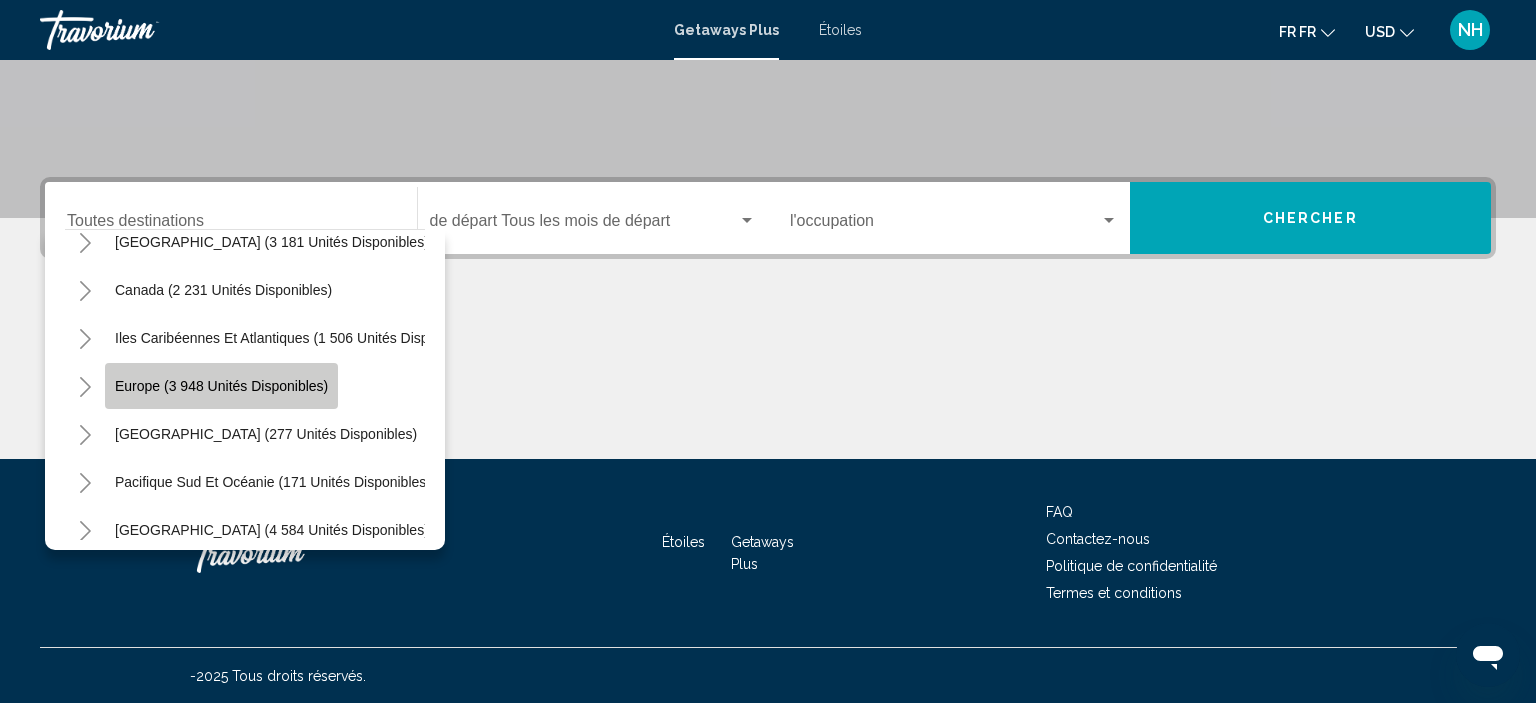 click on "Europe (3 948 unités disponibles)" 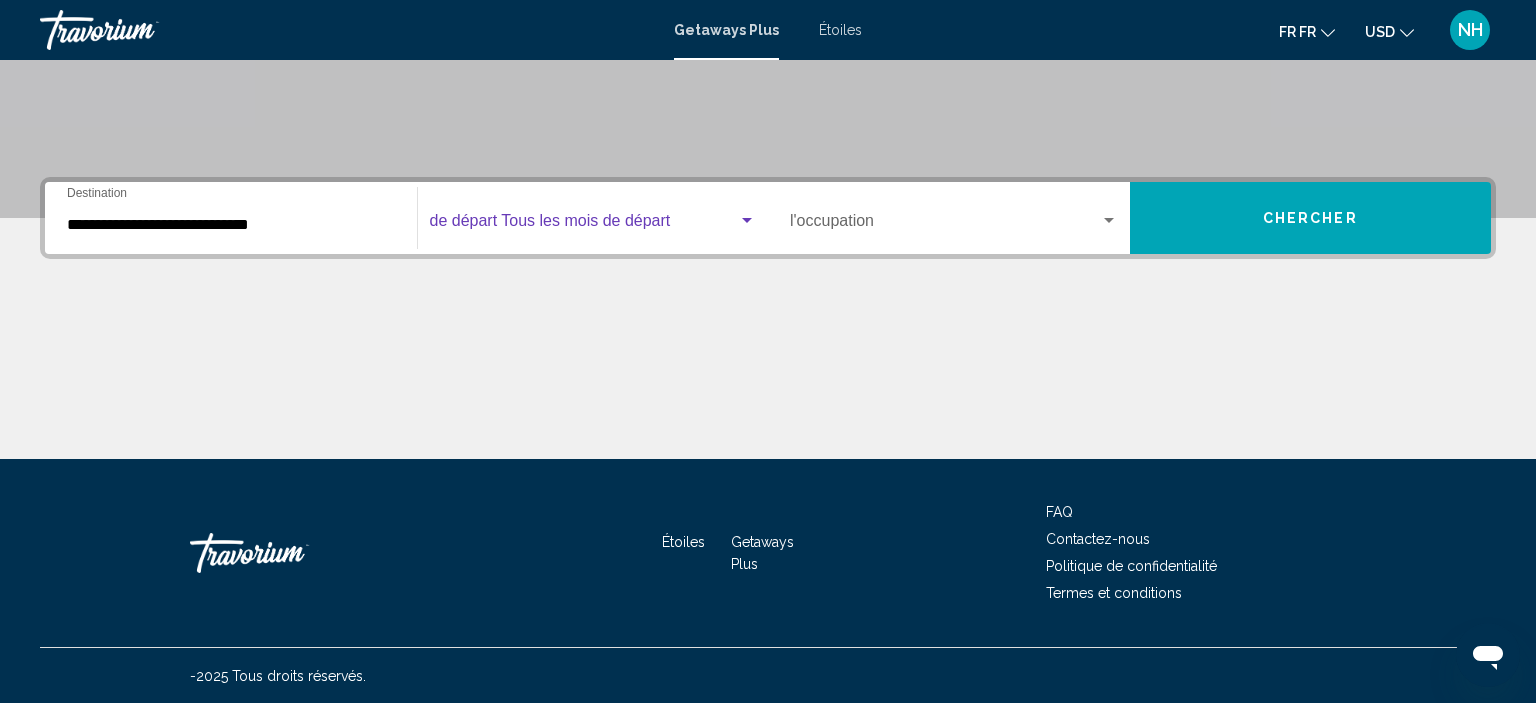 click at bounding box center [584, 225] 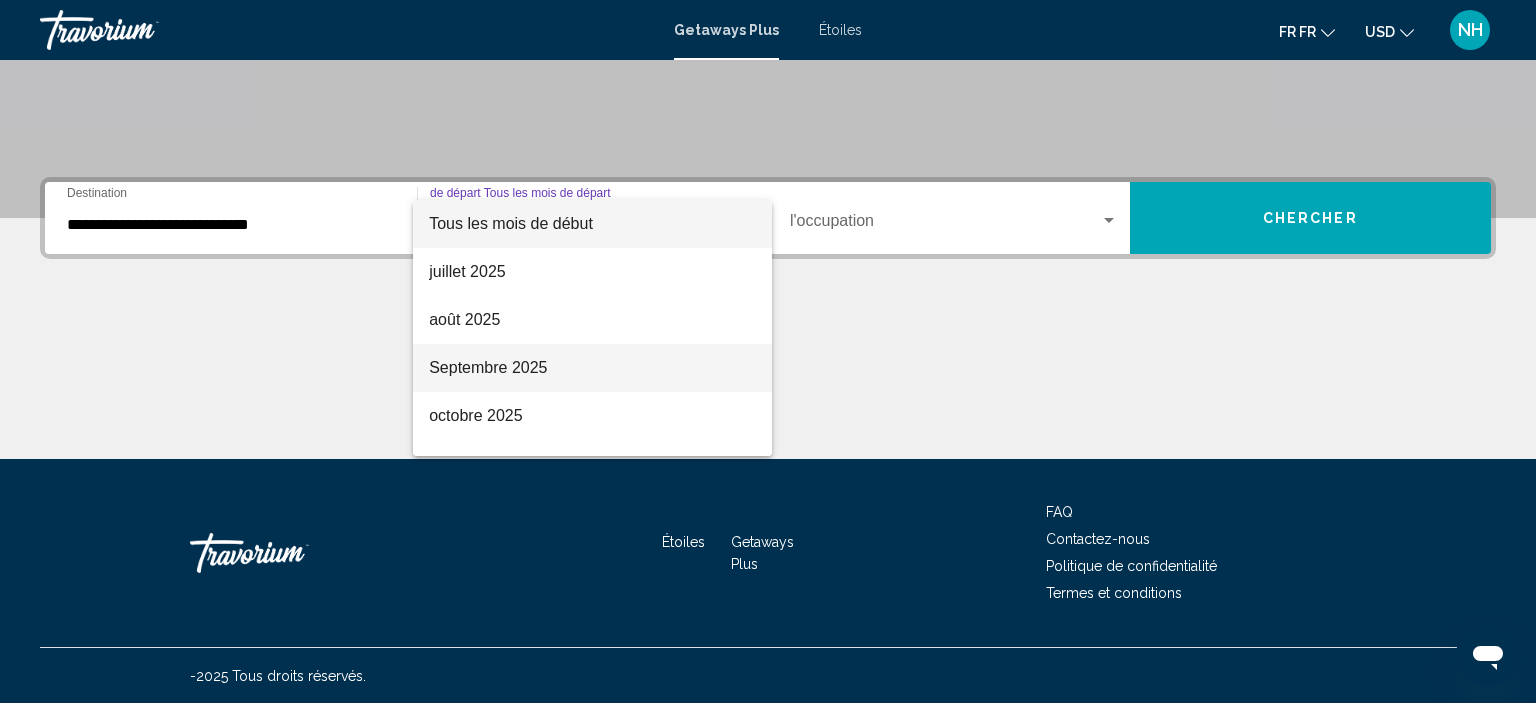 click on "Septembre 2025" at bounding box center (592, 368) 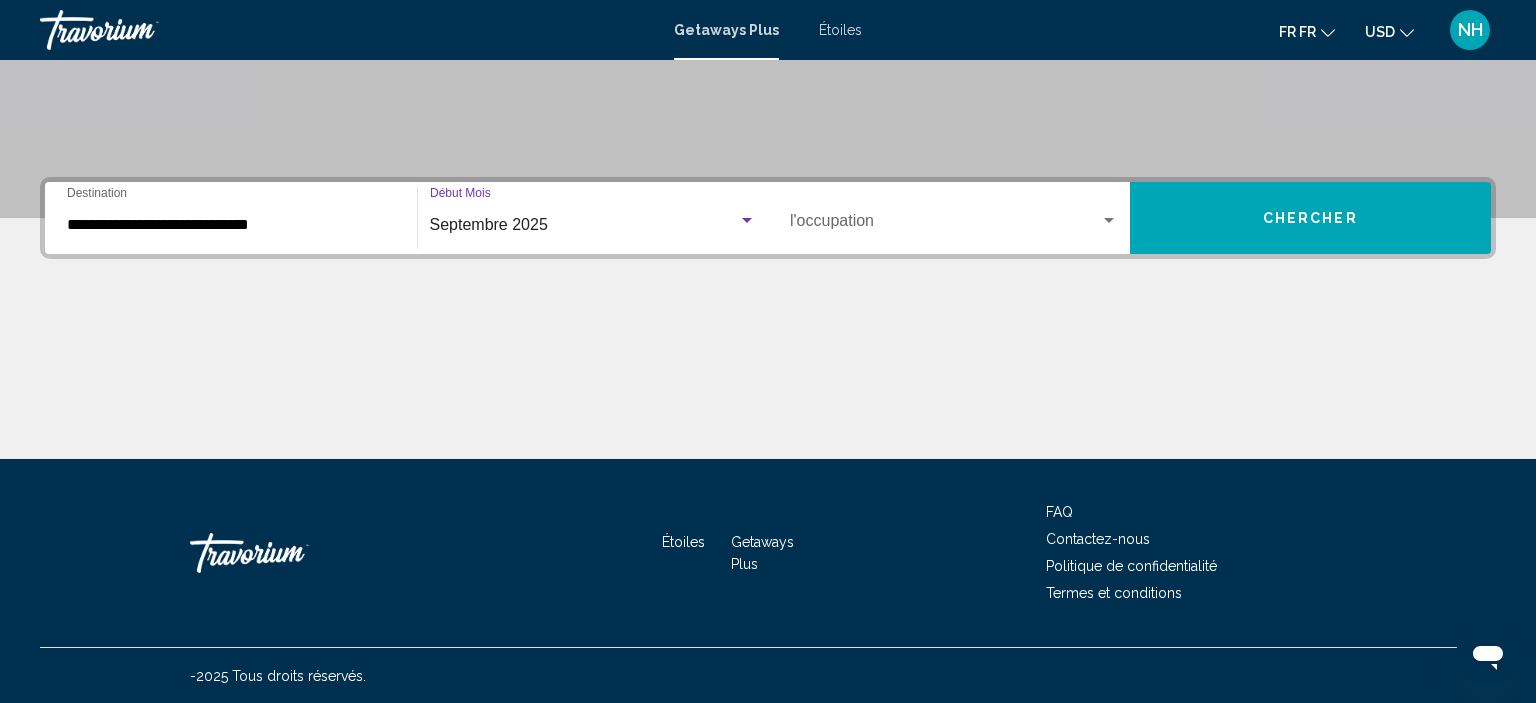 click at bounding box center [954, 225] 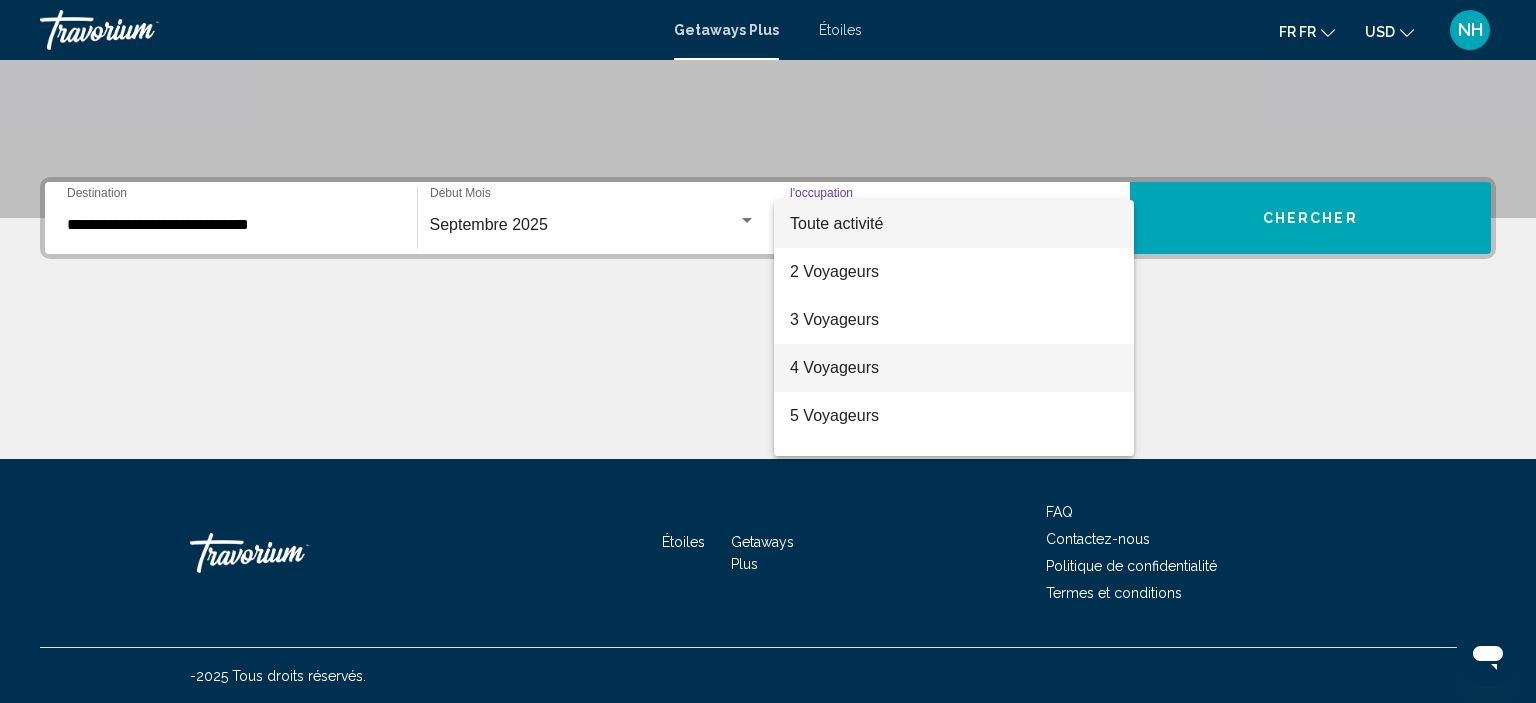click on "4 Voyageurs" at bounding box center [954, 368] 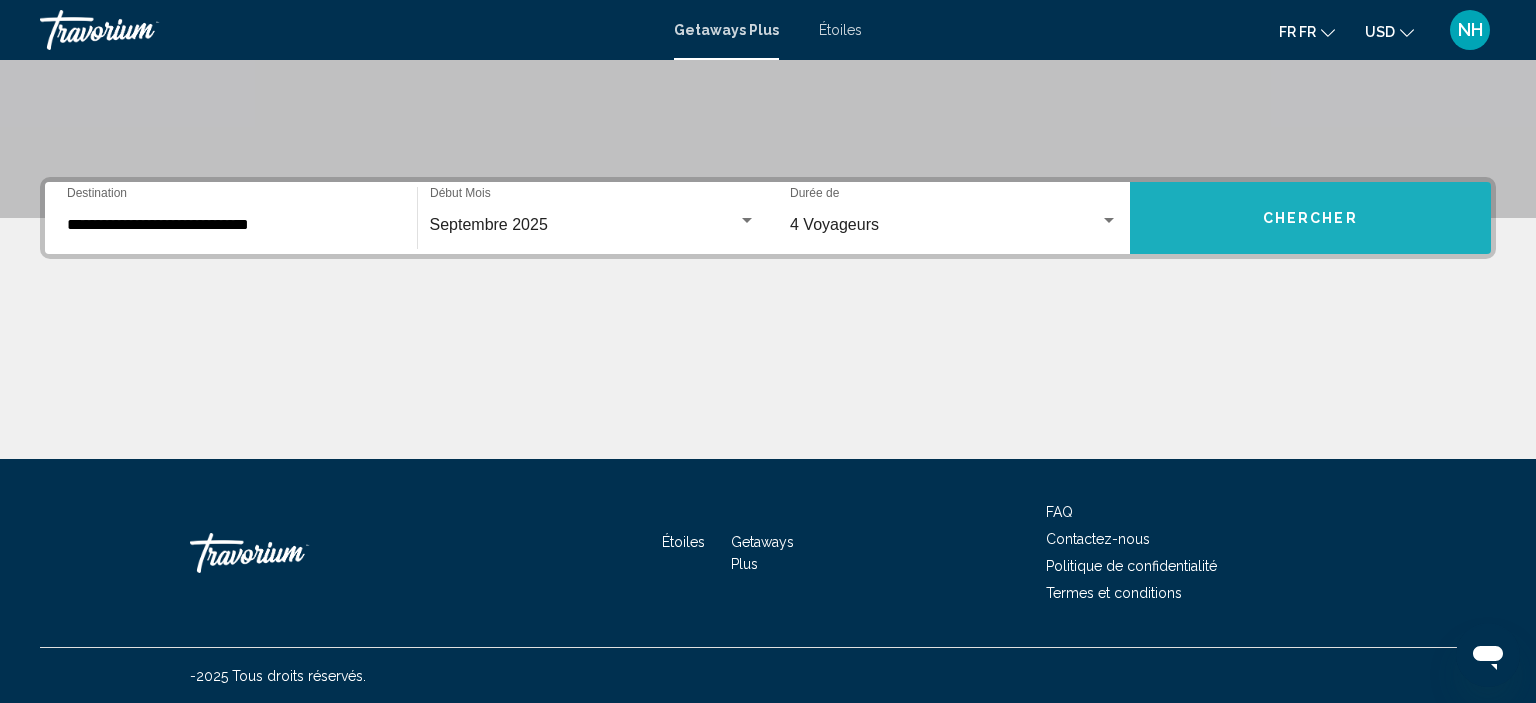 click on "Chercher" at bounding box center [1311, 218] 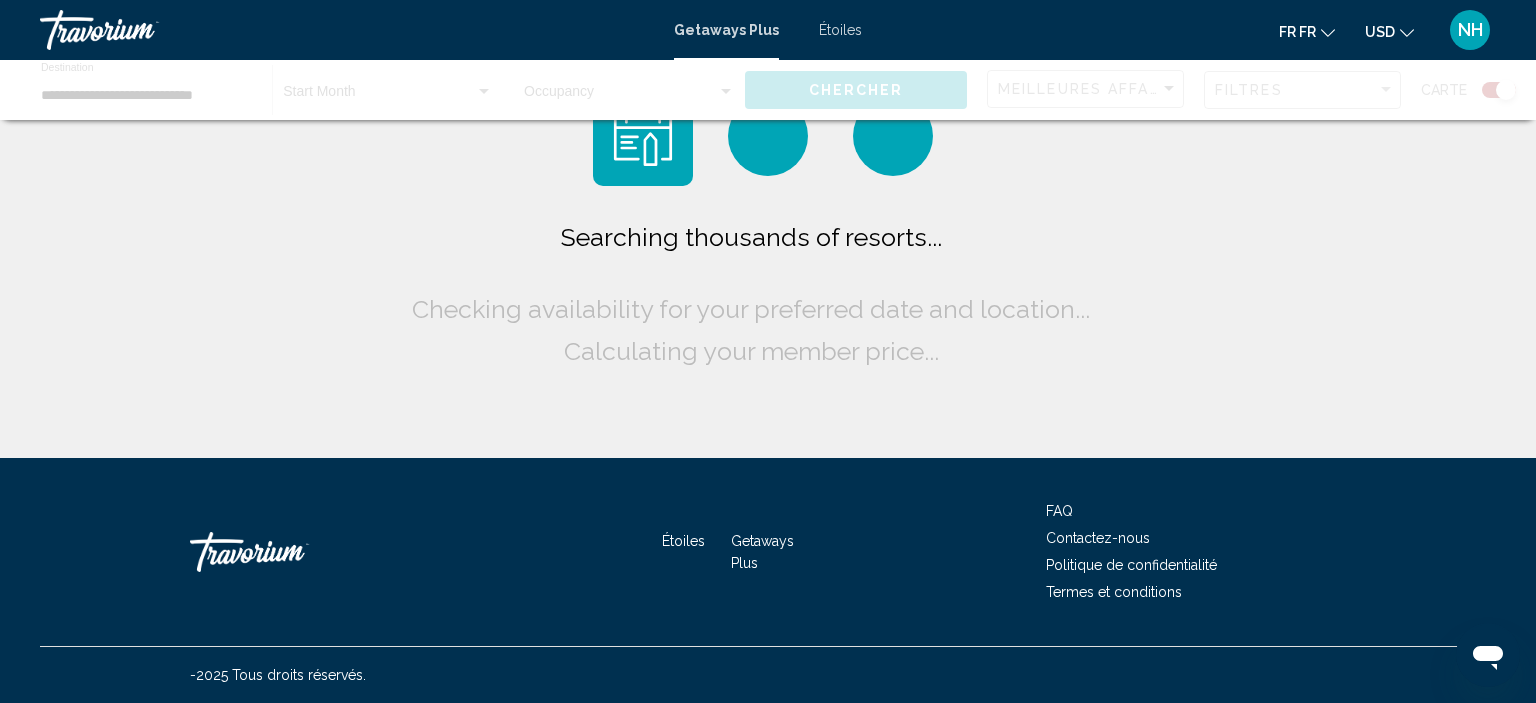 scroll, scrollTop: 0, scrollLeft: 0, axis: both 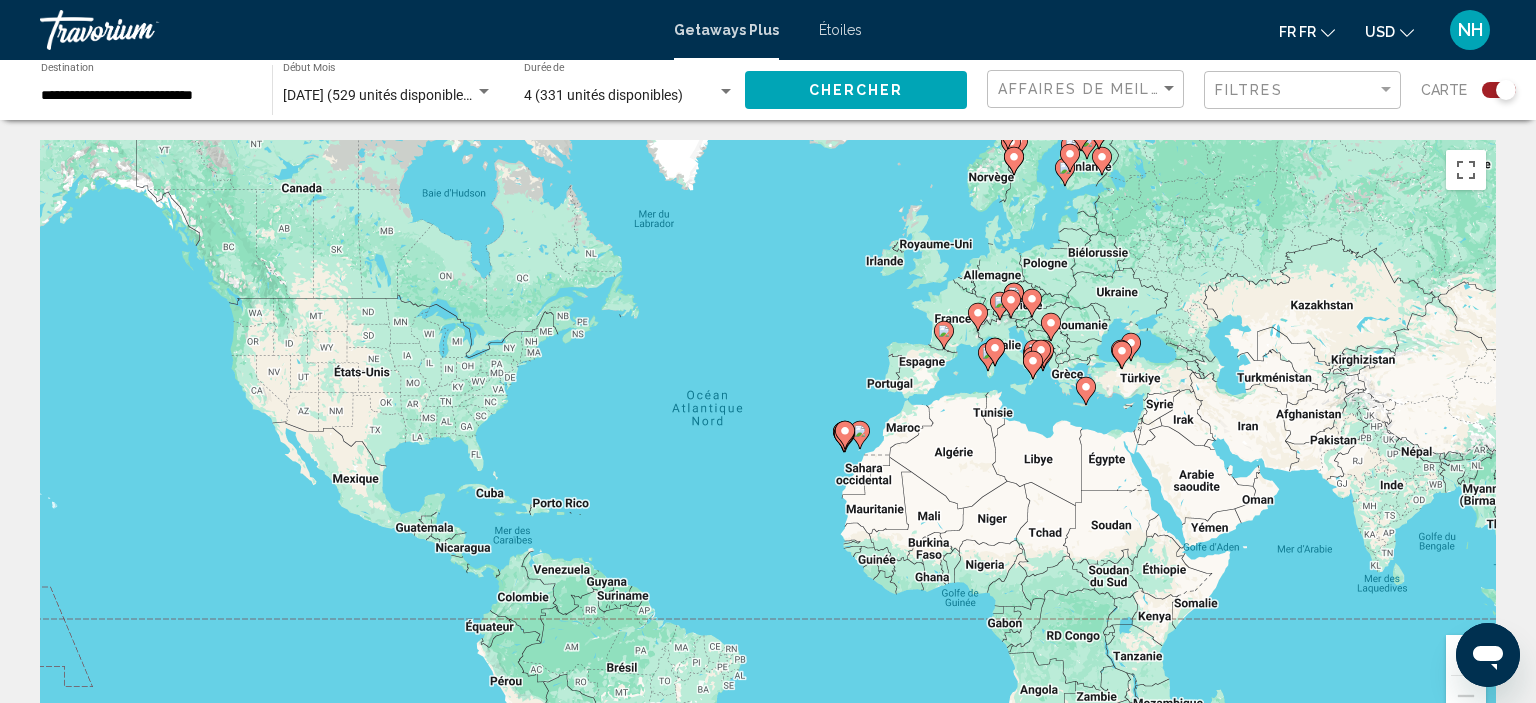 click 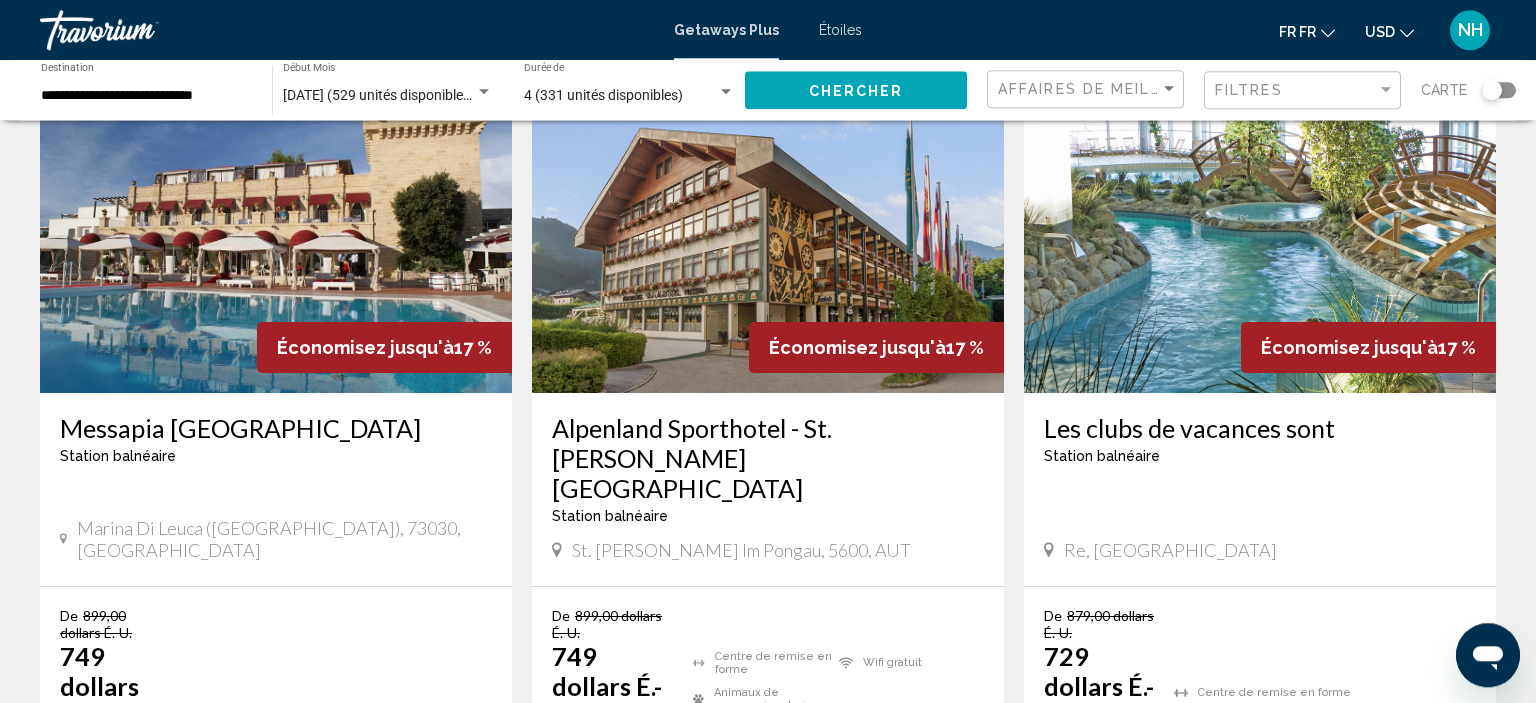 scroll, scrollTop: 882, scrollLeft: 0, axis: vertical 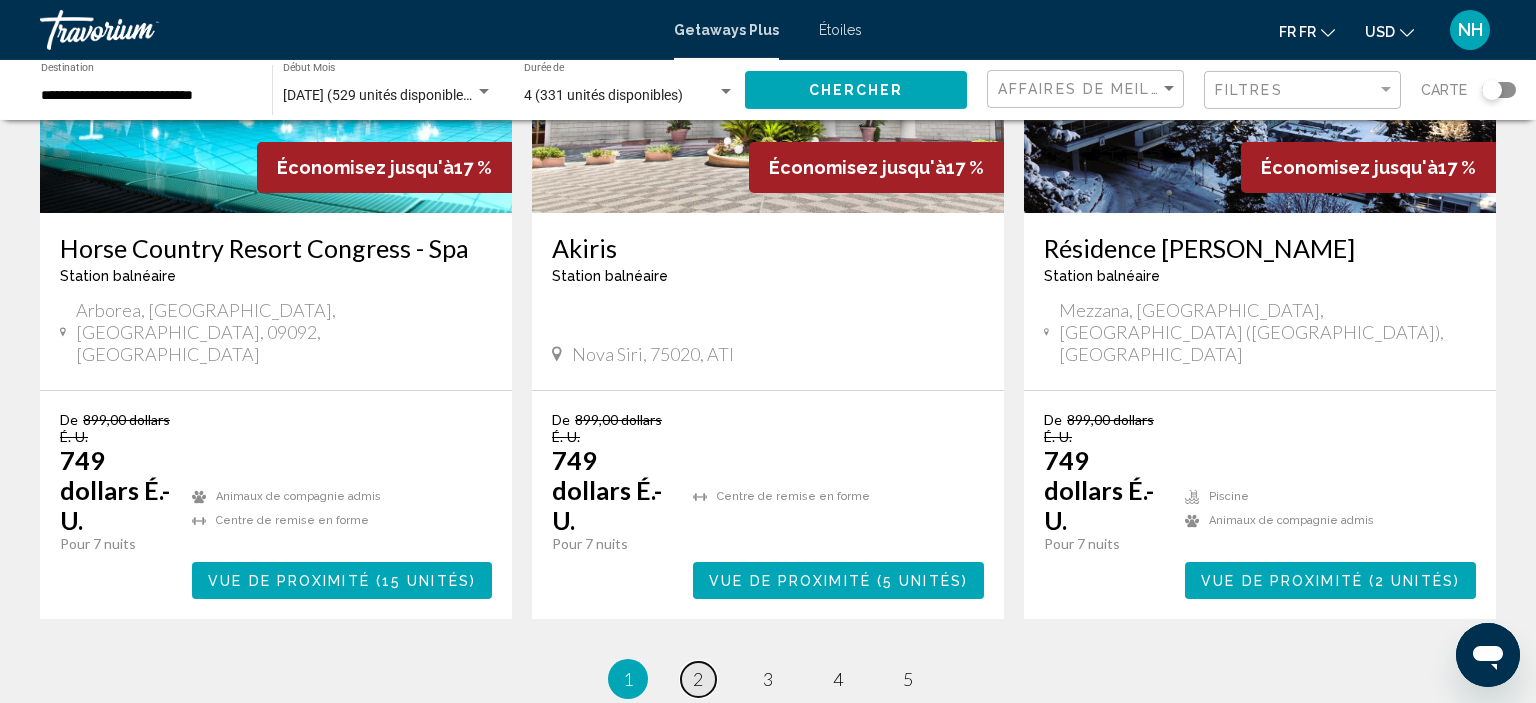 click on "2" at bounding box center (698, 679) 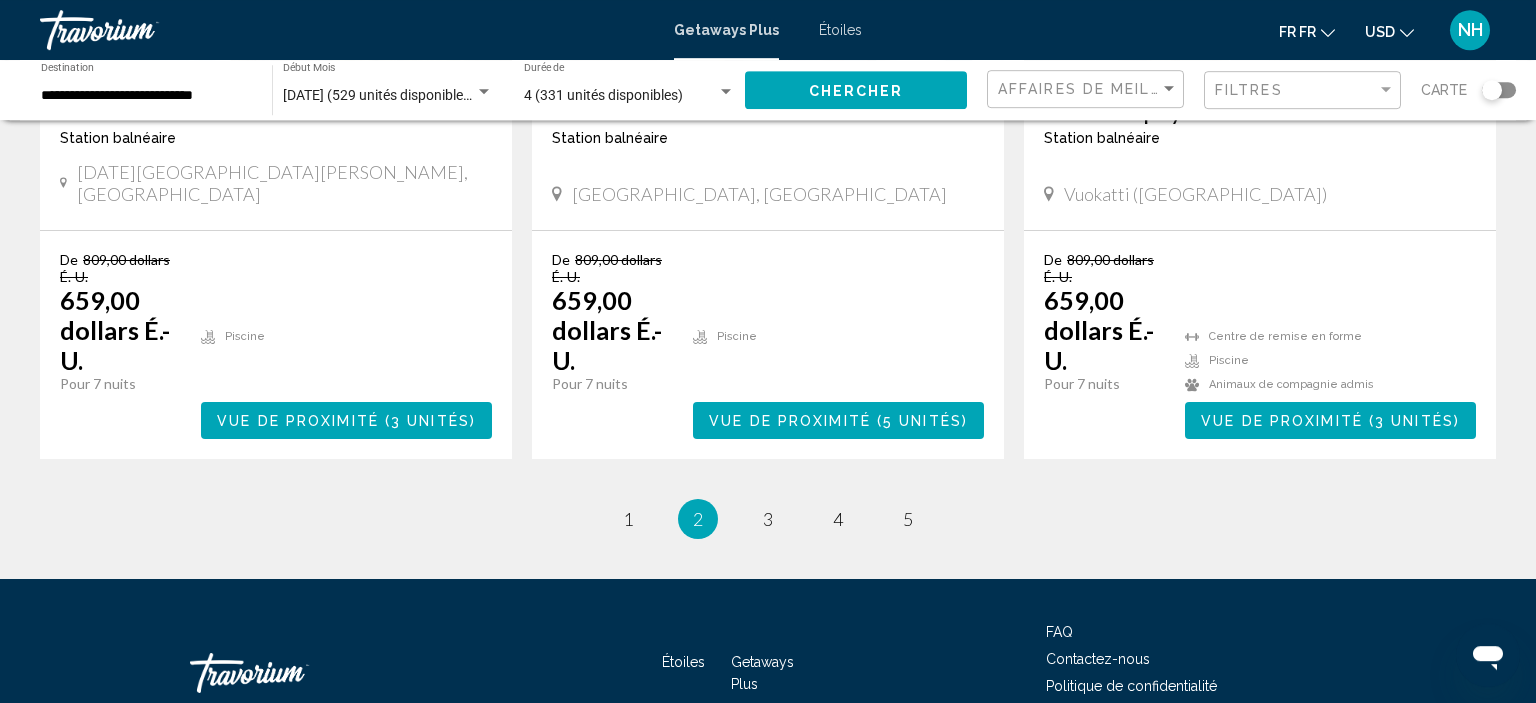 scroll, scrollTop: 2625, scrollLeft: 0, axis: vertical 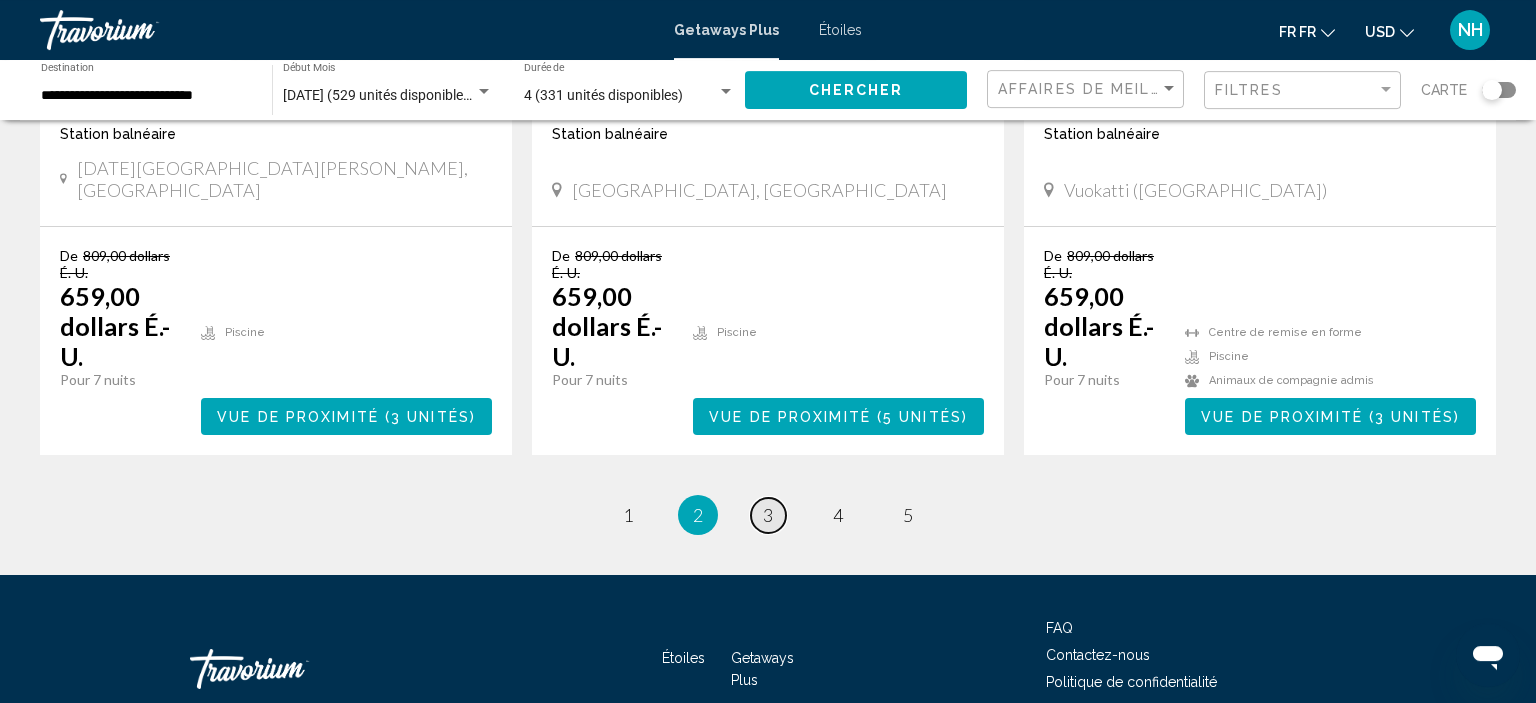 click on "3" at bounding box center (768, 515) 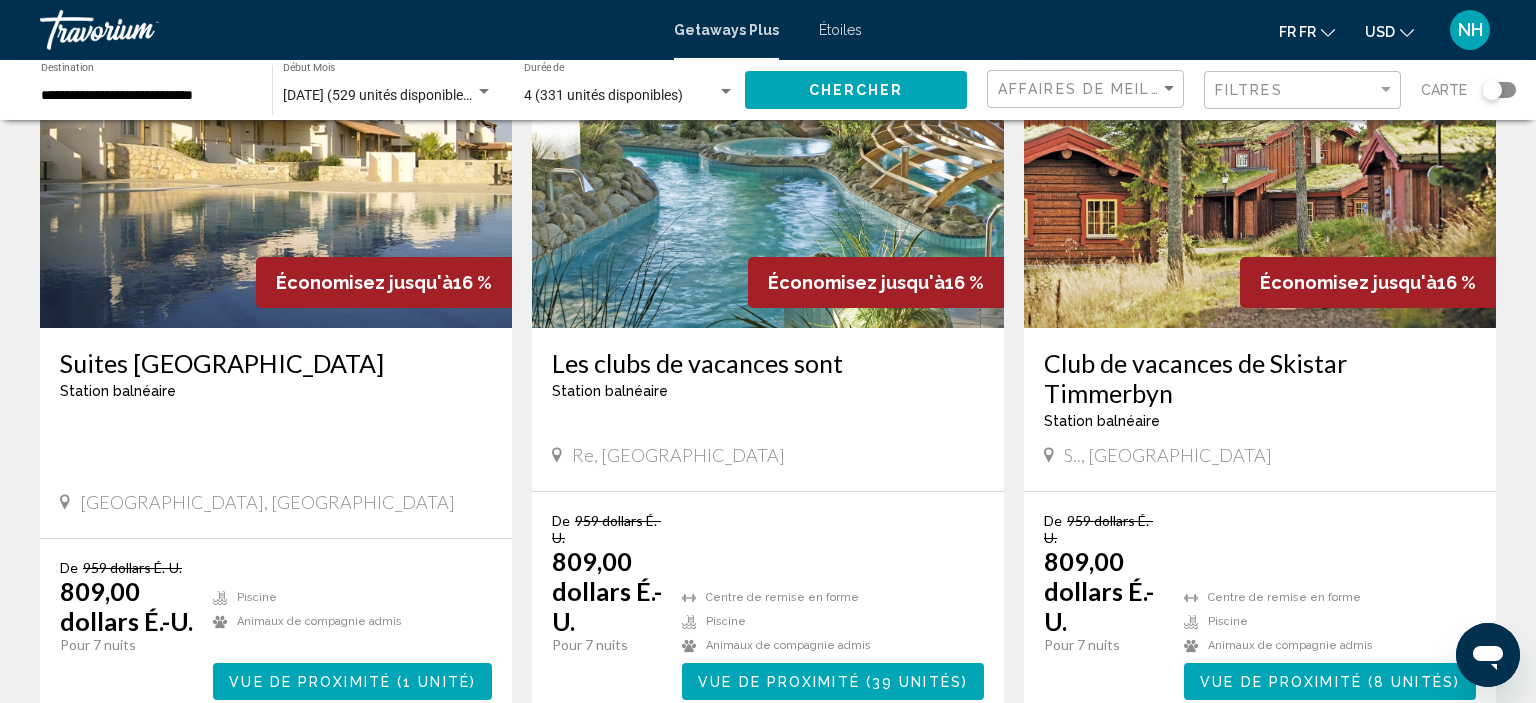 scroll, scrollTop: 2503, scrollLeft: 0, axis: vertical 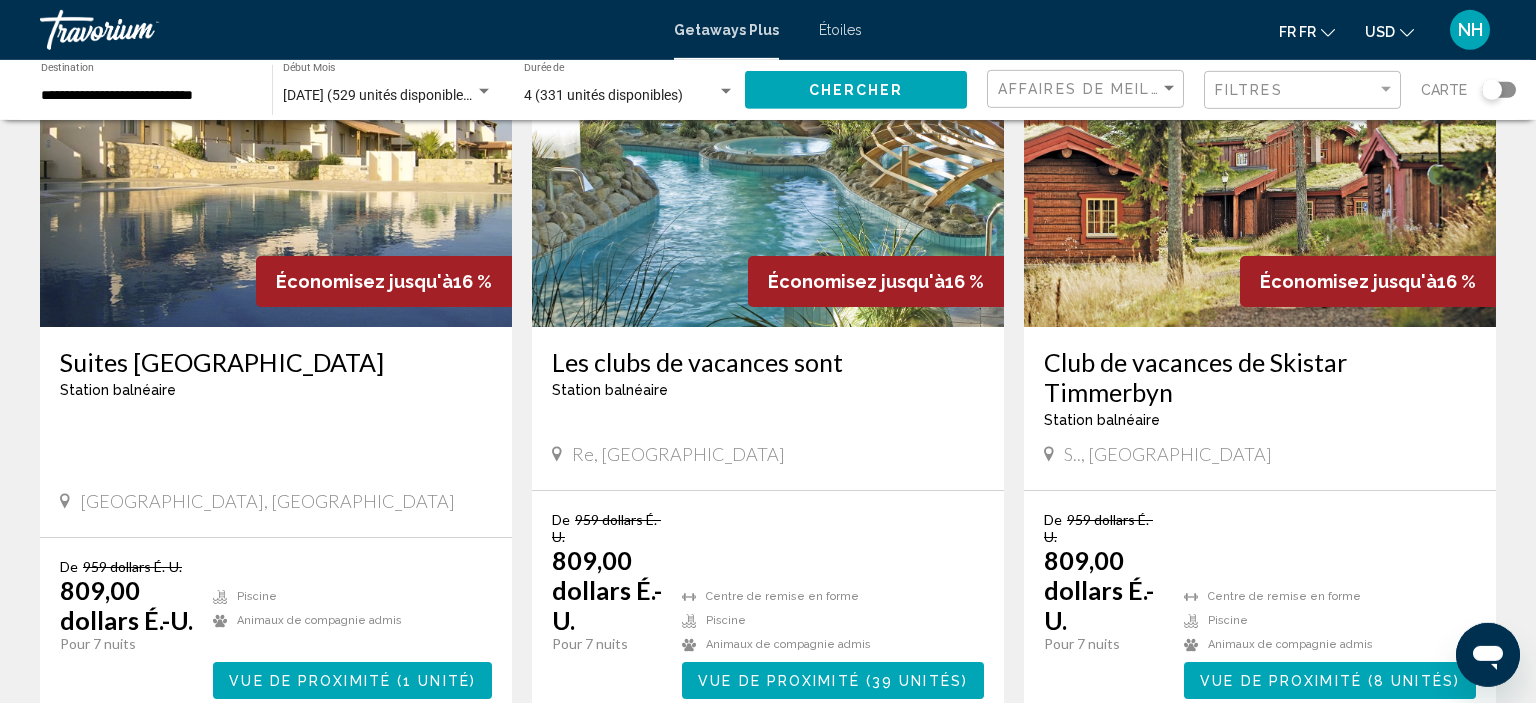 click on "4" at bounding box center (838, 779) 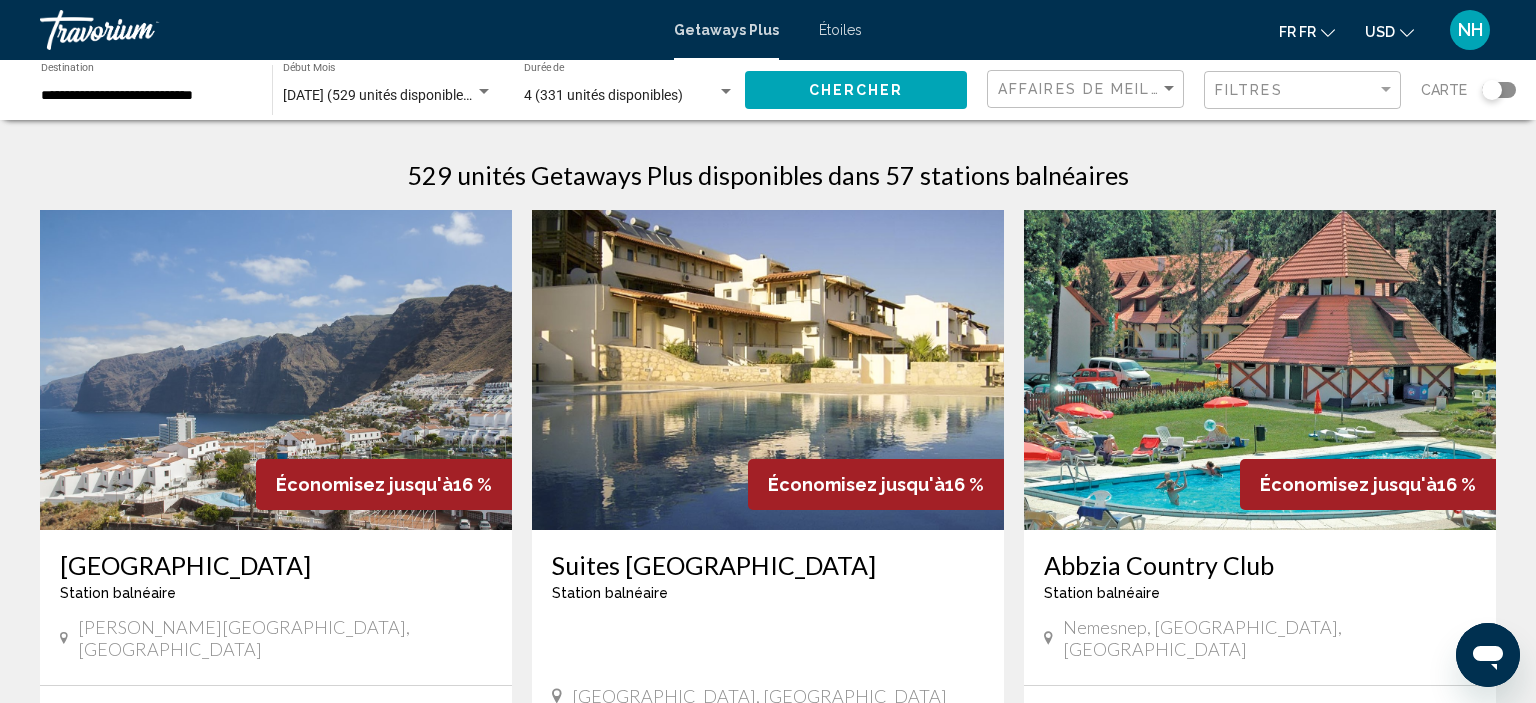 click 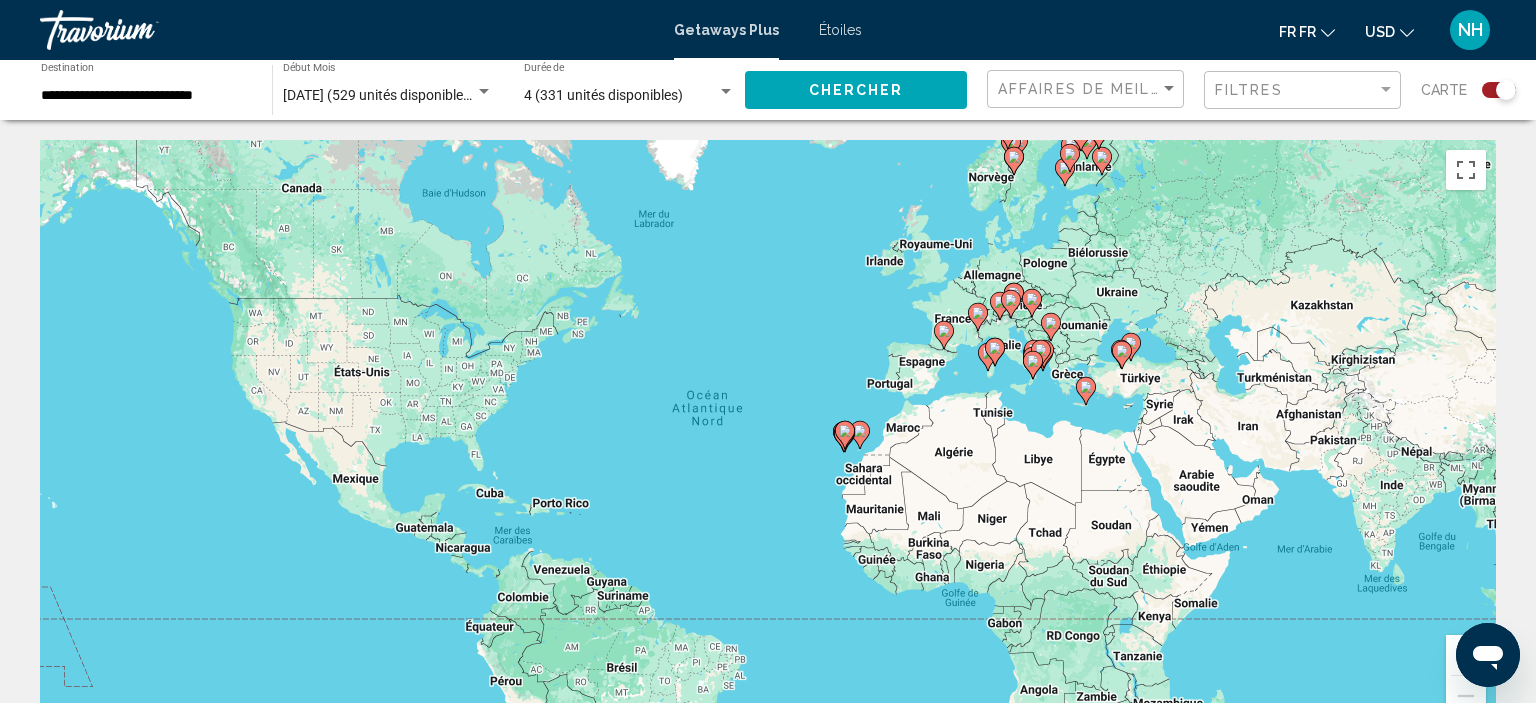 click 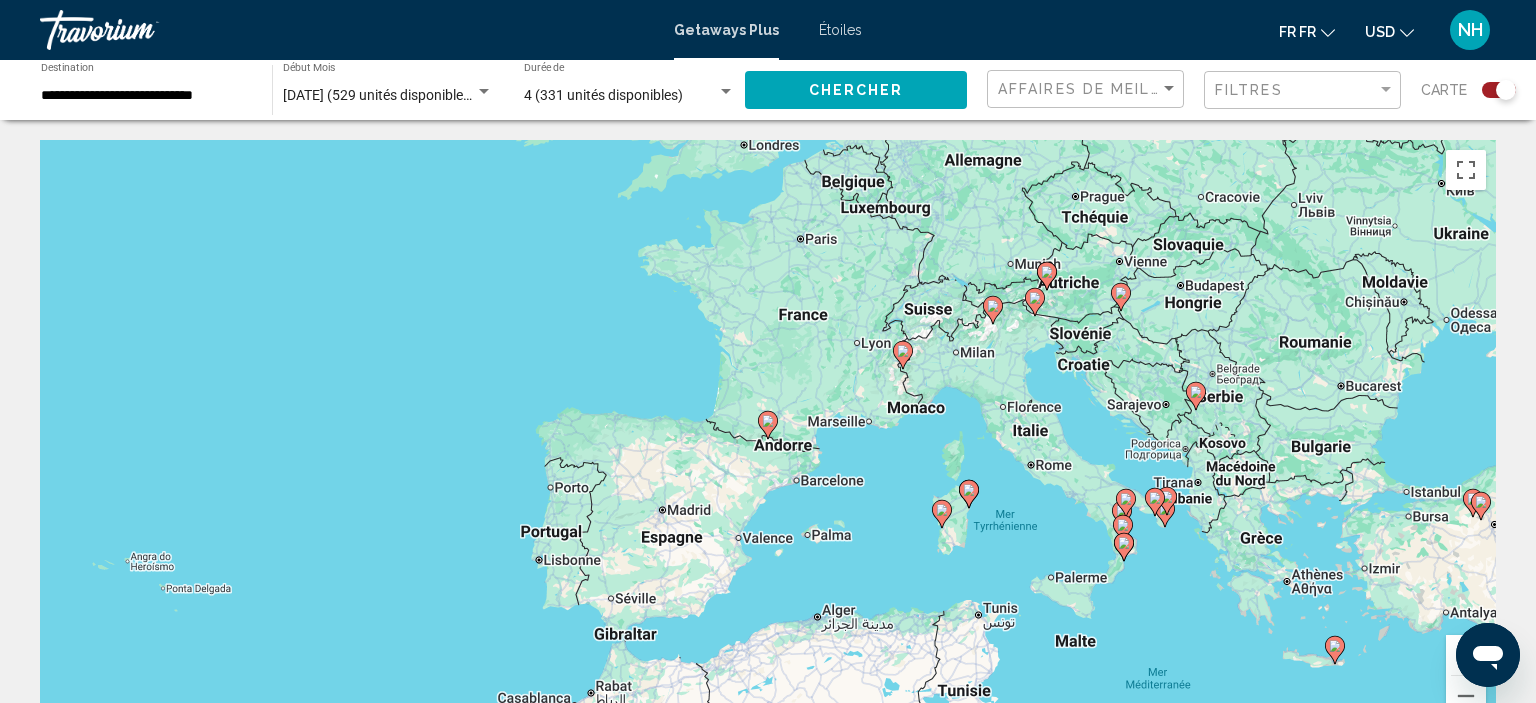 click 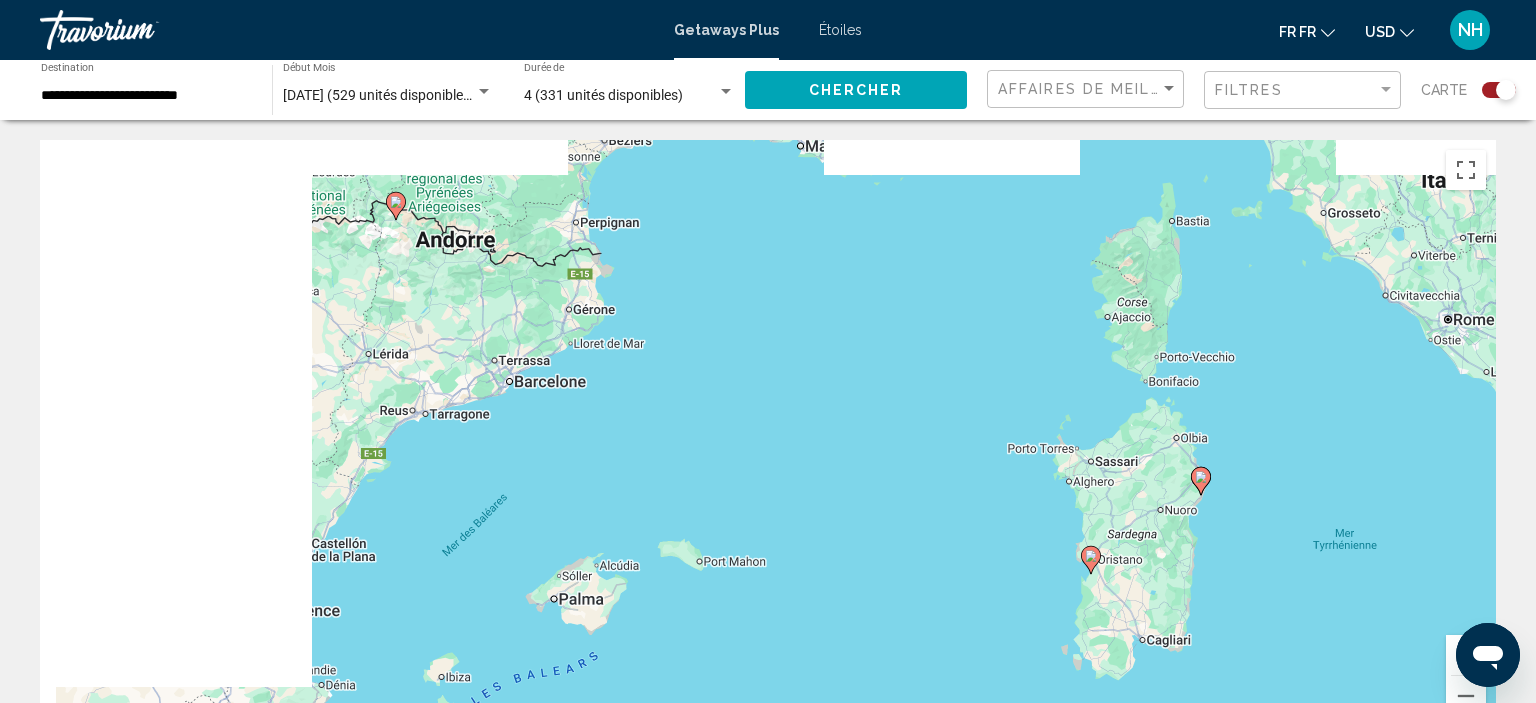 drag, startPoint x: 415, startPoint y: 448, endPoint x: 862, endPoint y: 506, distance: 450.74716 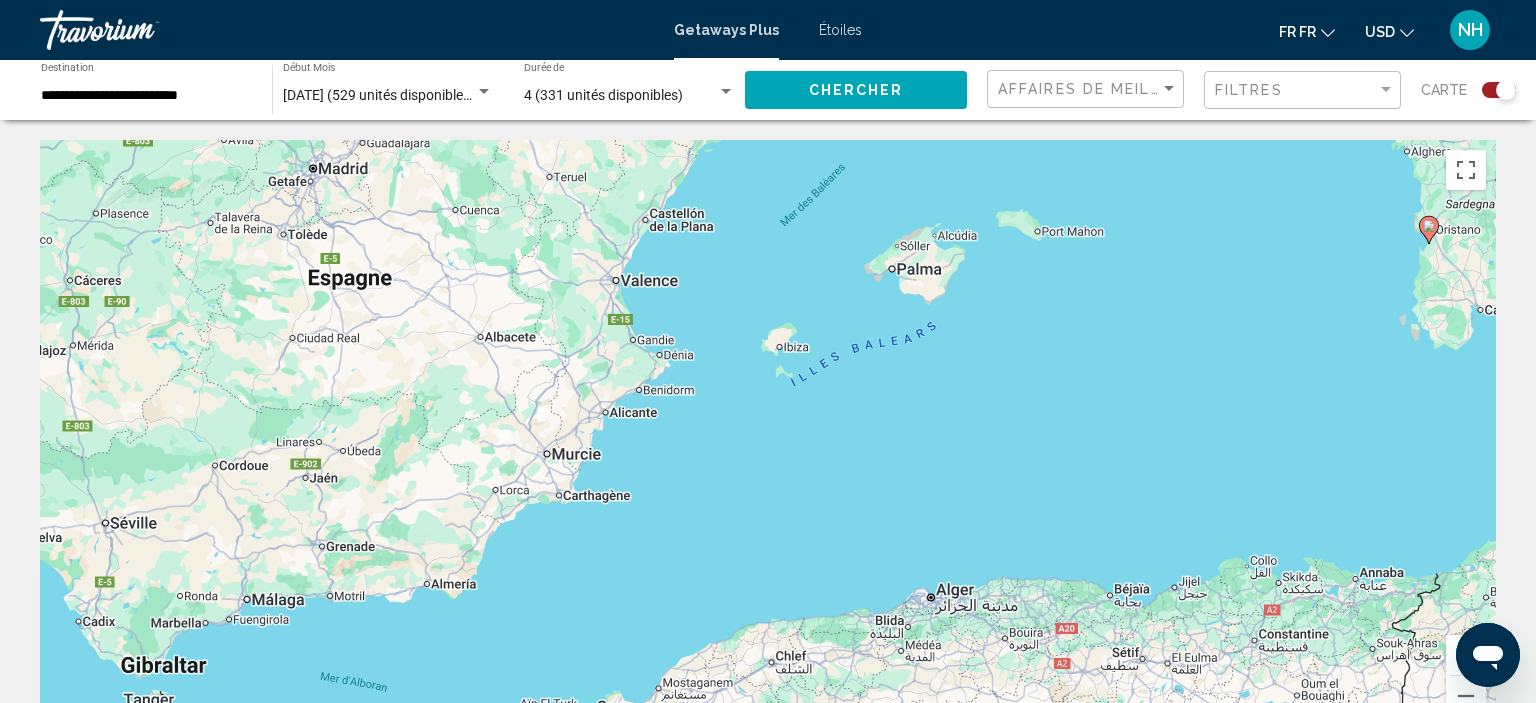 drag, startPoint x: 550, startPoint y: 479, endPoint x: 914, endPoint y: 133, distance: 502.20712 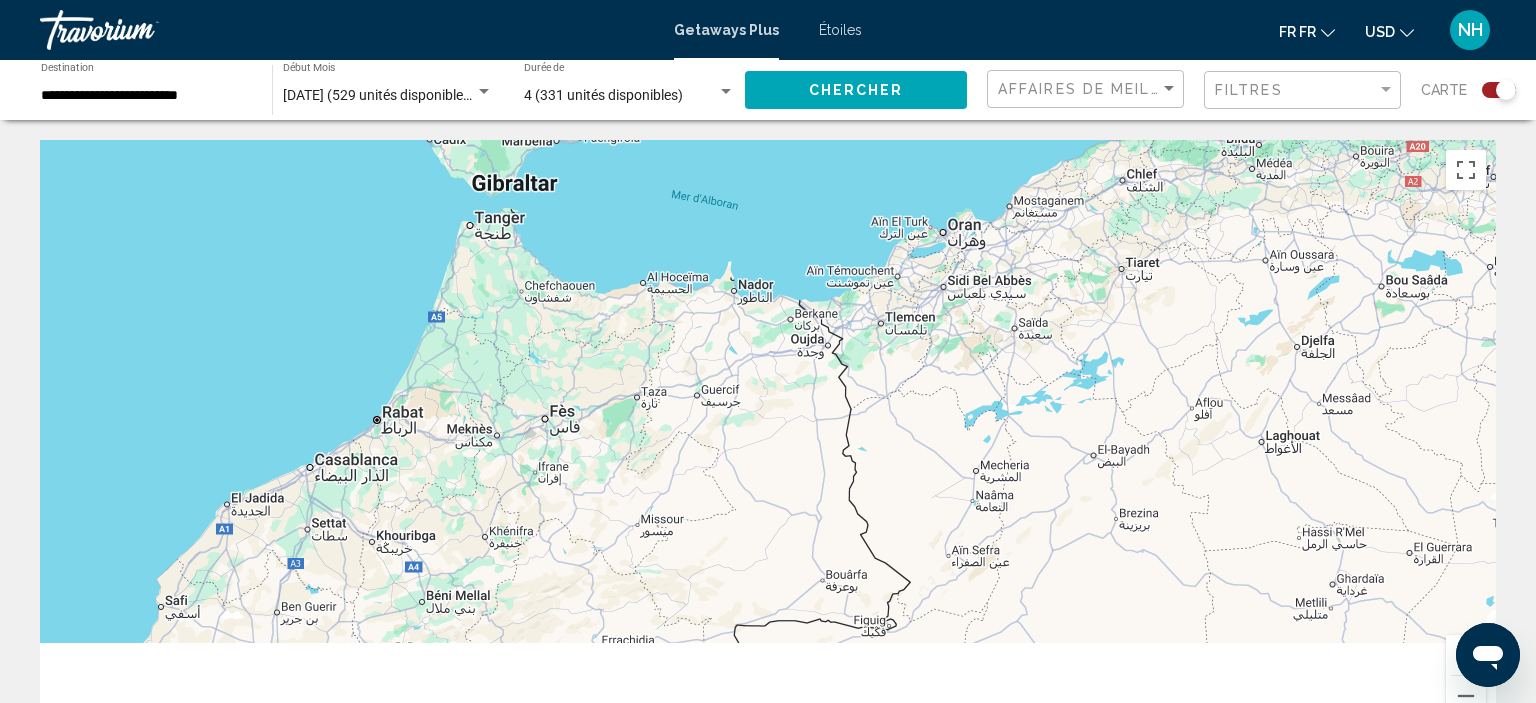 drag, startPoint x: 579, startPoint y: 466, endPoint x: 936, endPoint y: -31, distance: 611.92975 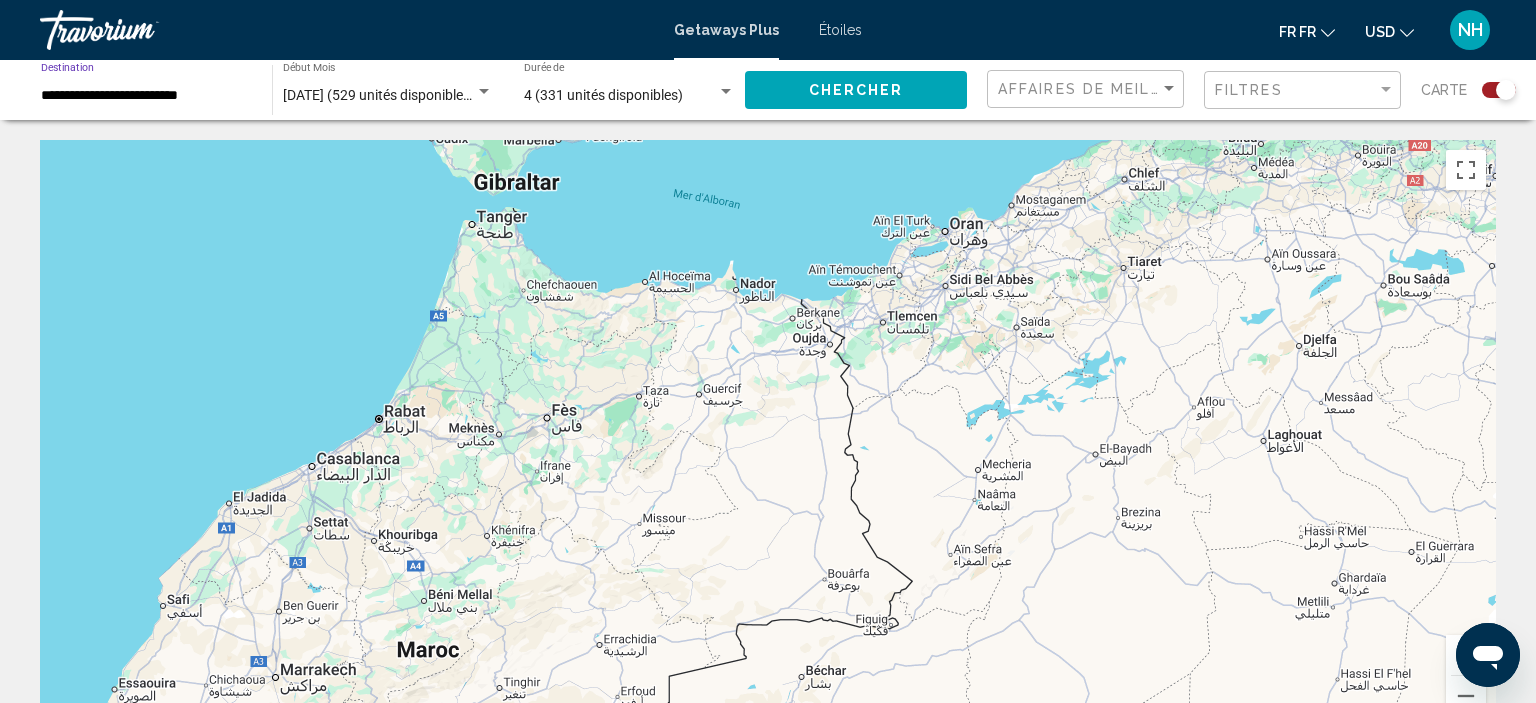 click on "**********" at bounding box center (146, 96) 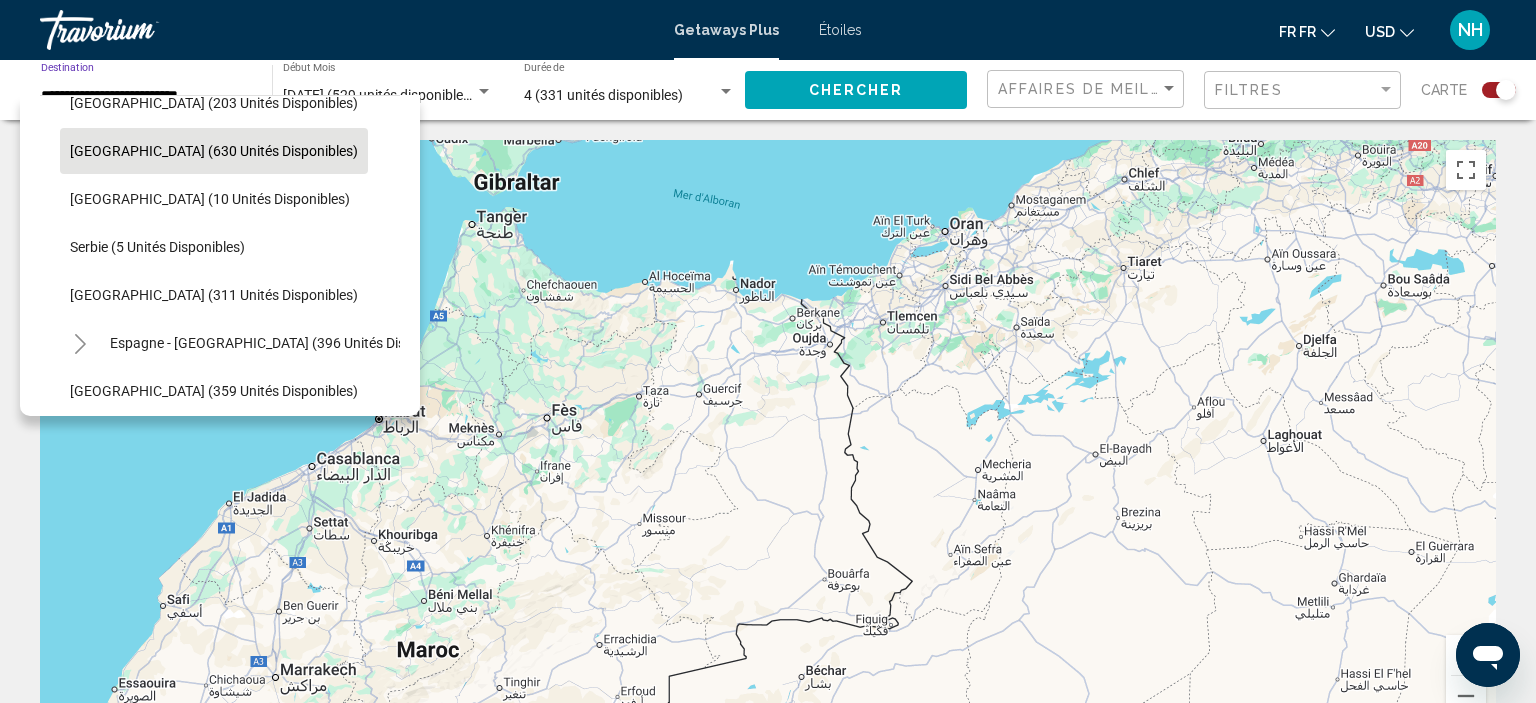 scroll, scrollTop: 510, scrollLeft: 0, axis: vertical 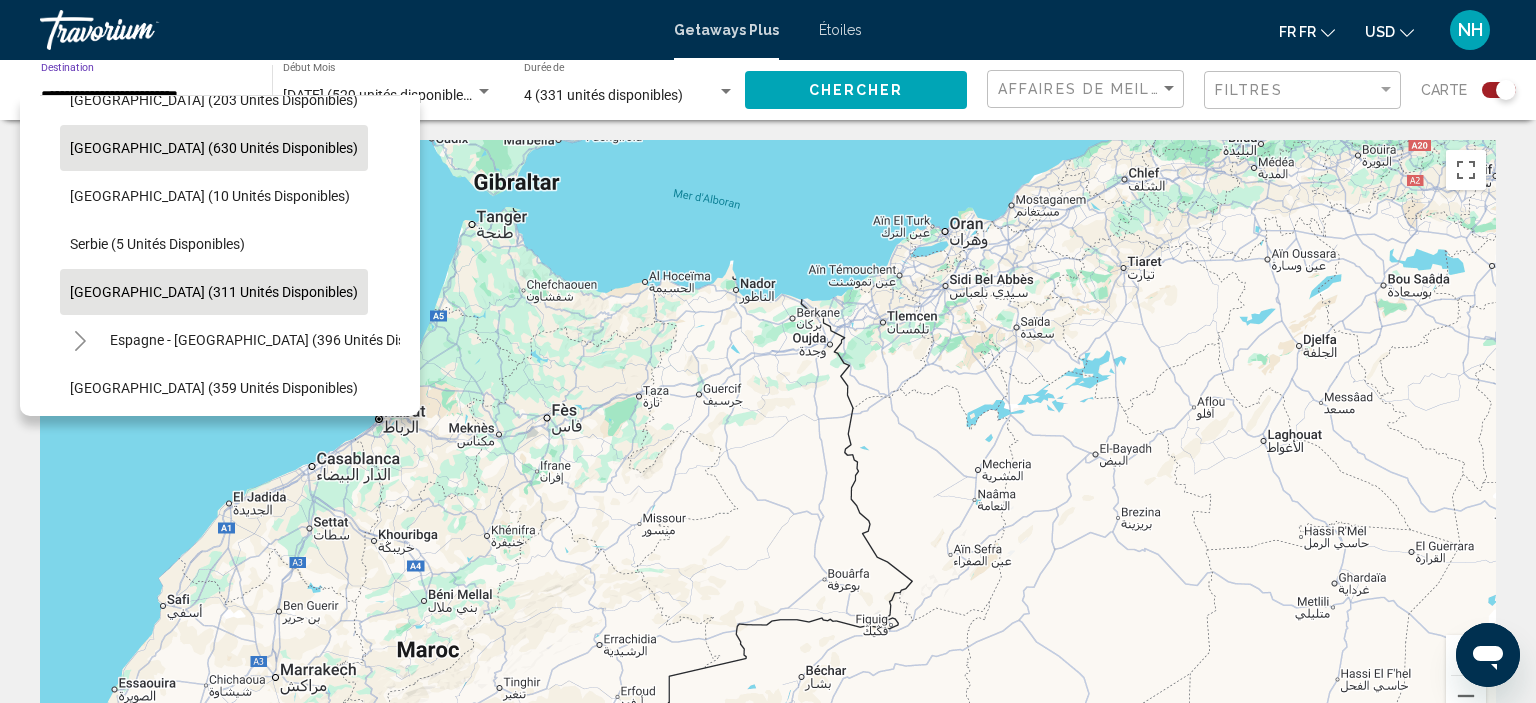 click on "[GEOGRAPHIC_DATA] (311 unités disponibles)" 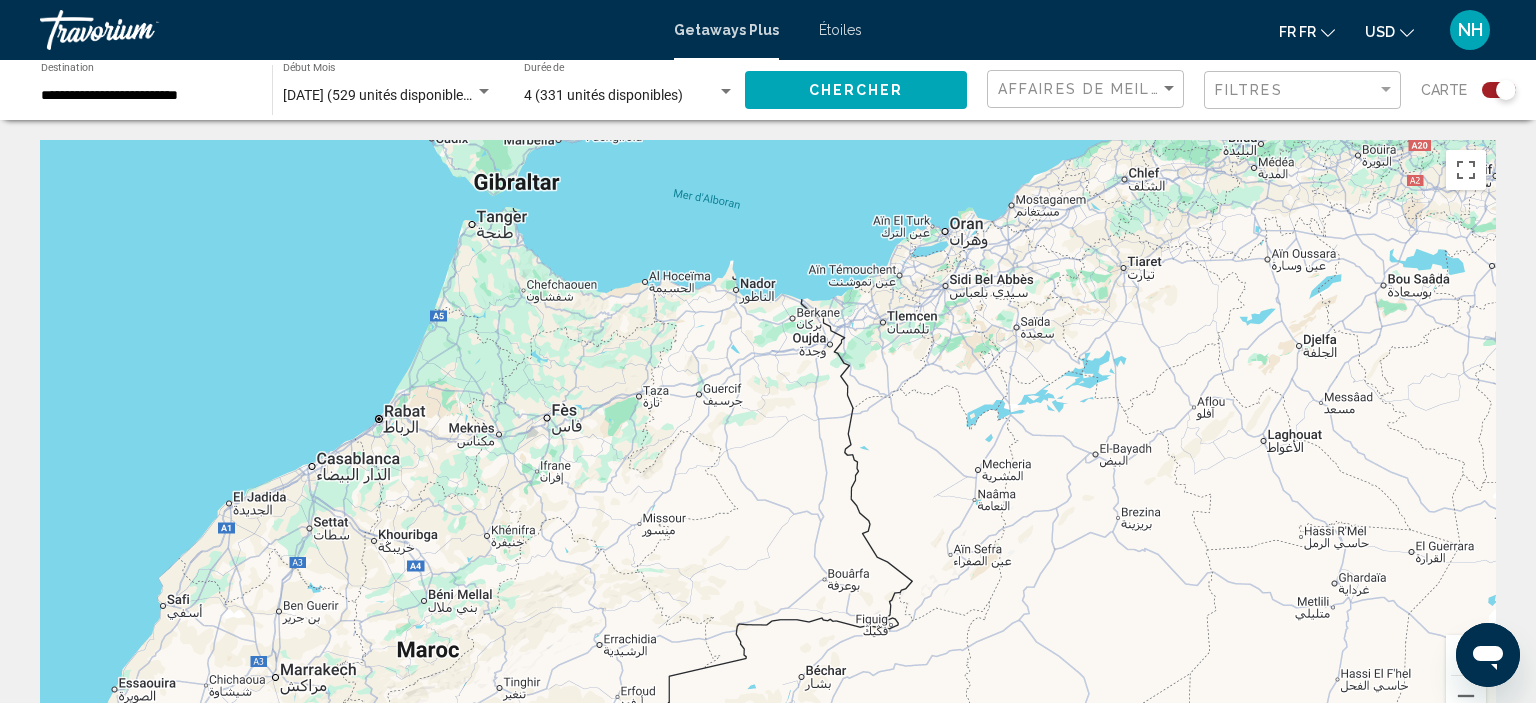 click 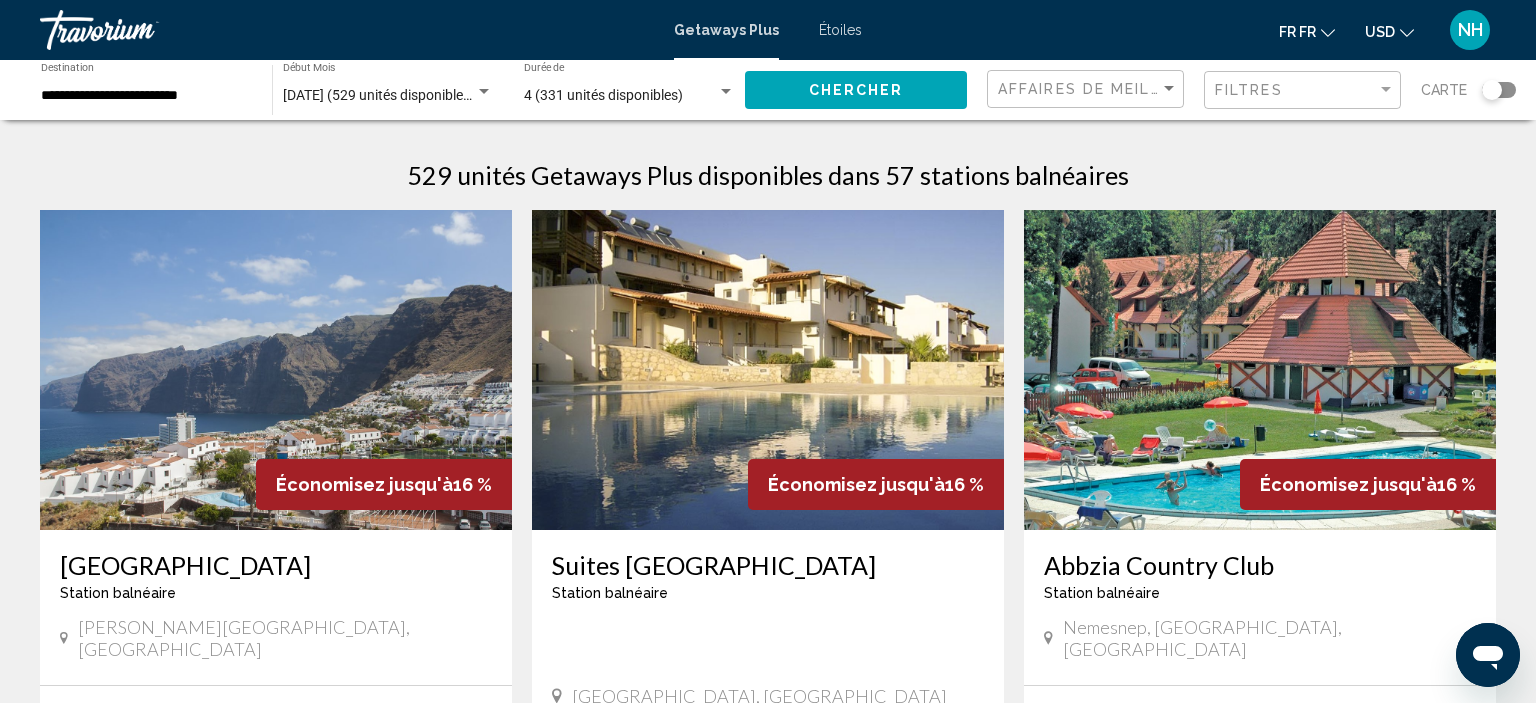 scroll, scrollTop: 12, scrollLeft: 0, axis: vertical 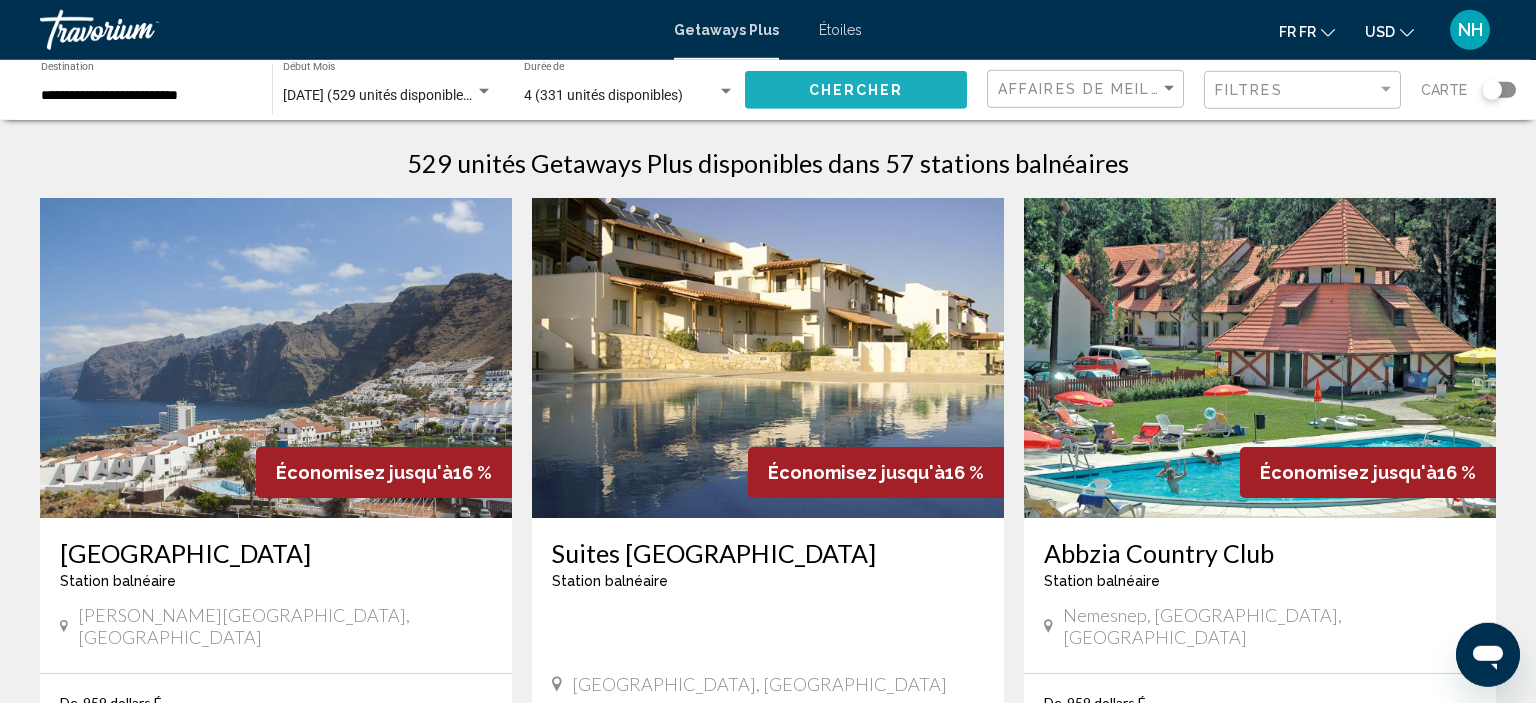 click on "Chercher" 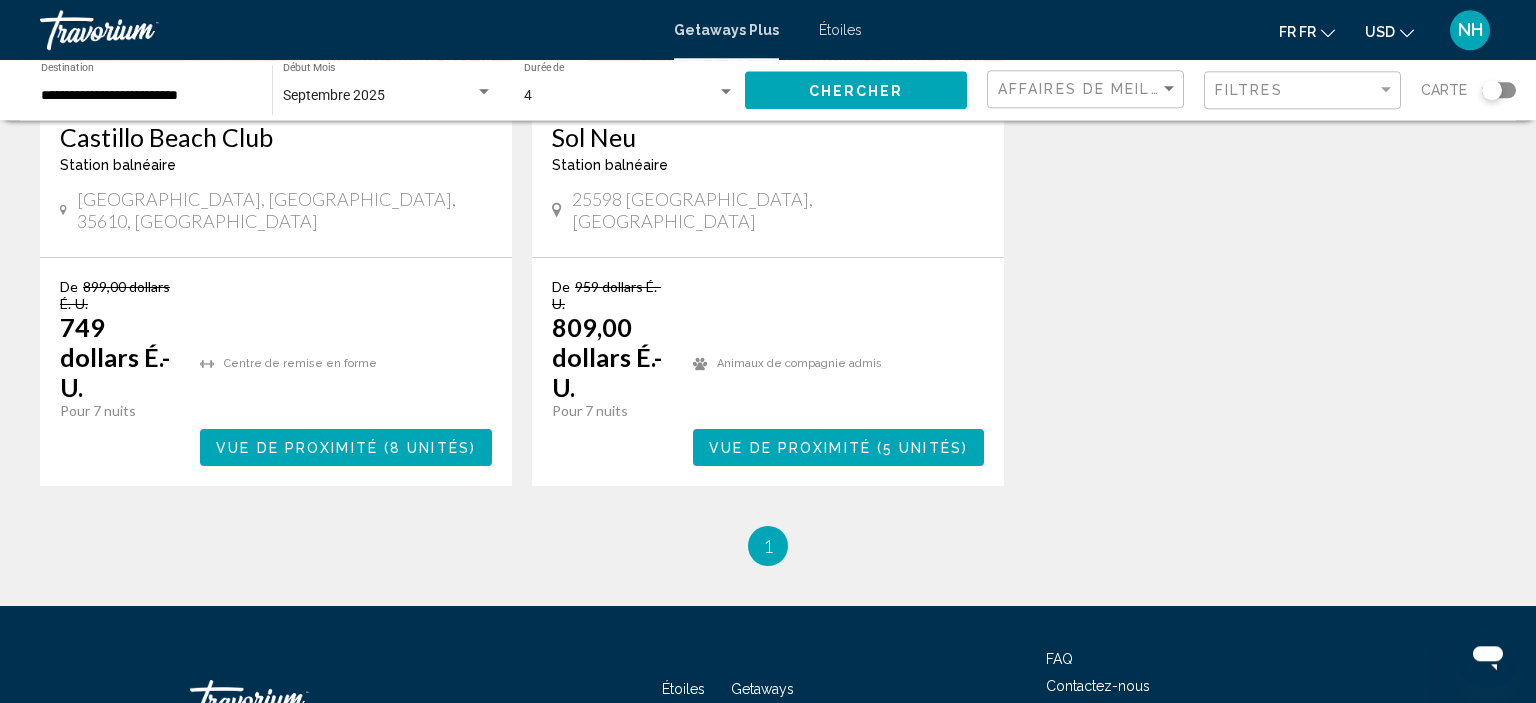 scroll, scrollTop: 429, scrollLeft: 0, axis: vertical 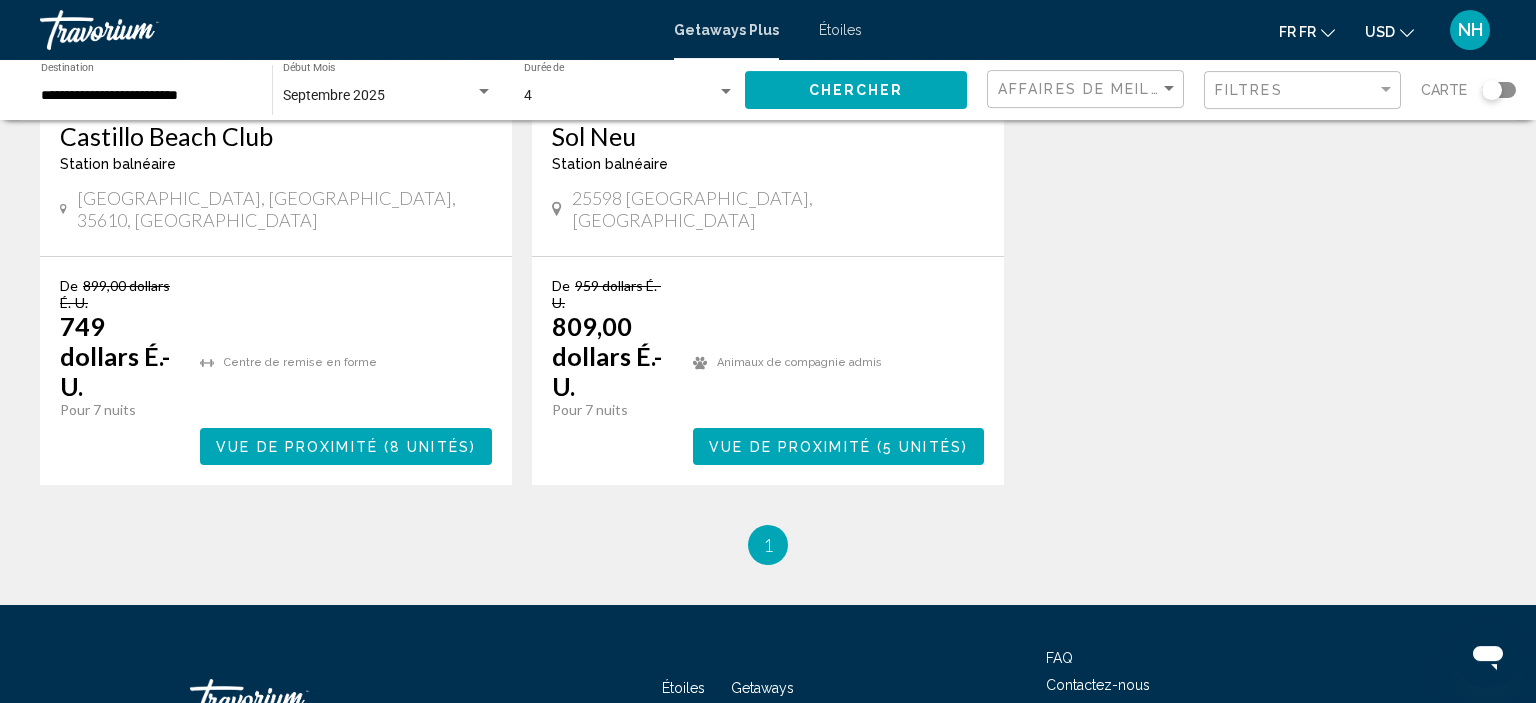 click on "Étoiles" at bounding box center [840, 30] 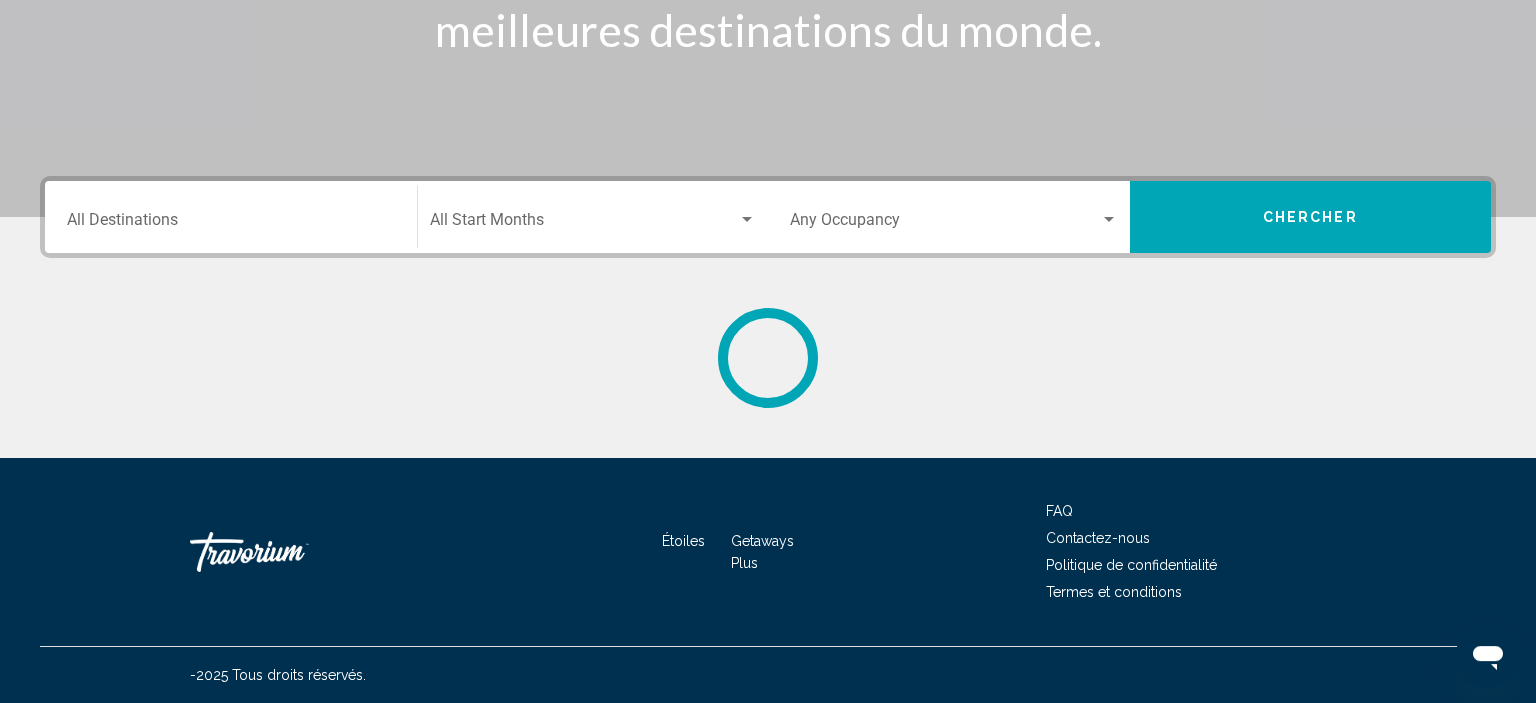 scroll, scrollTop: 0, scrollLeft: 0, axis: both 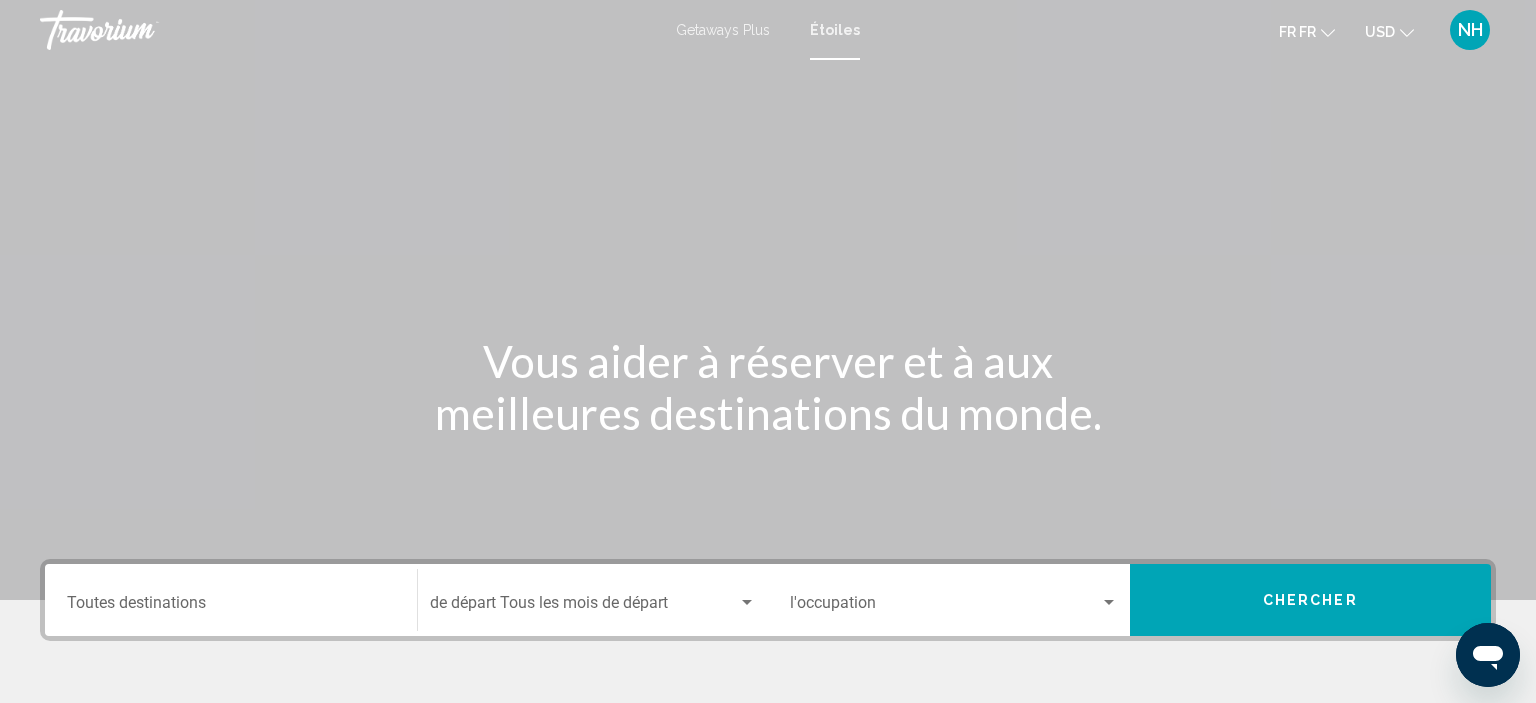 click on "Destination   Toutes destinations" at bounding box center (231, 600) 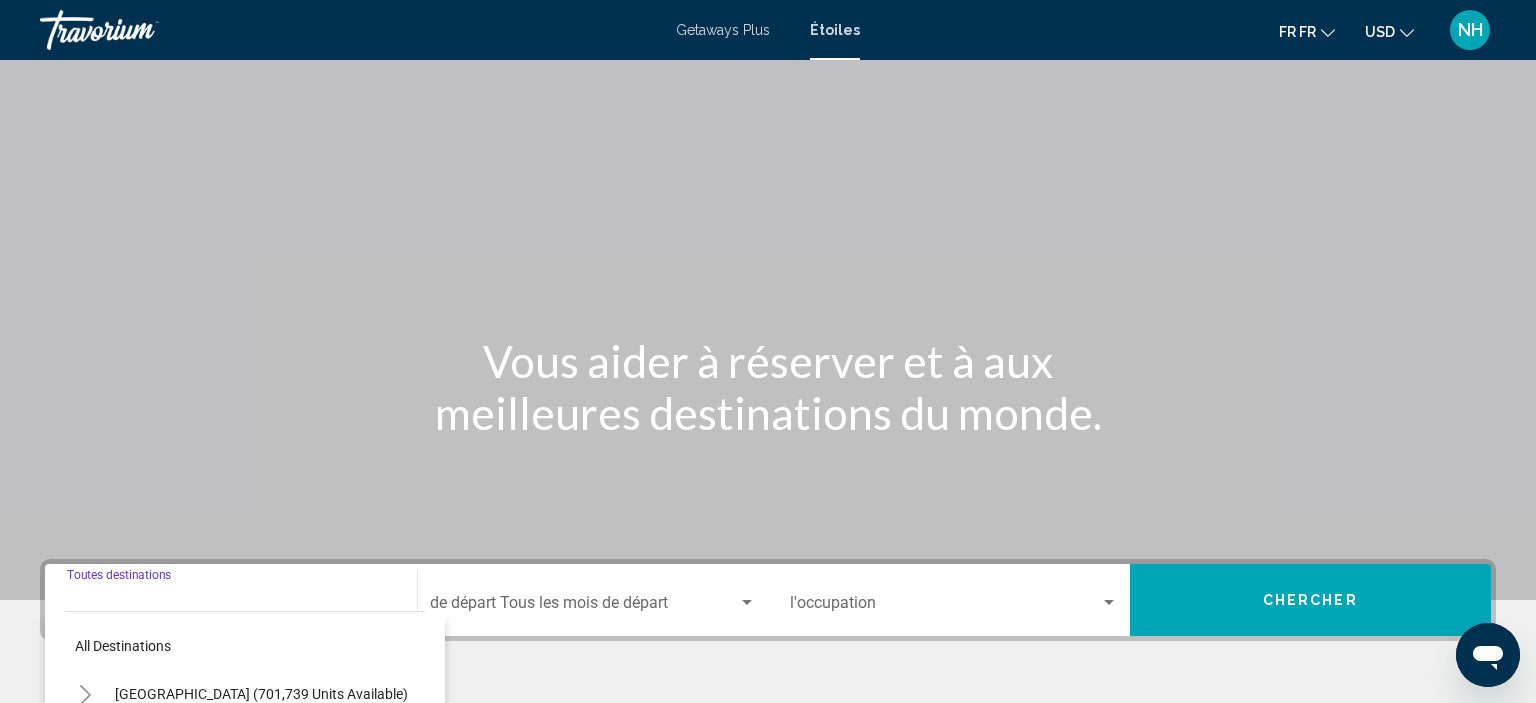 scroll, scrollTop: 382, scrollLeft: 0, axis: vertical 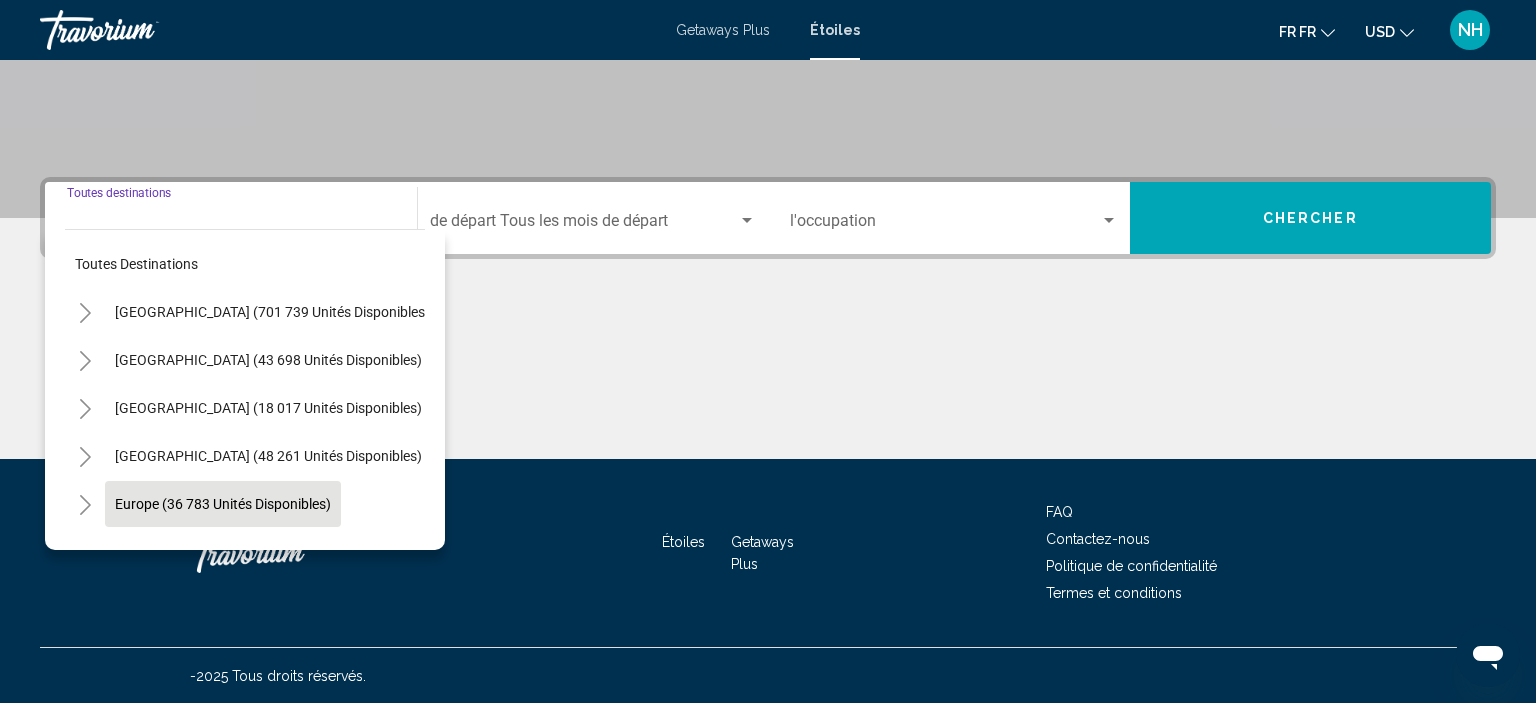 click on "Europe (36 783 unités disponibles)" at bounding box center [214, 552] 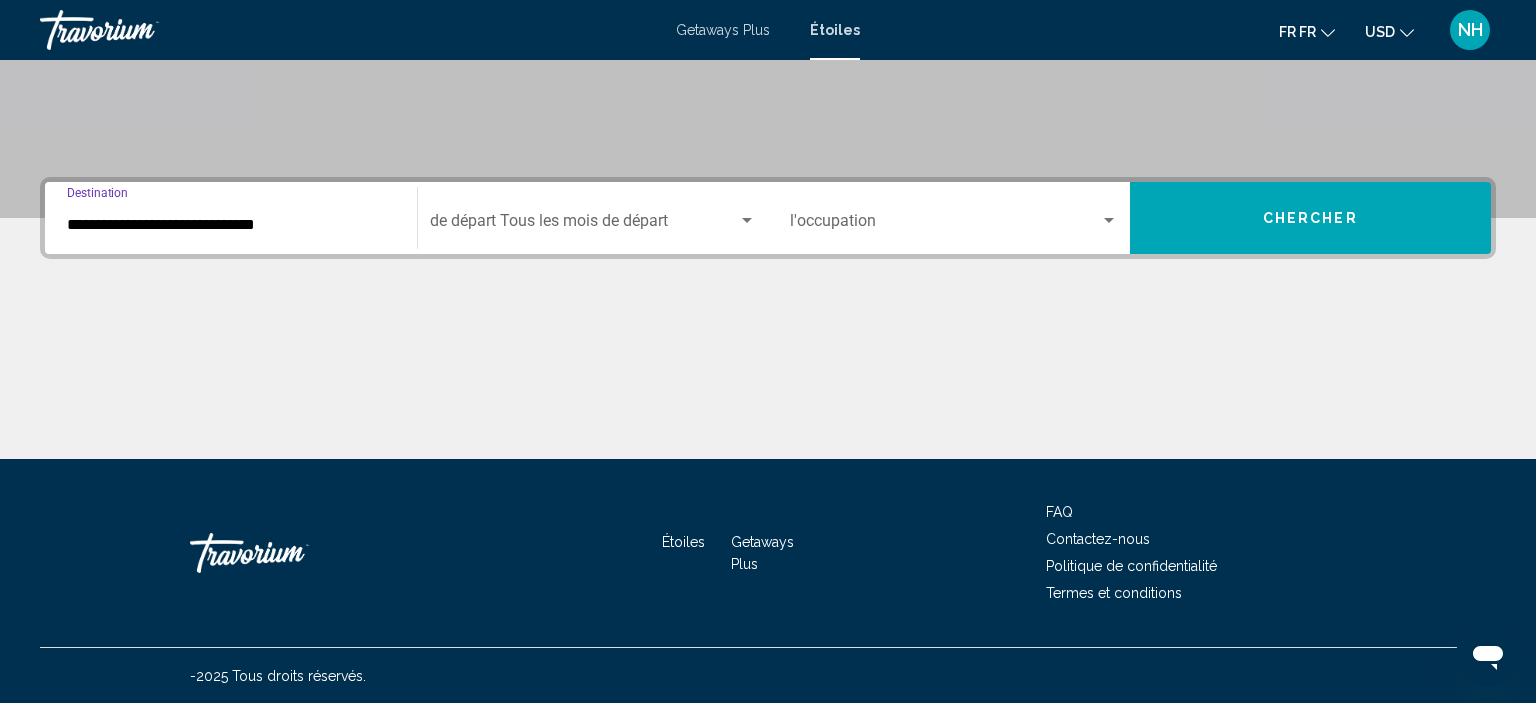 click on "Début Mois   de départ Tous les mois de départ" 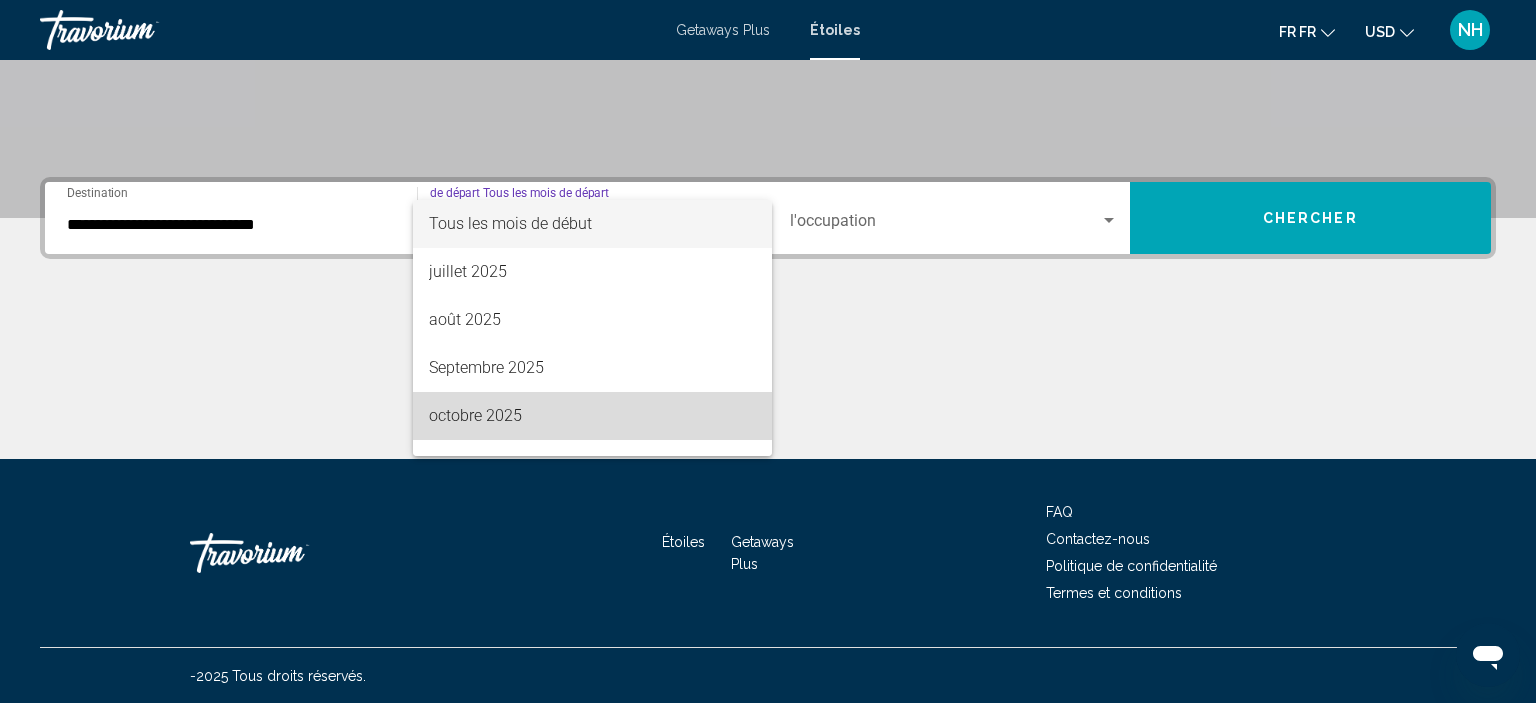 click on "octobre 2025" at bounding box center (592, 416) 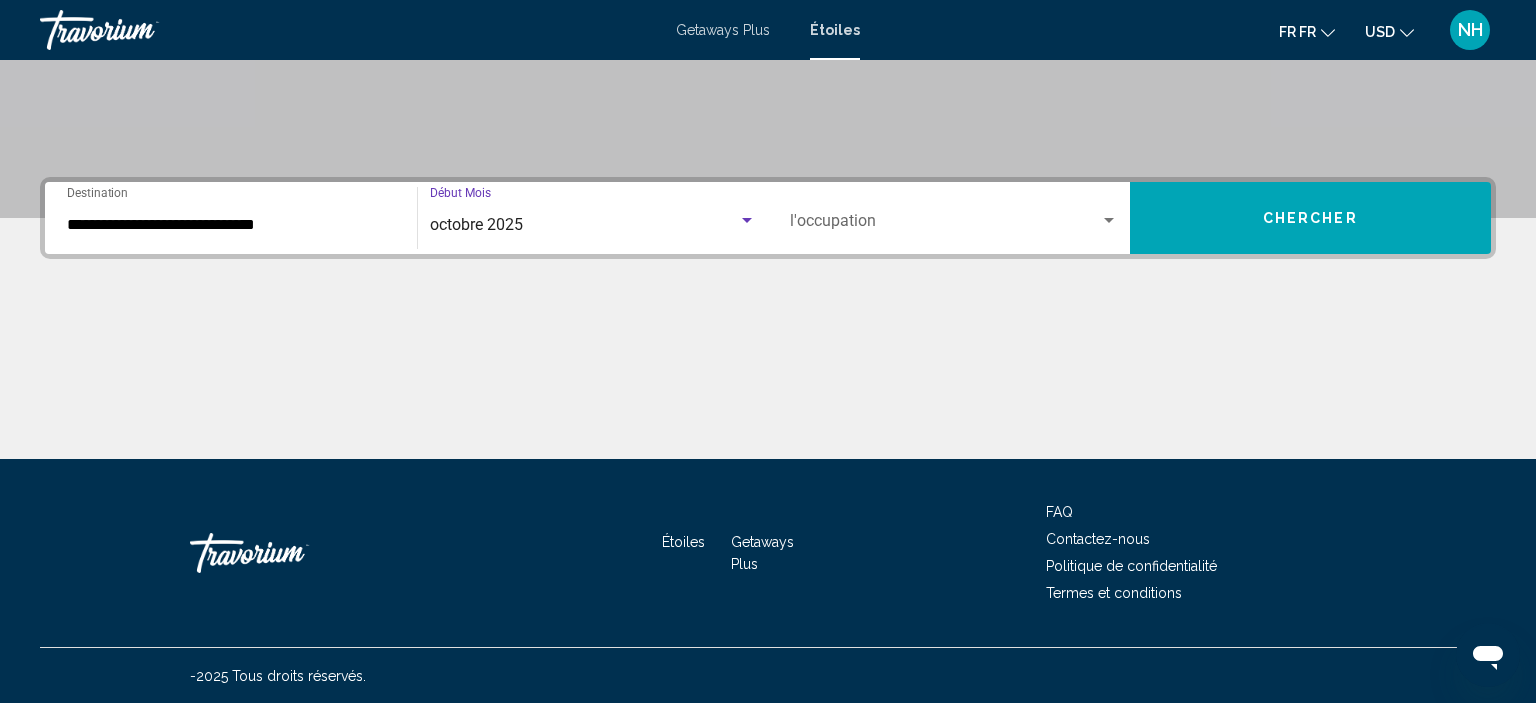 click on "Durée de   l'occupation" at bounding box center (954, 218) 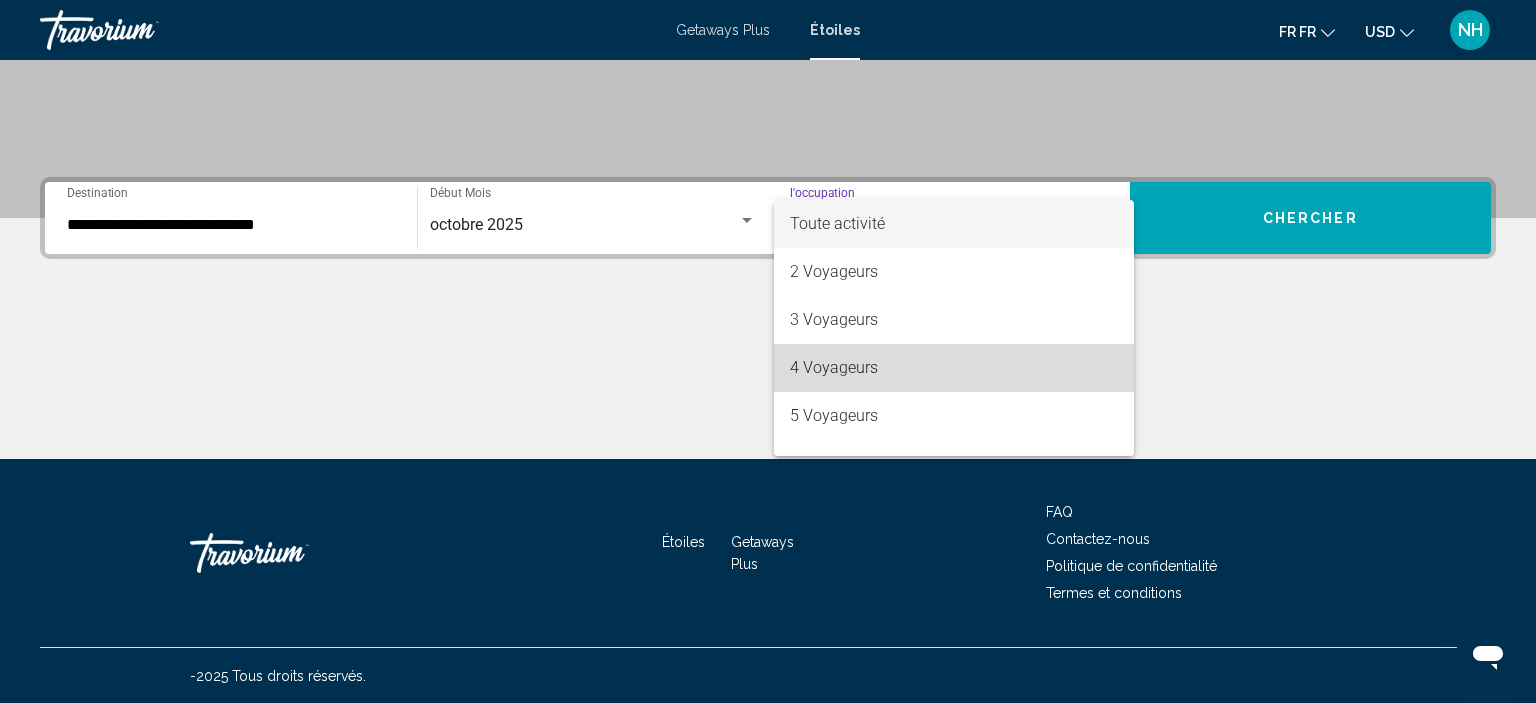 click on "4 Voyageurs" at bounding box center [954, 368] 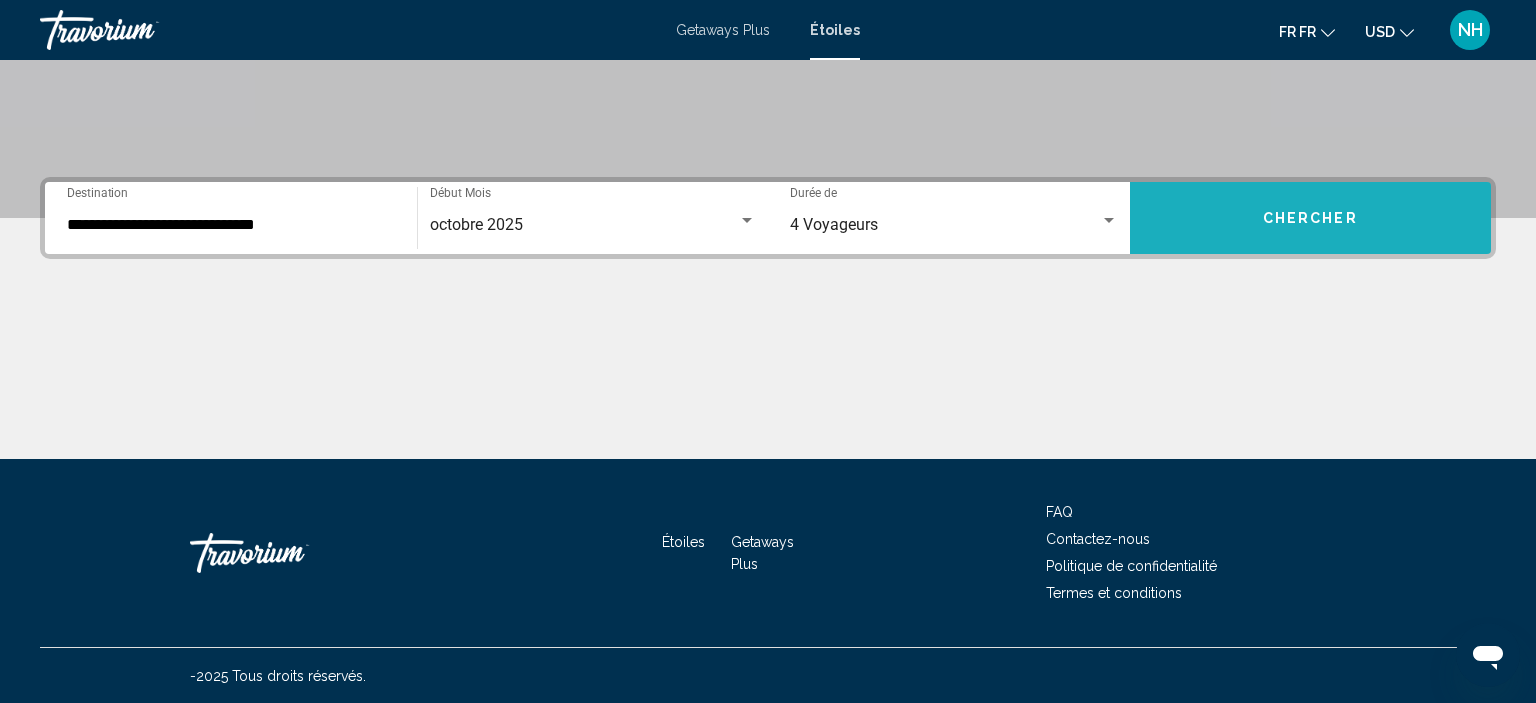 click on "Chercher" at bounding box center [1310, 219] 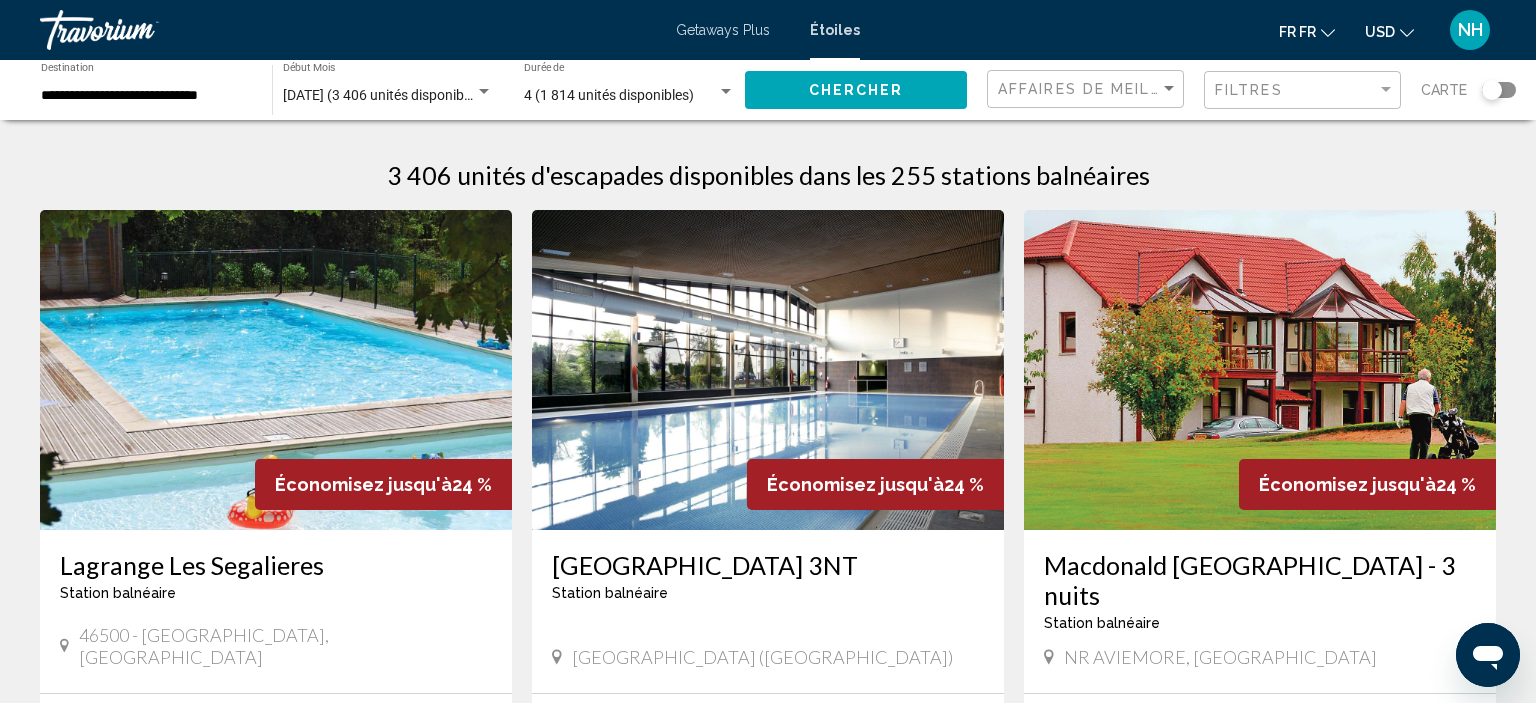 click on "**********" 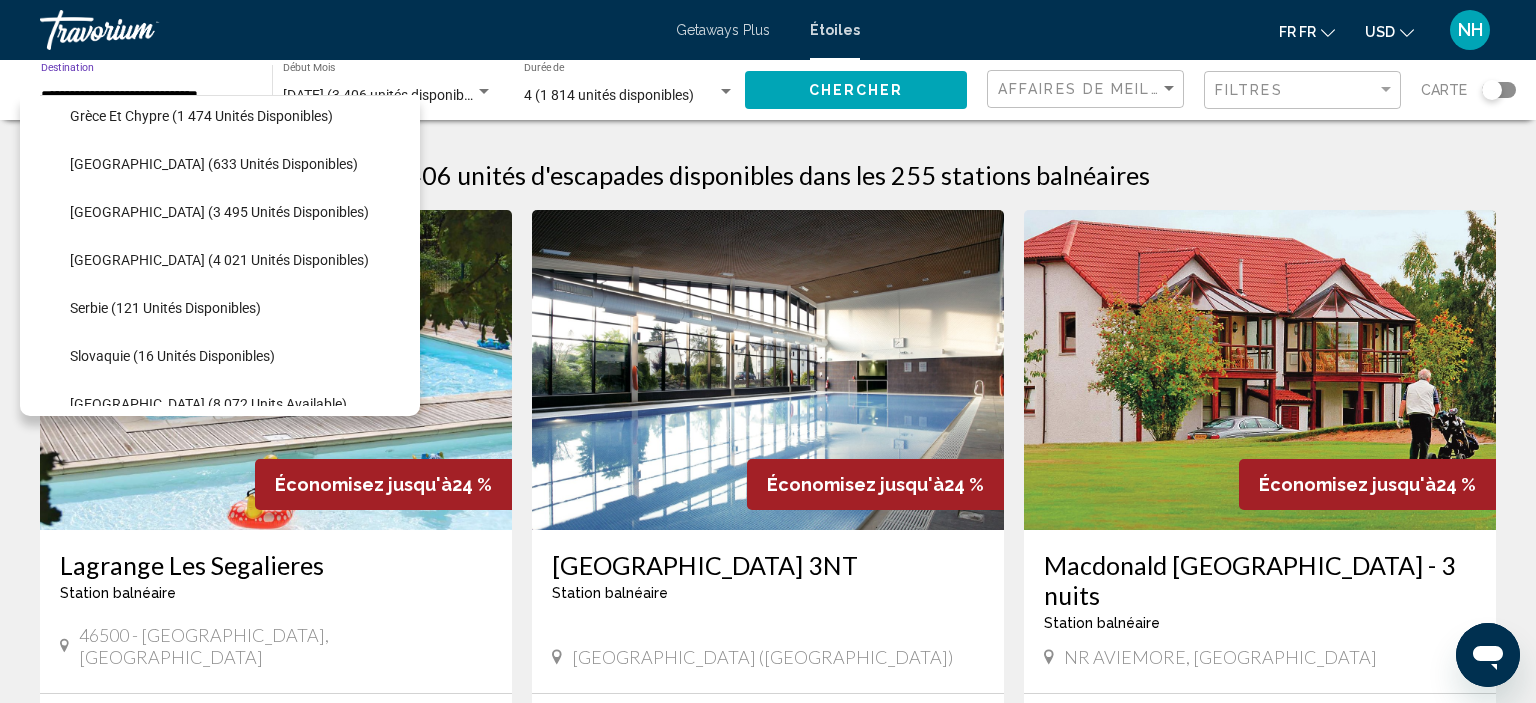 scroll, scrollTop: 715, scrollLeft: 0, axis: vertical 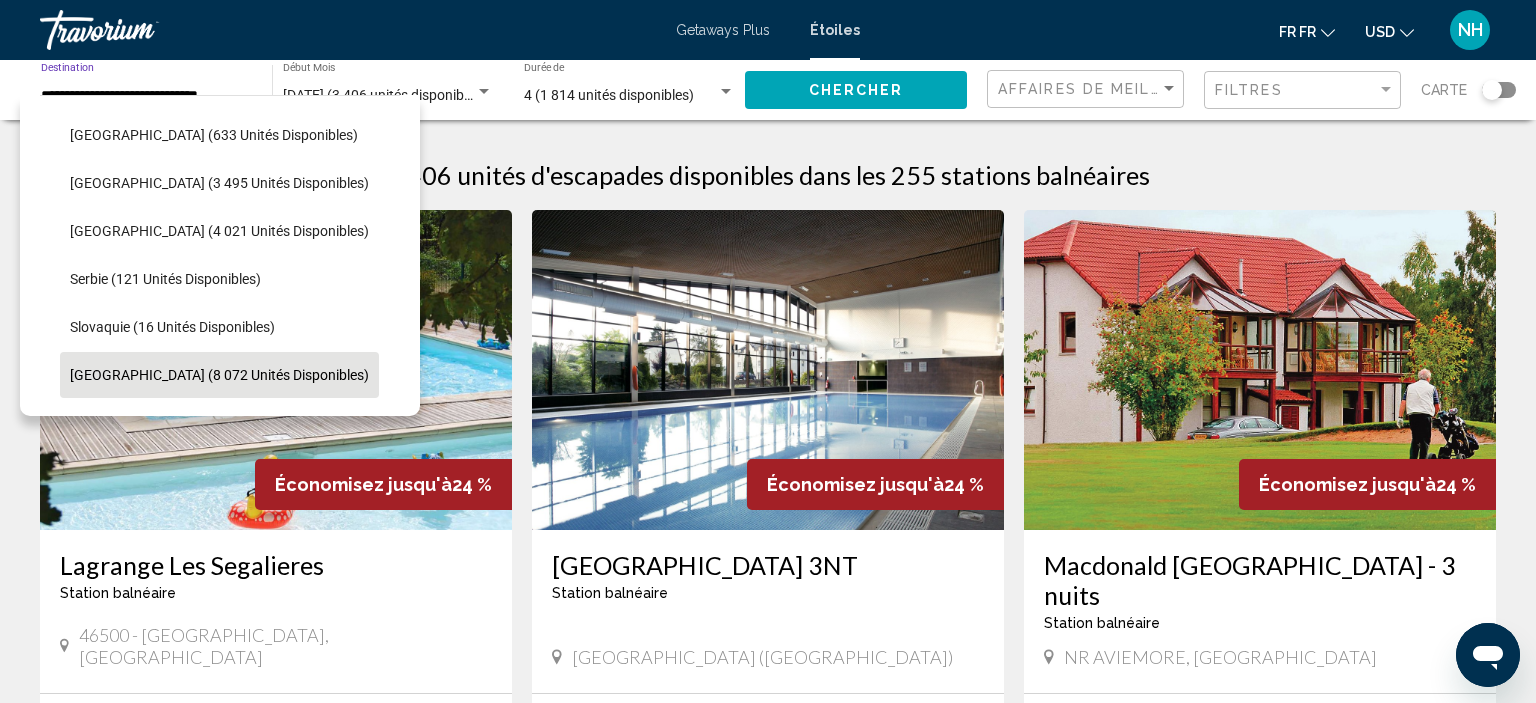 click on "[GEOGRAPHIC_DATA] (8 072 unités disponibles)" 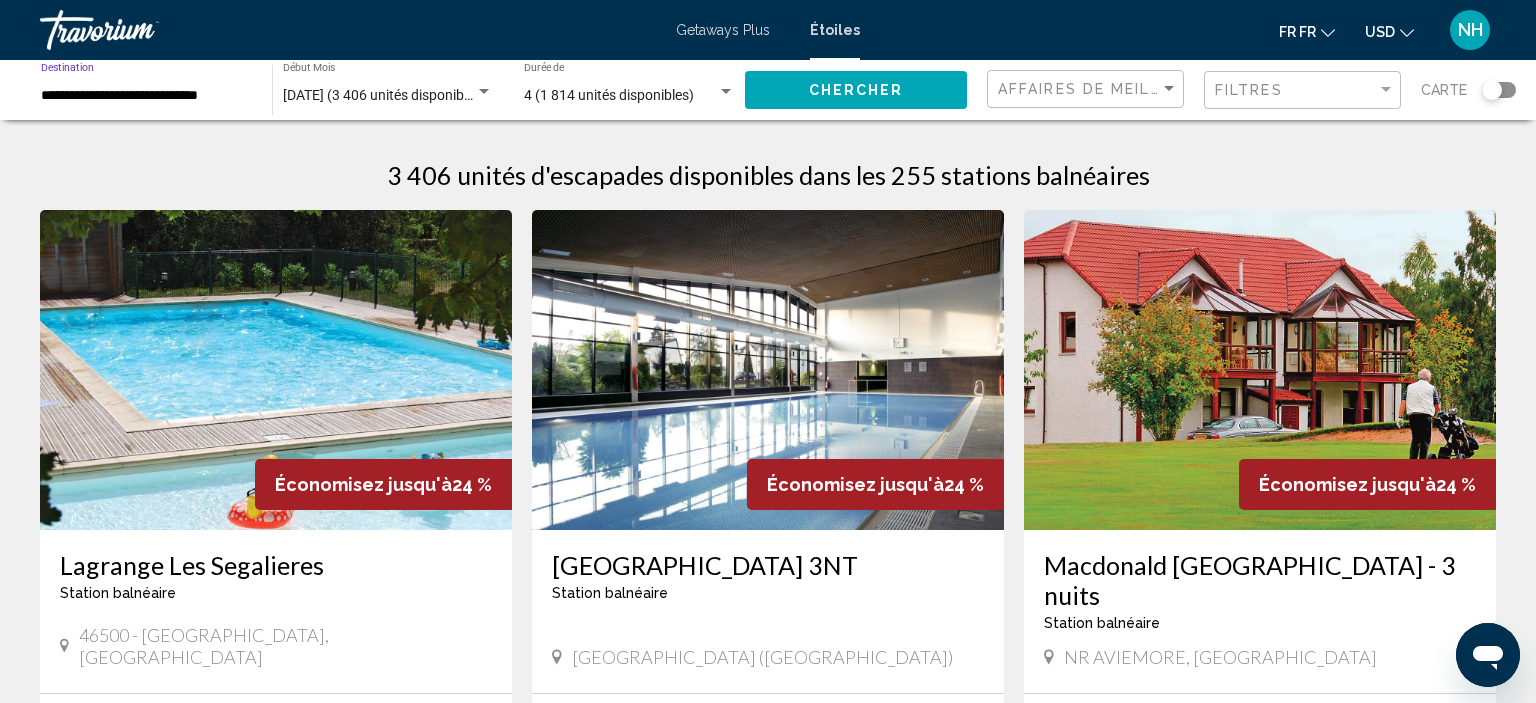 type on "**********" 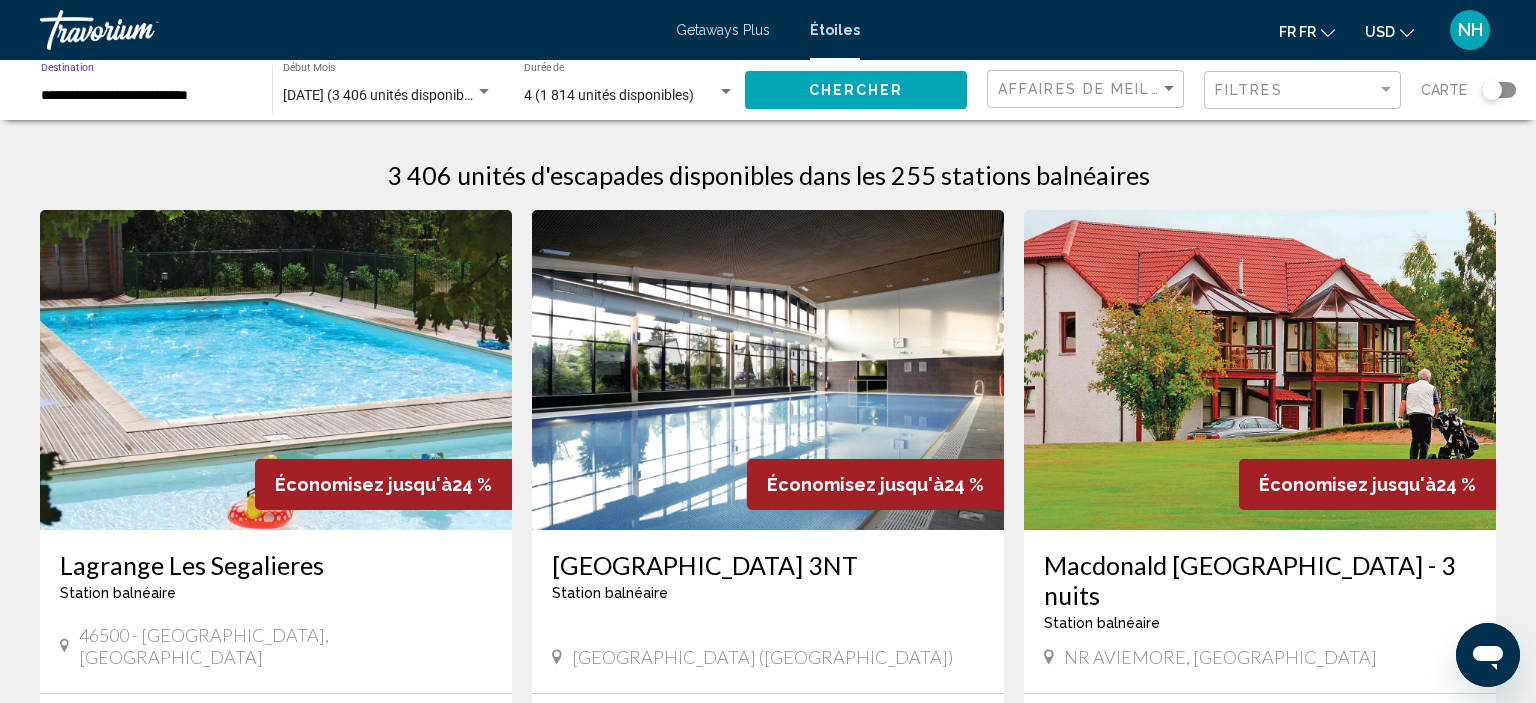 click on "Chercher" 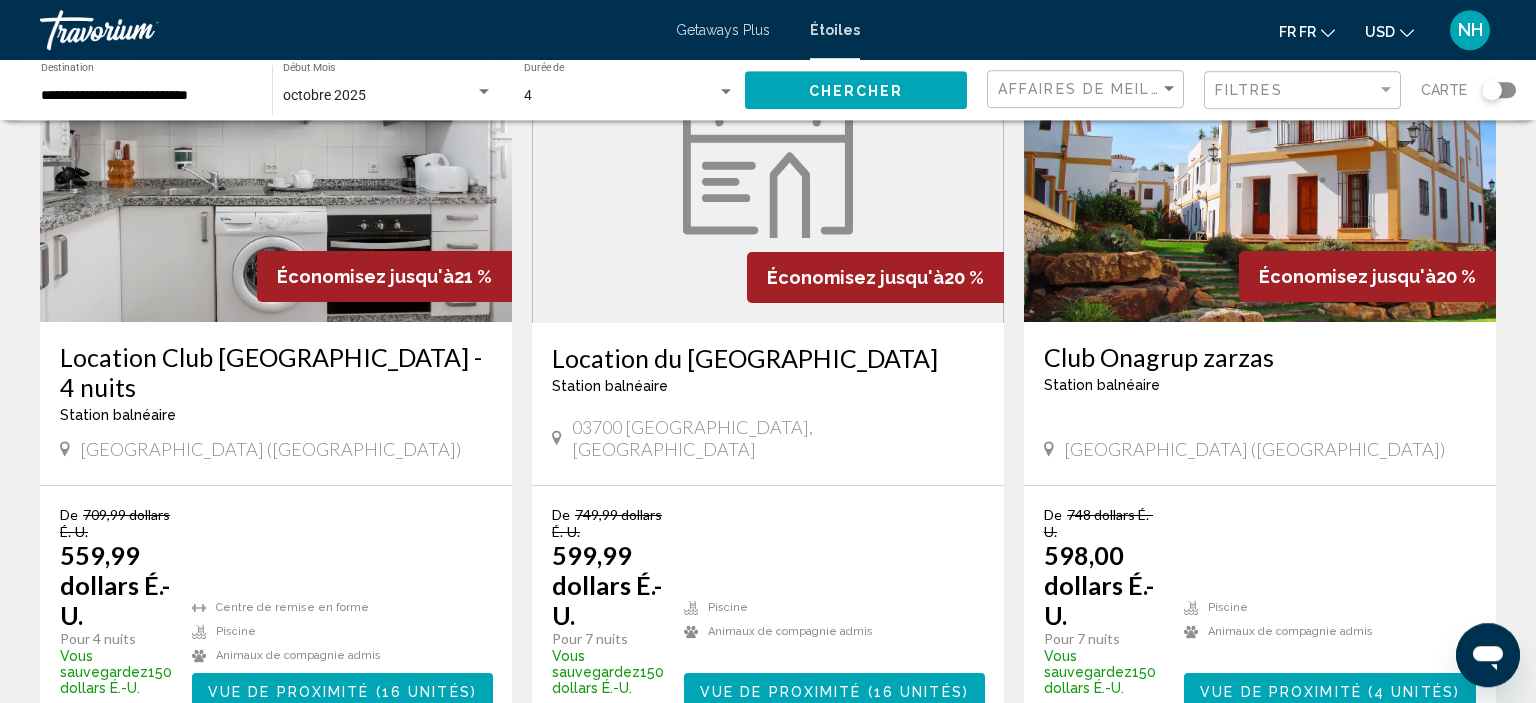 scroll, scrollTop: 981, scrollLeft: 0, axis: vertical 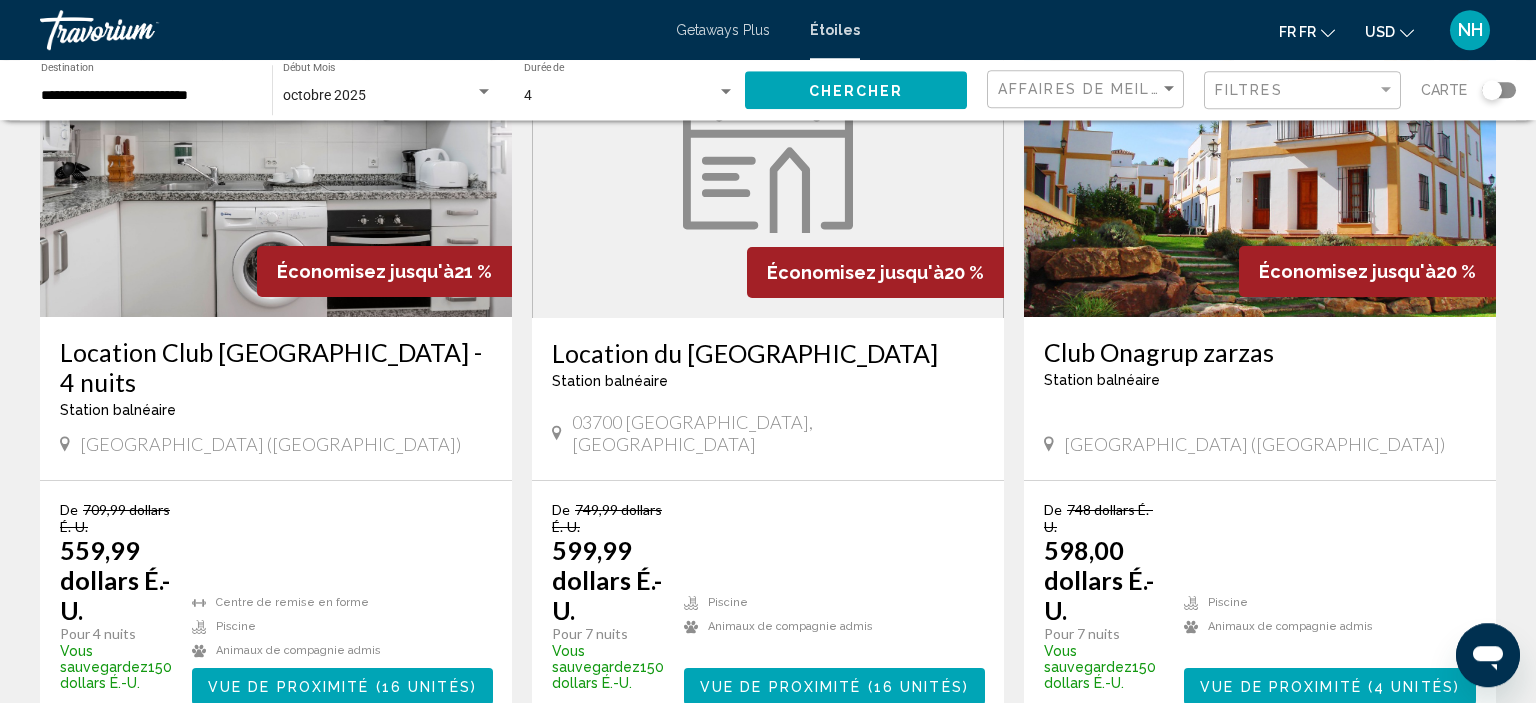 type 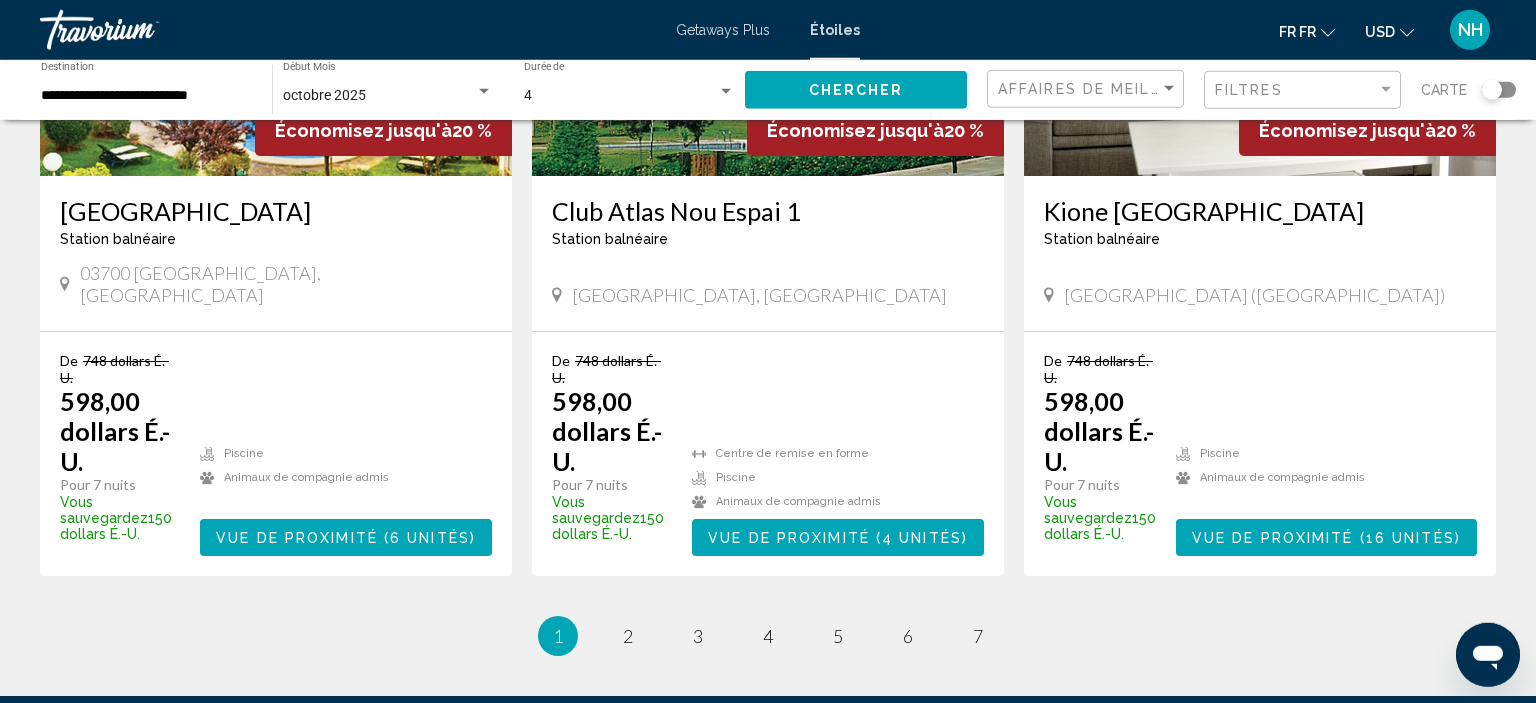 scroll, scrollTop: 2653, scrollLeft: 0, axis: vertical 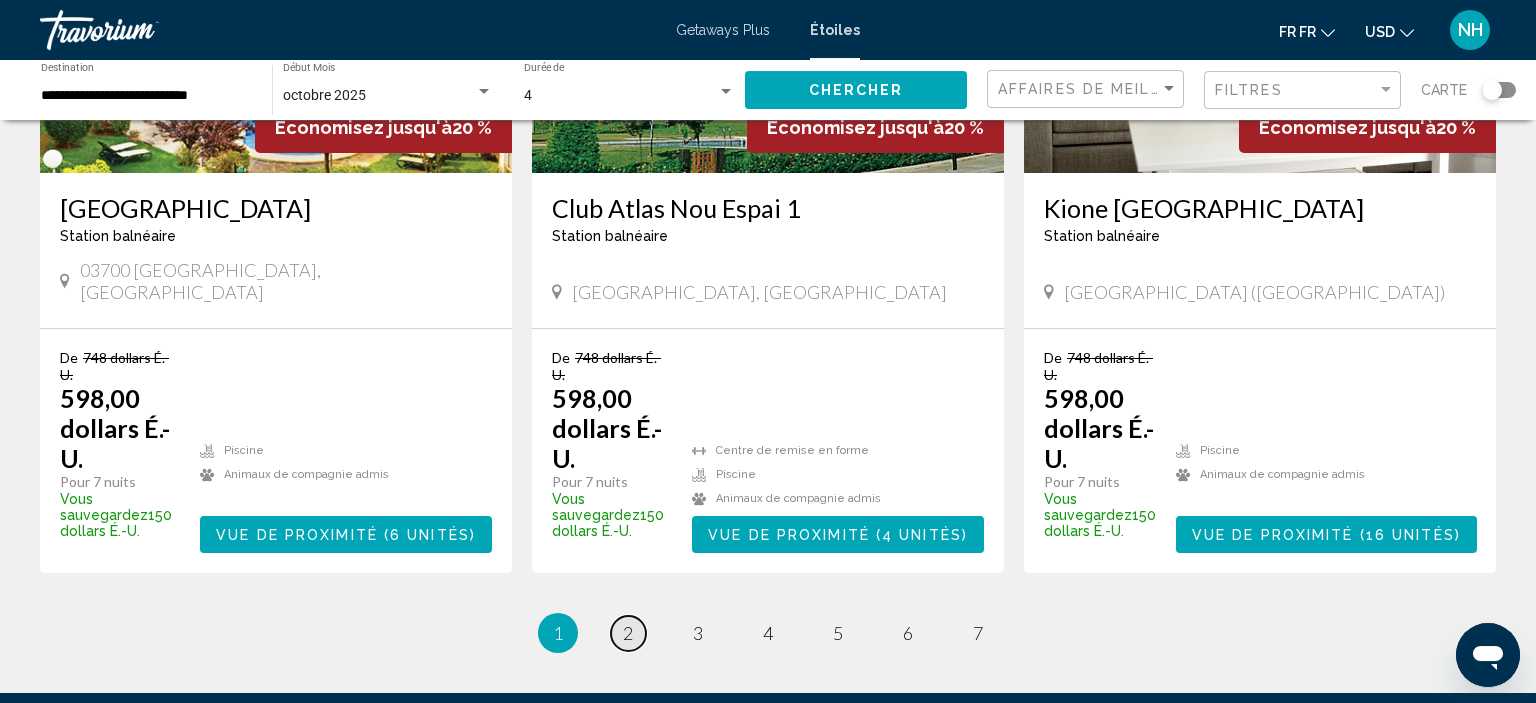 click on "2" at bounding box center (628, 633) 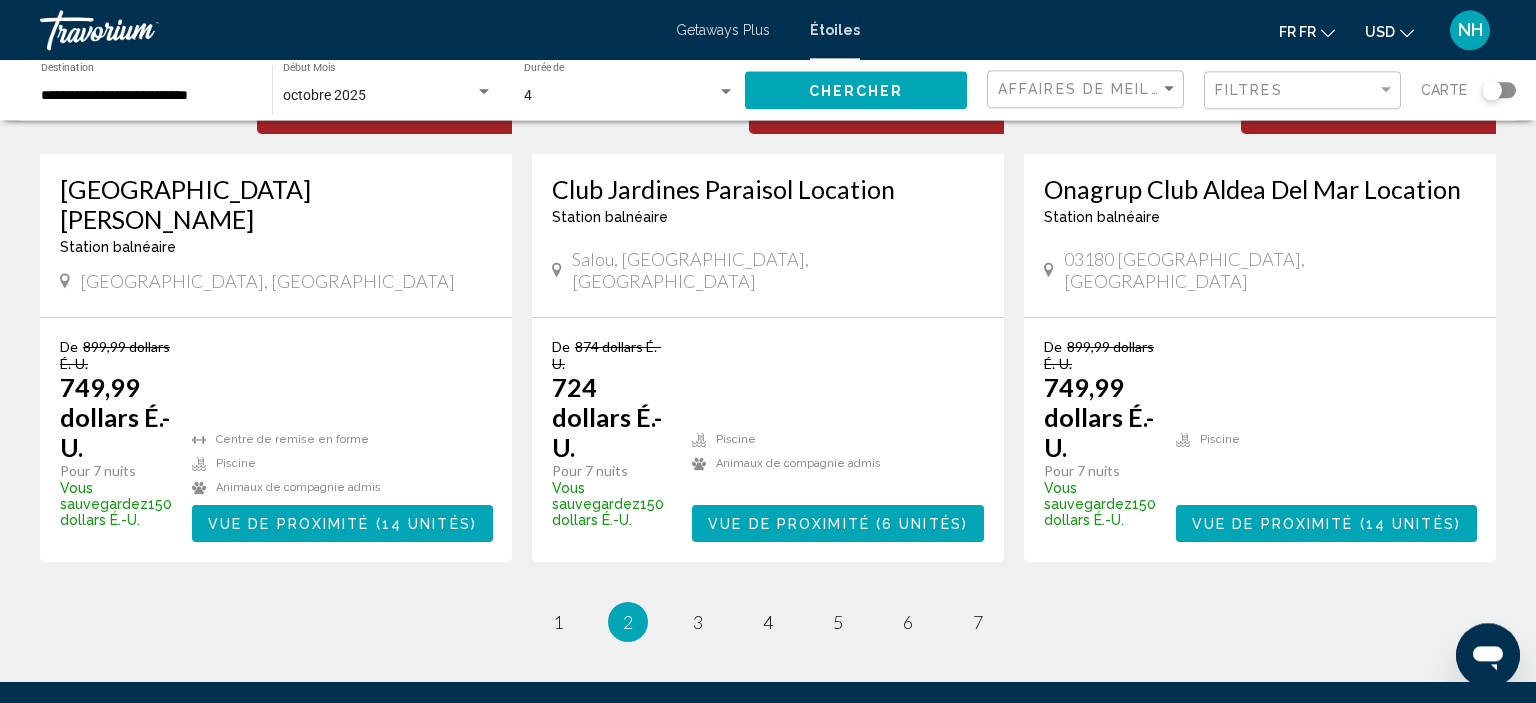 scroll, scrollTop: 2665, scrollLeft: 0, axis: vertical 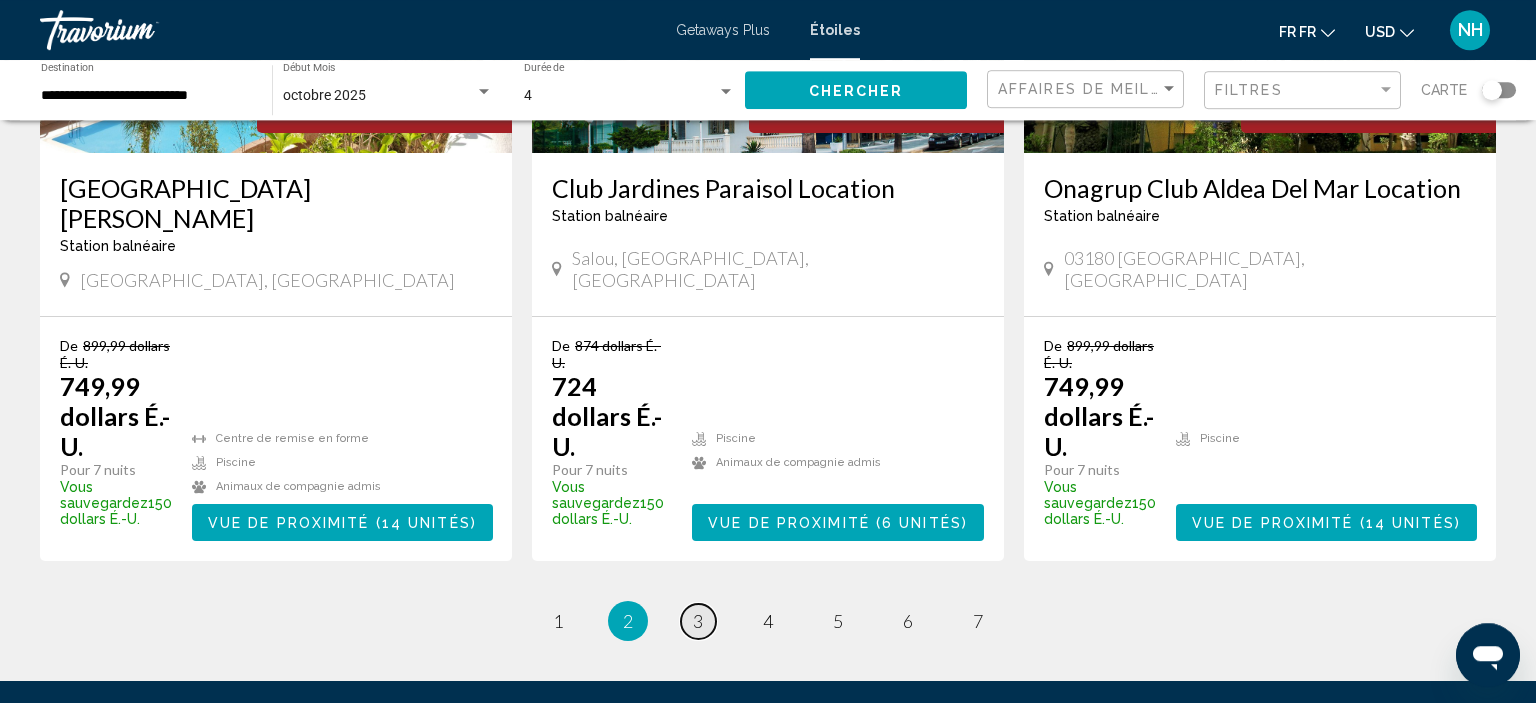 click on "3" at bounding box center [698, 621] 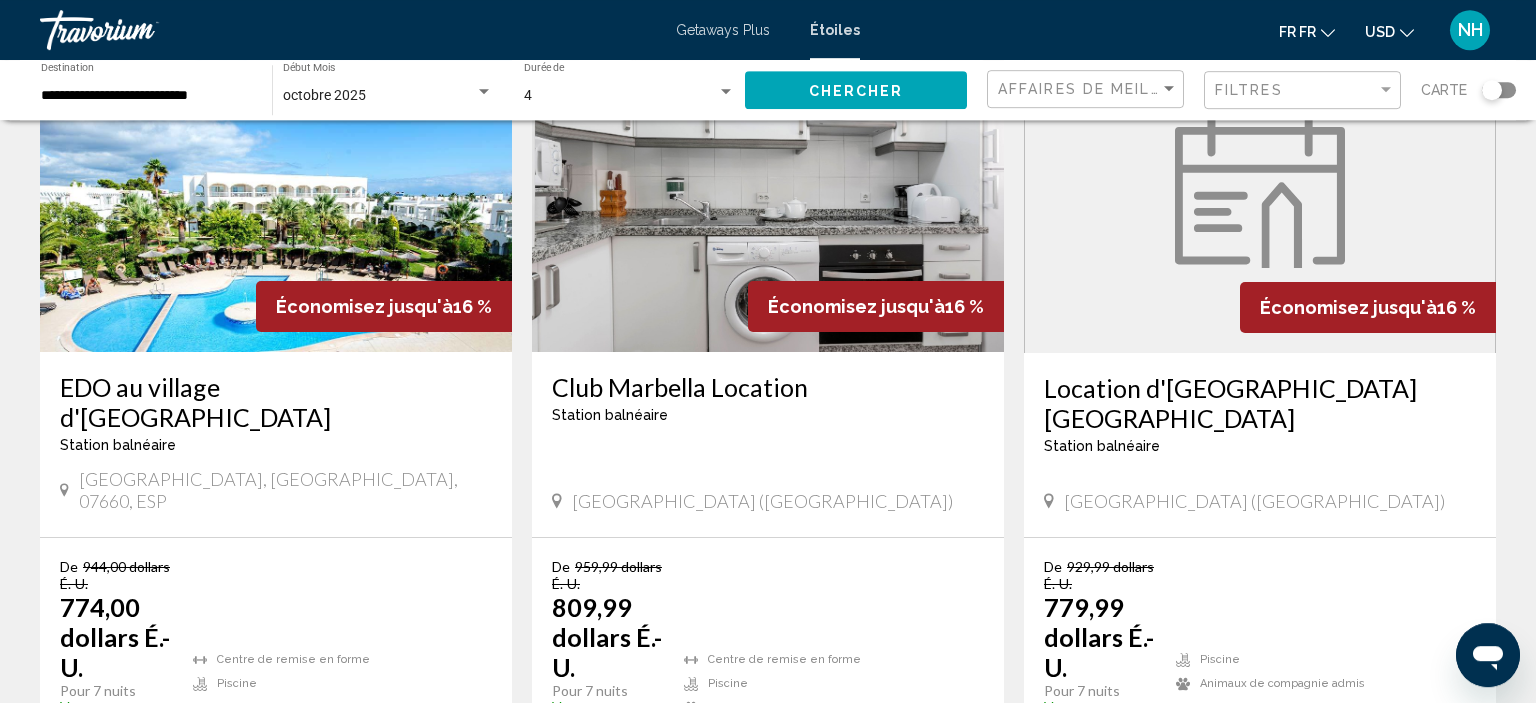 scroll, scrollTop: 2558, scrollLeft: 0, axis: vertical 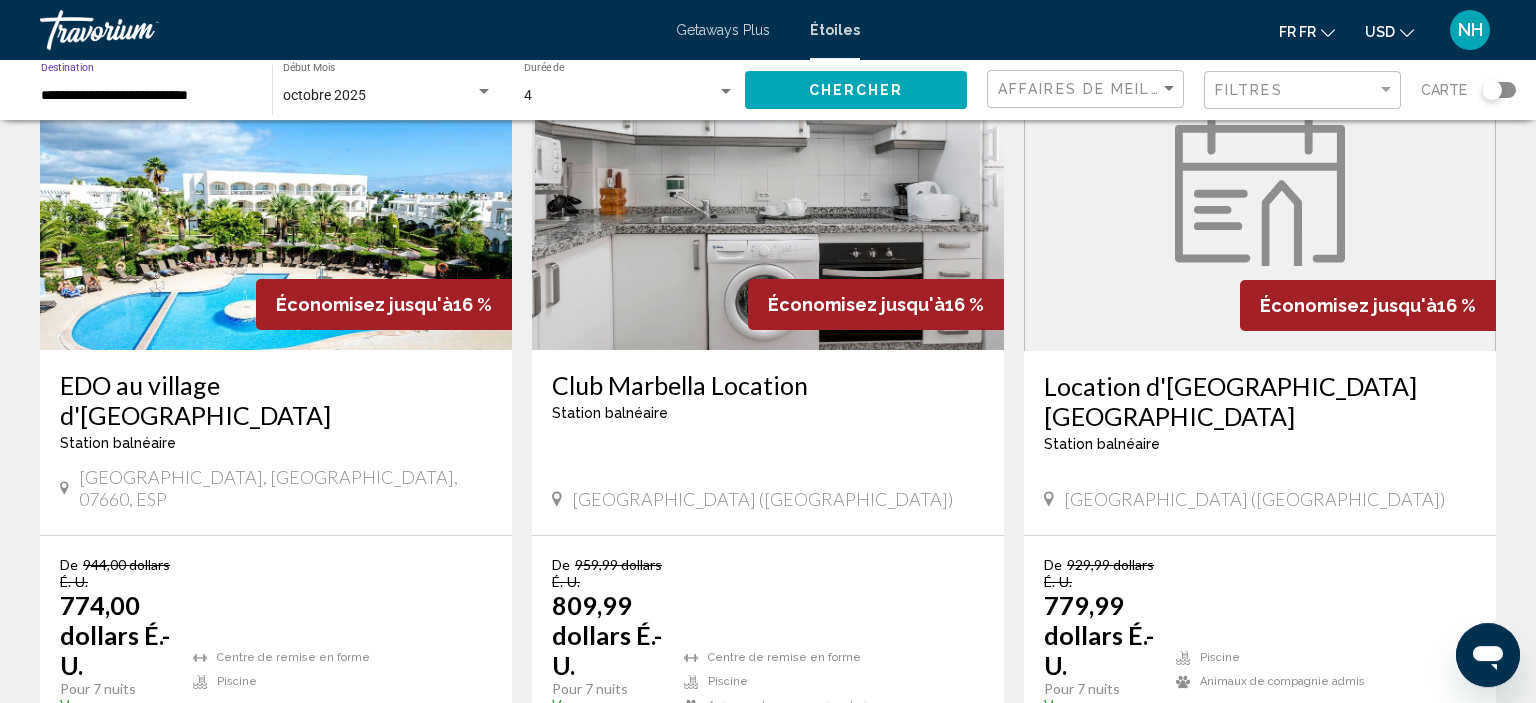 click on "**********" at bounding box center (146, 96) 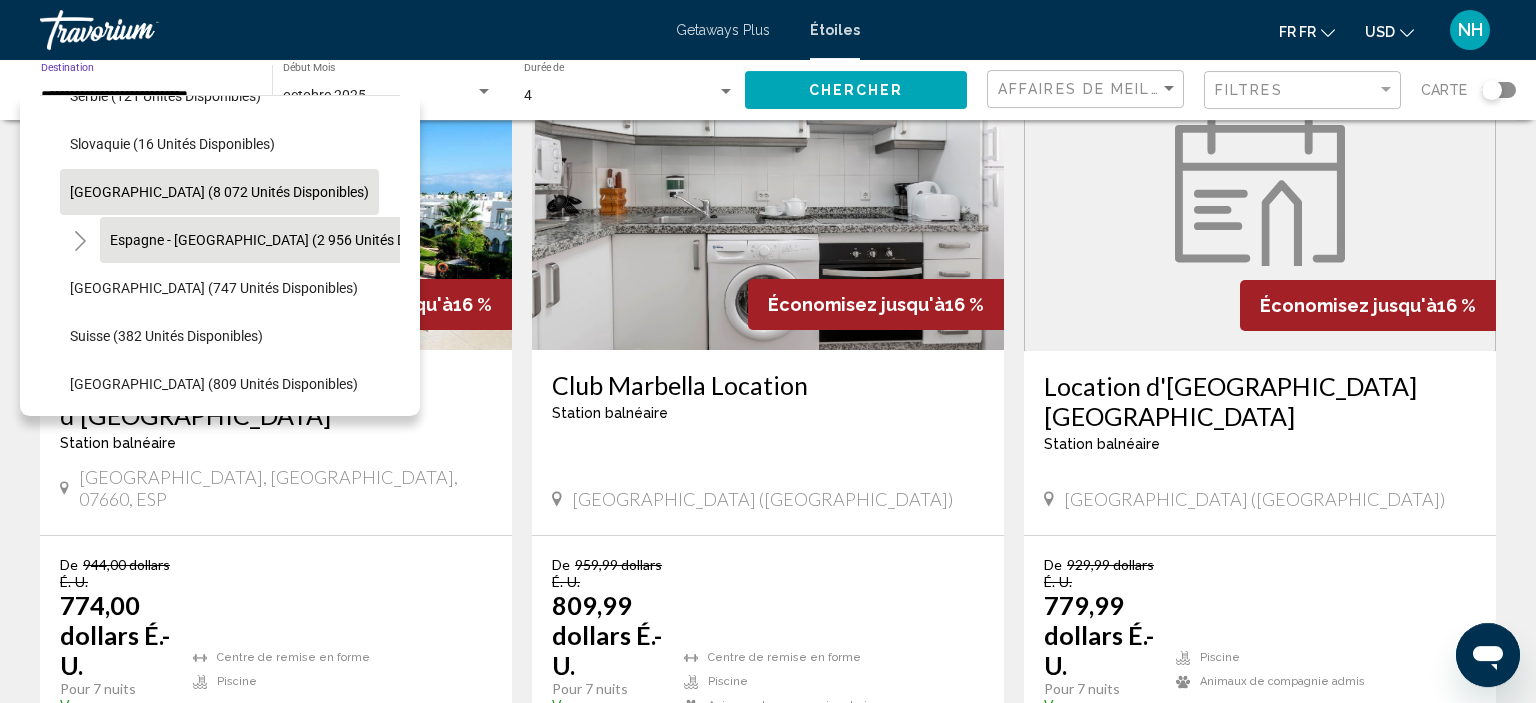 scroll, scrollTop: 919, scrollLeft: 0, axis: vertical 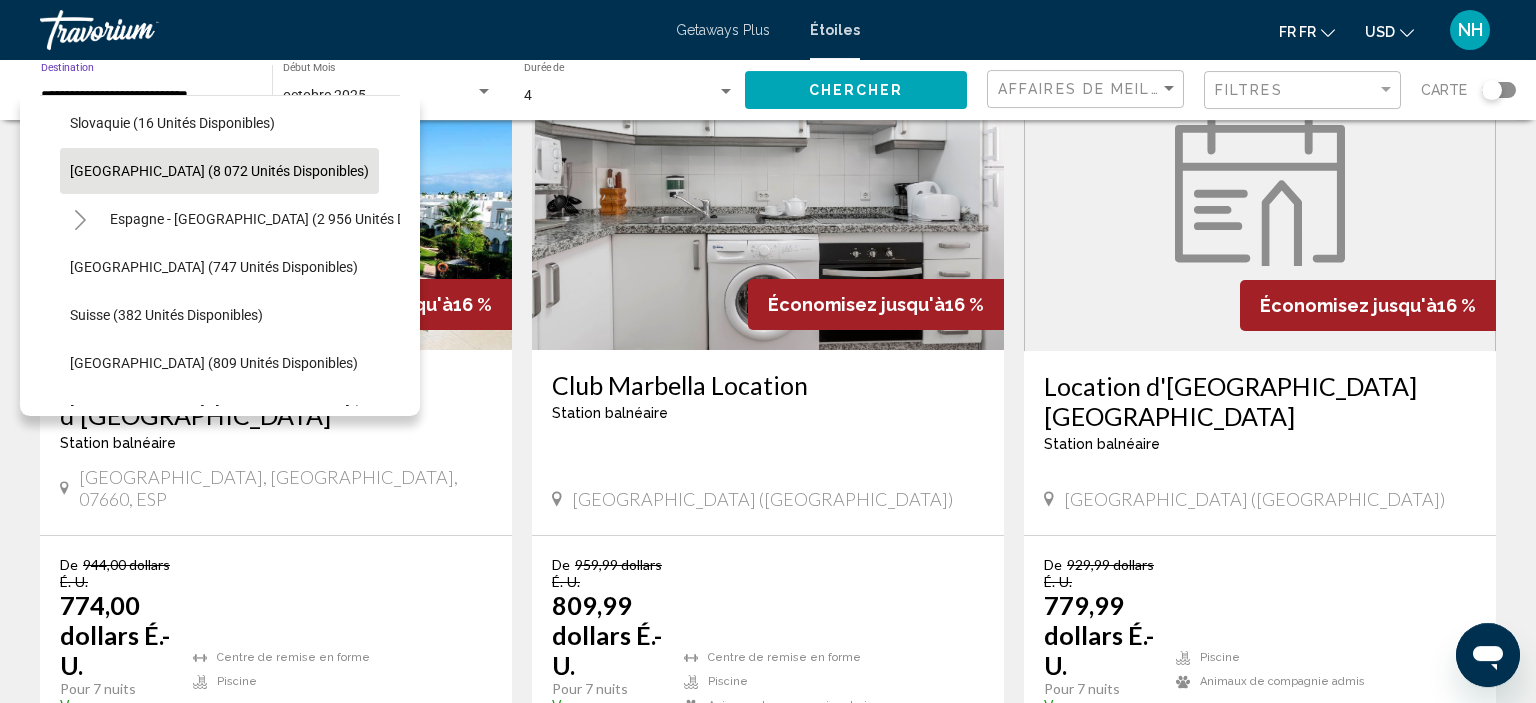 click 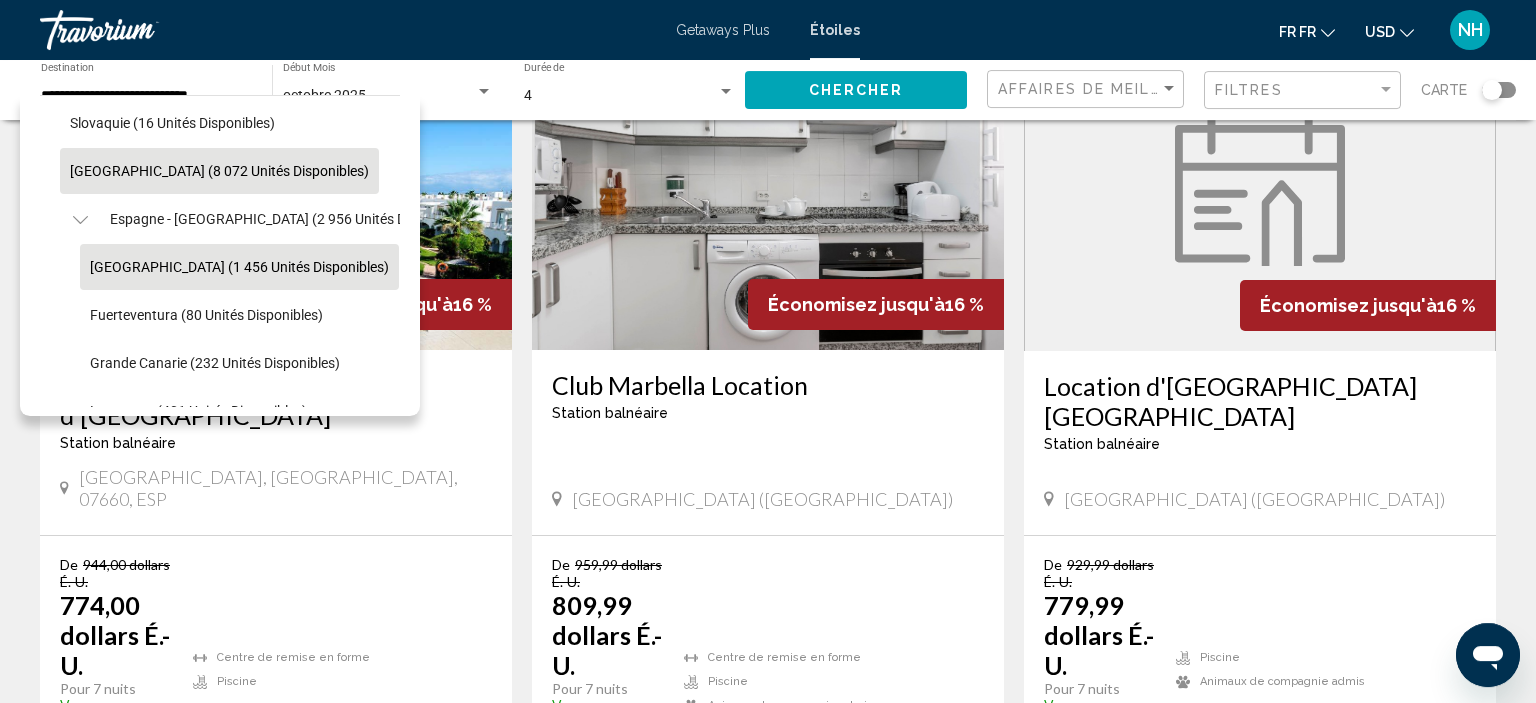 click on "[GEOGRAPHIC_DATA] (1 456 unités disponibles)" 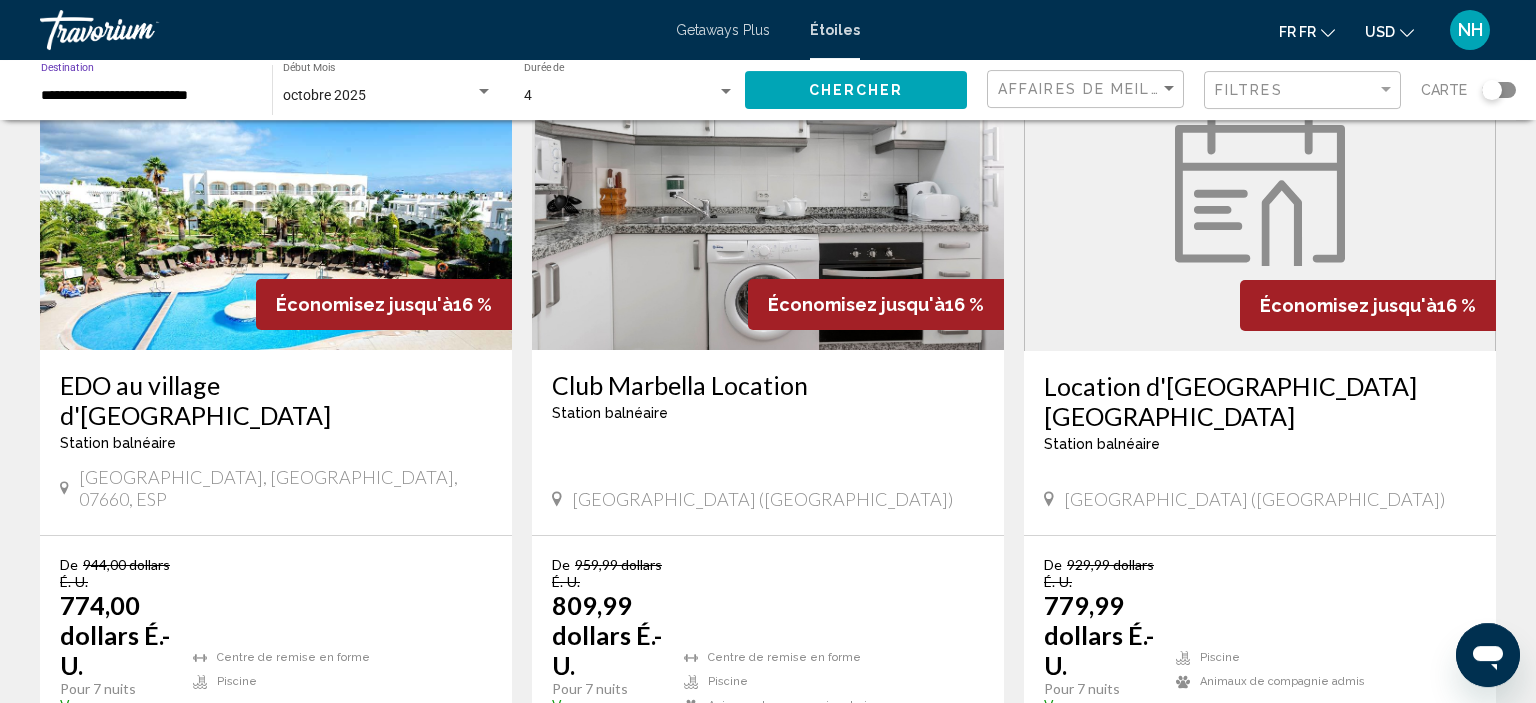 type on "**********" 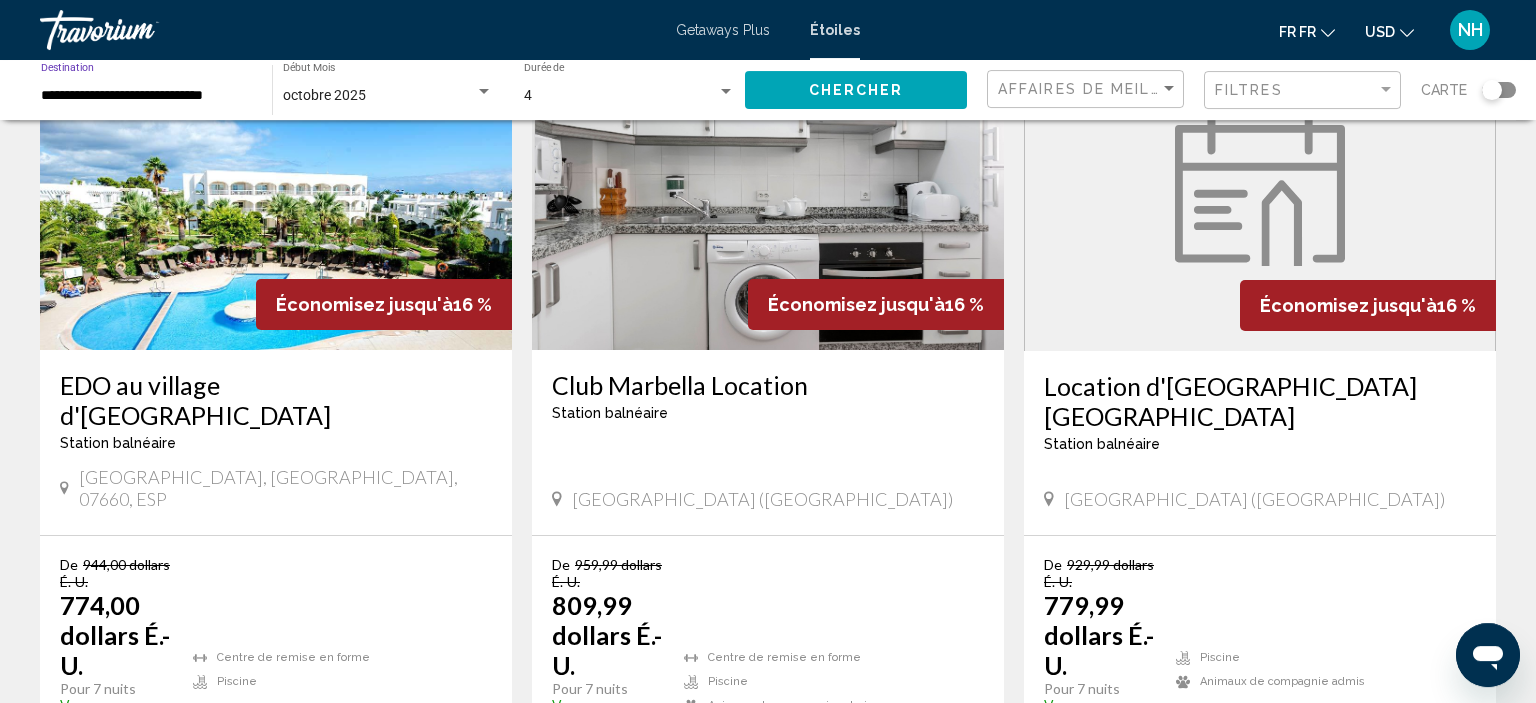 click on "Chercher" 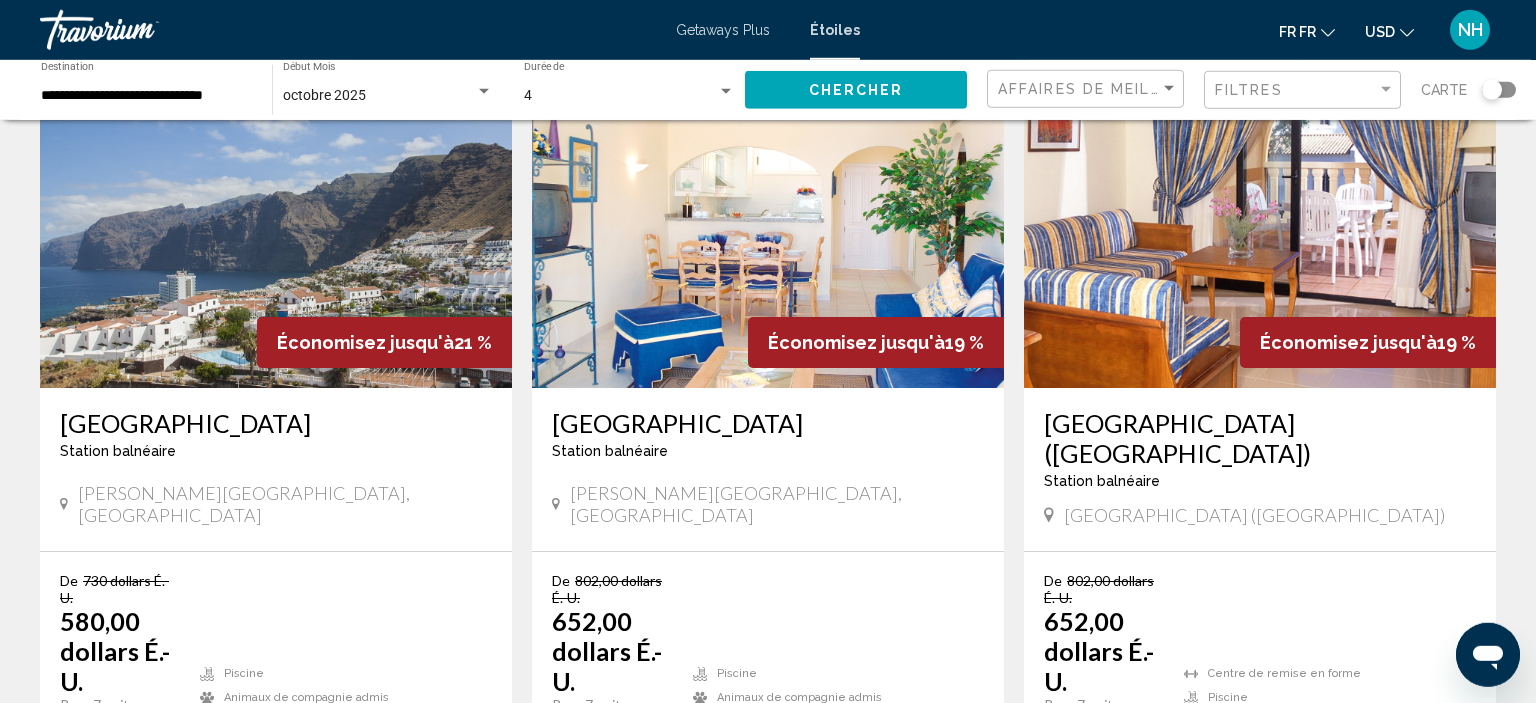 scroll, scrollTop: 85, scrollLeft: 0, axis: vertical 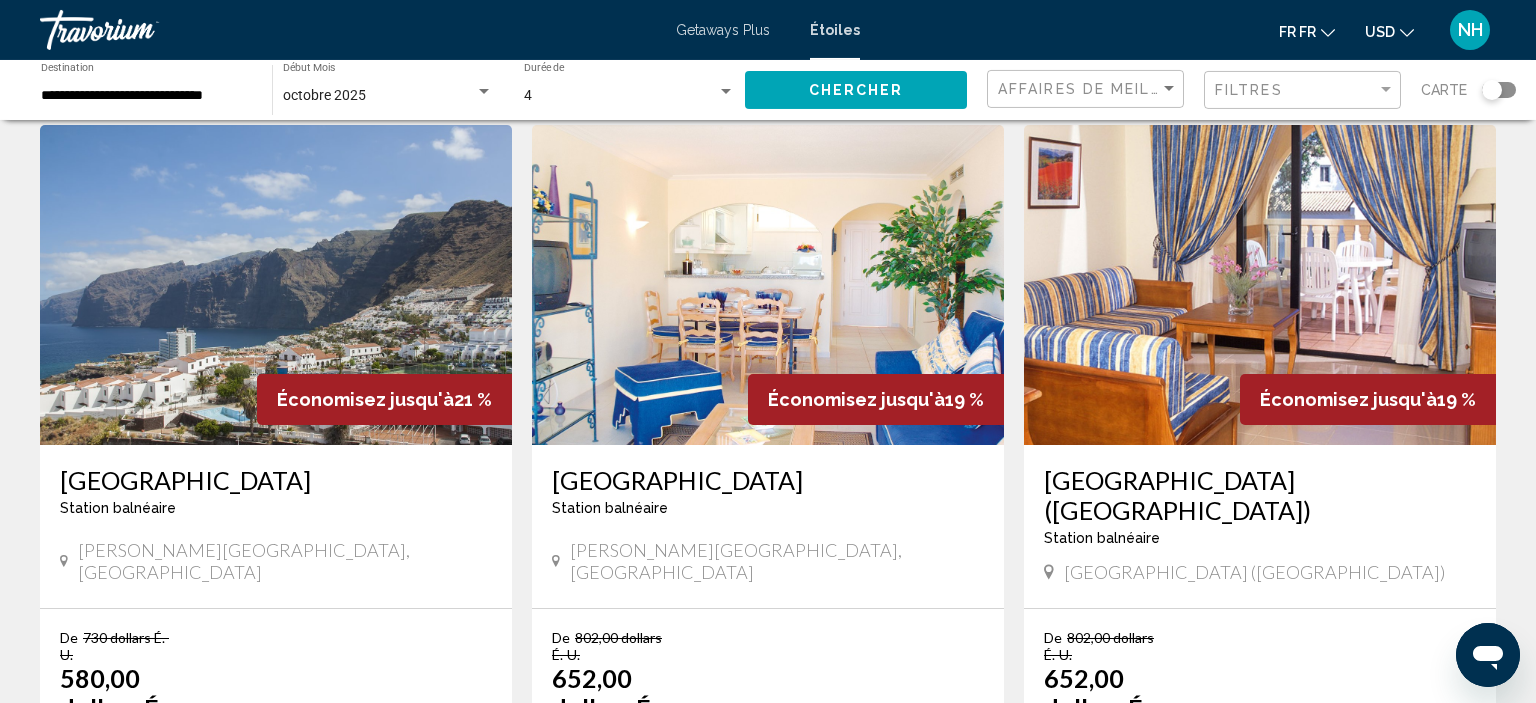 click at bounding box center (276, 285) 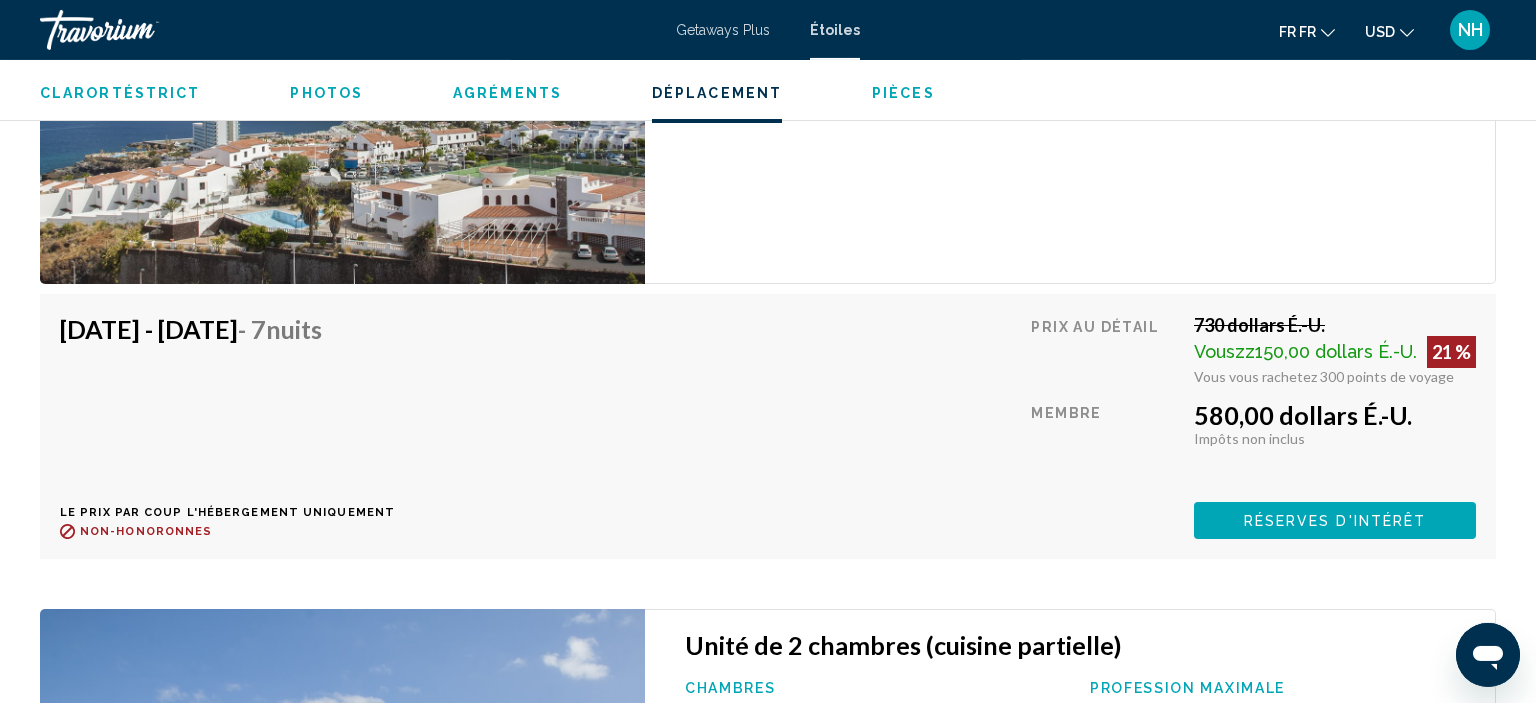 scroll, scrollTop: 3388, scrollLeft: 0, axis: vertical 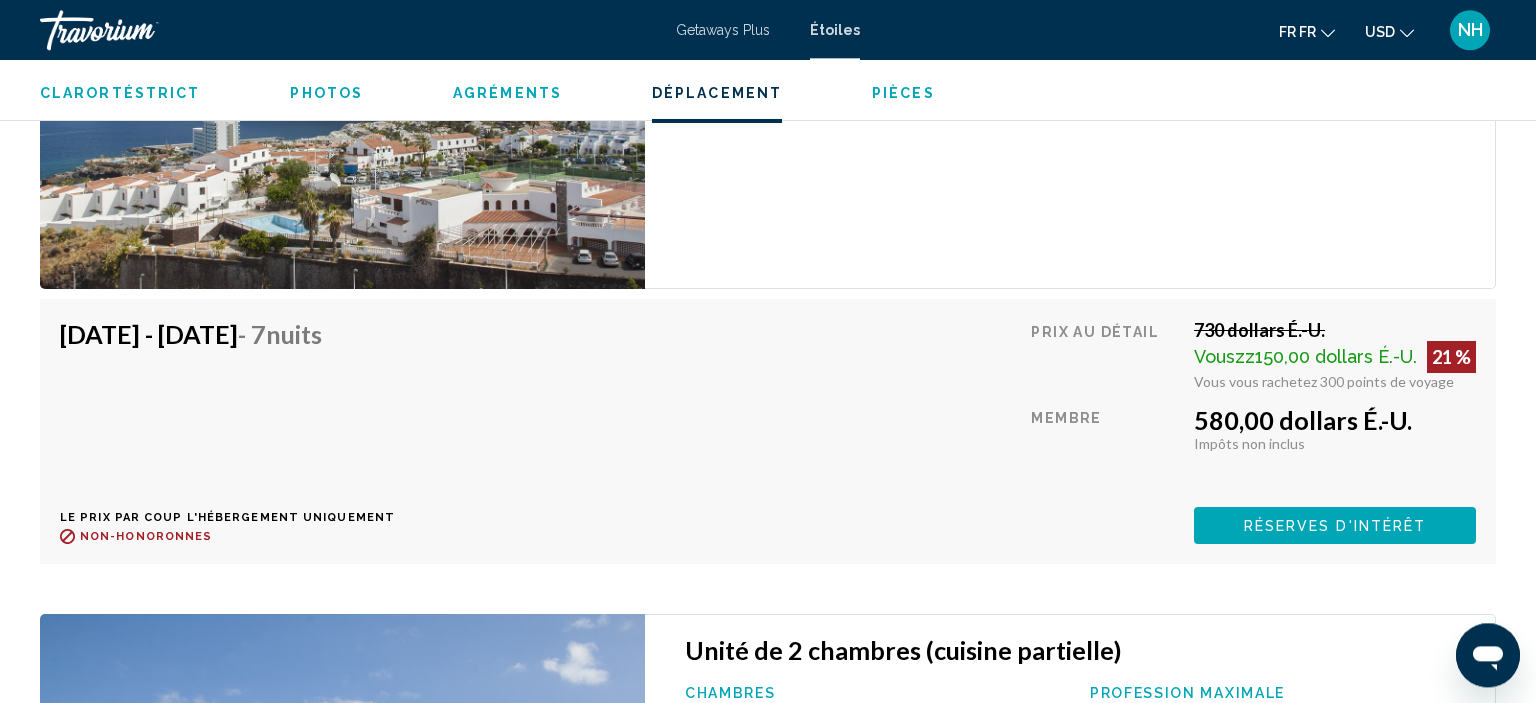 click on "Photos" at bounding box center [326, 93] 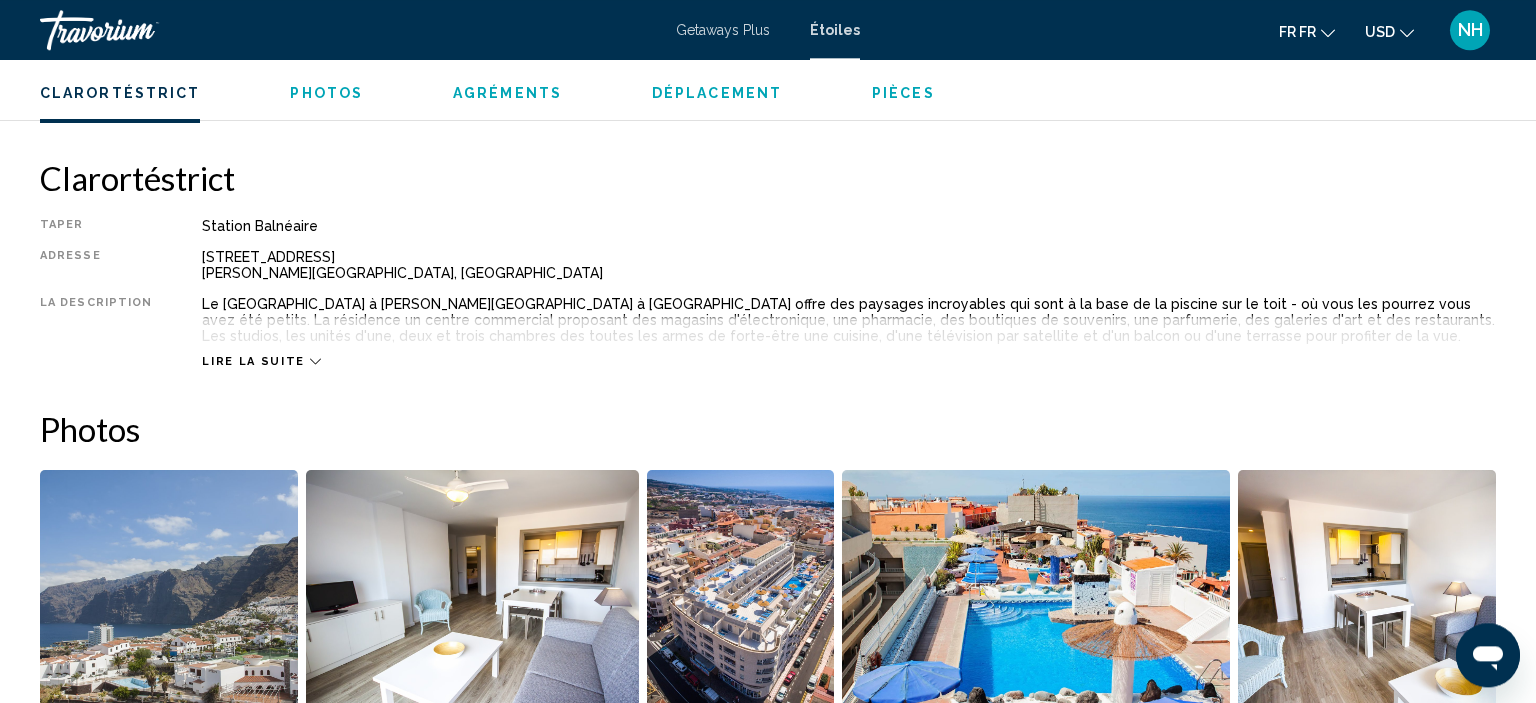 scroll, scrollTop: 598, scrollLeft: 0, axis: vertical 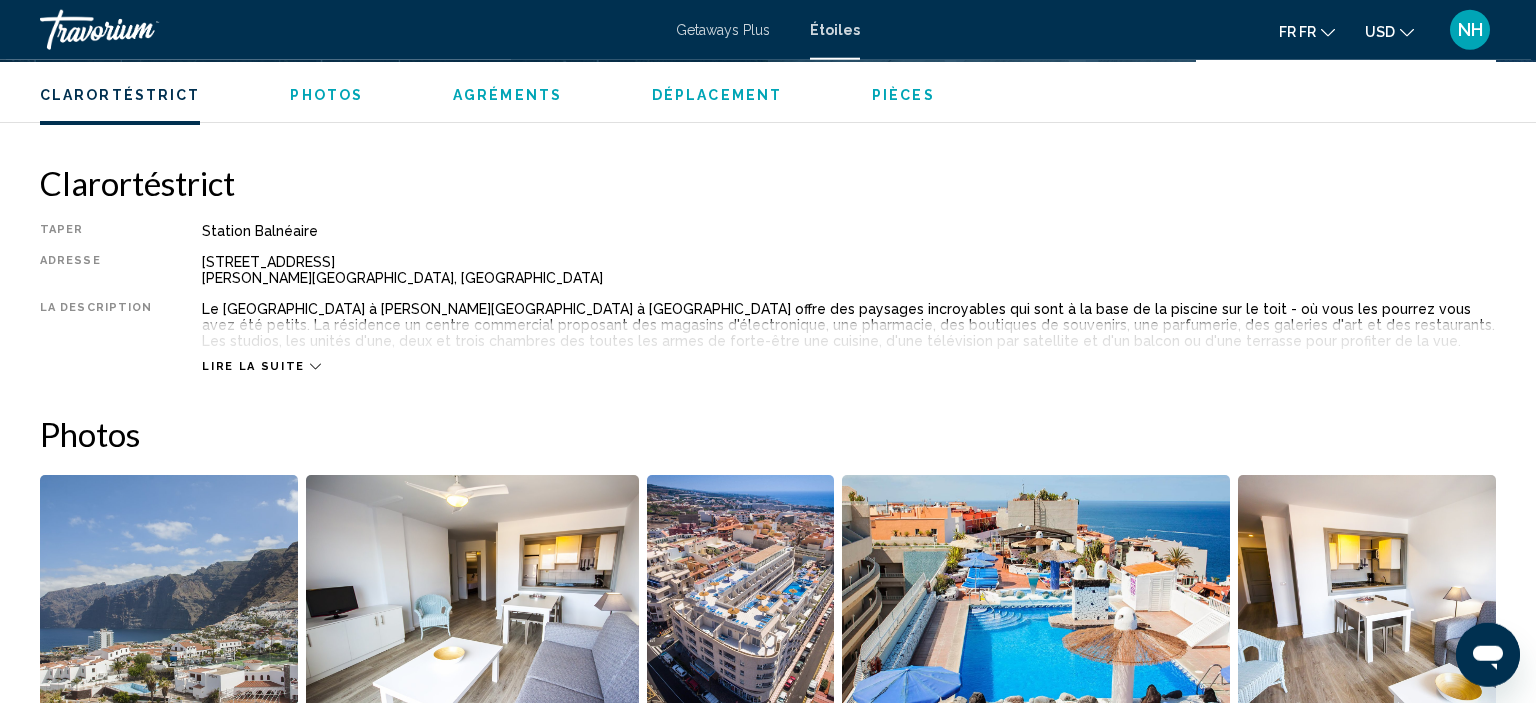click at bounding box center (472, 599) 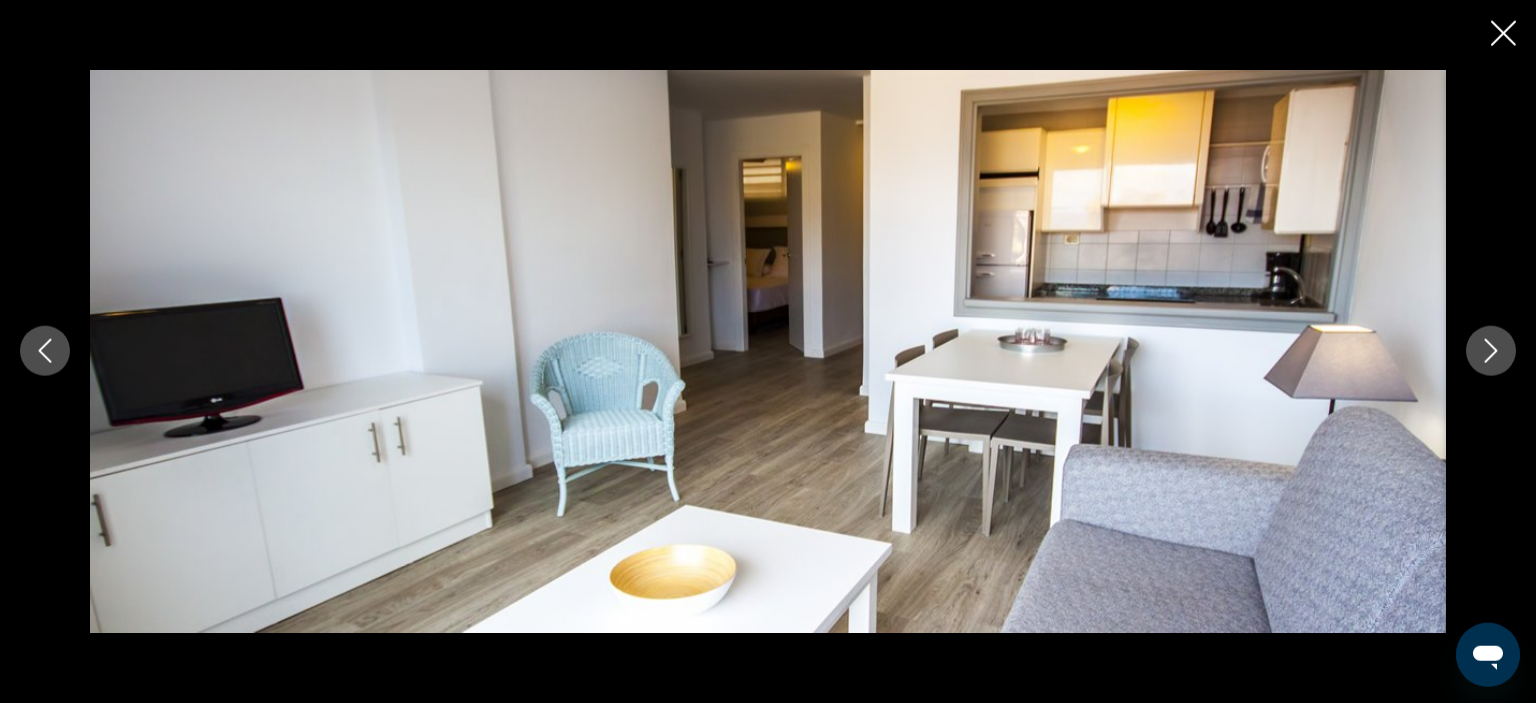 type 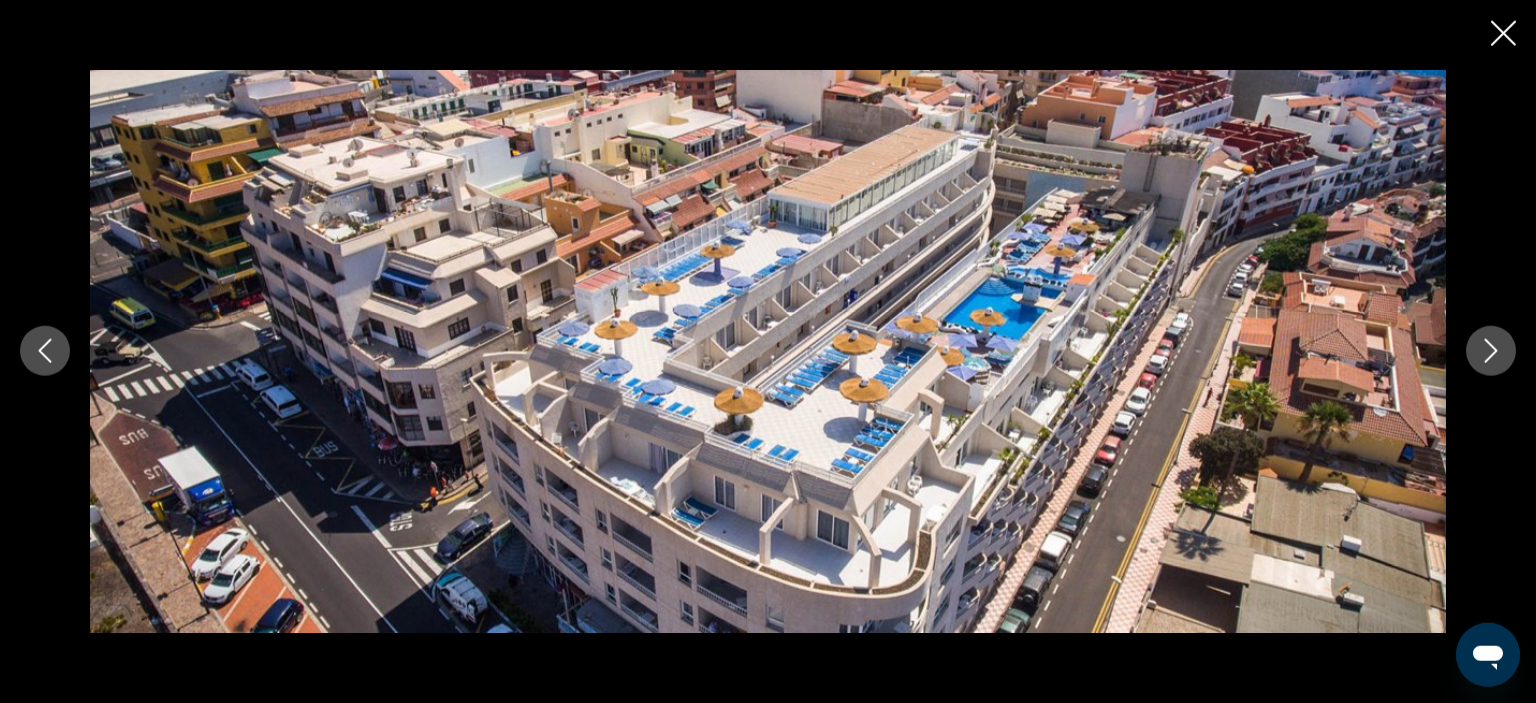 click 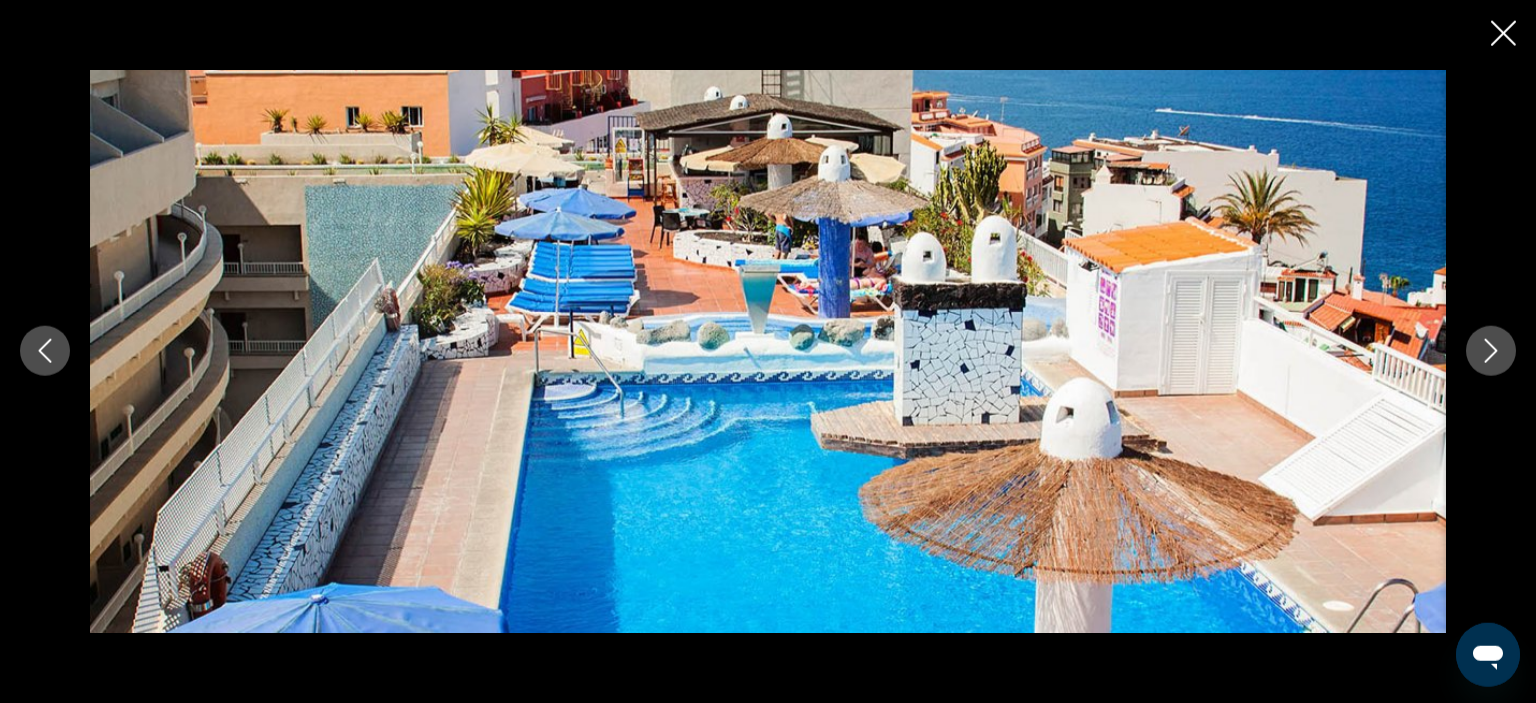 click 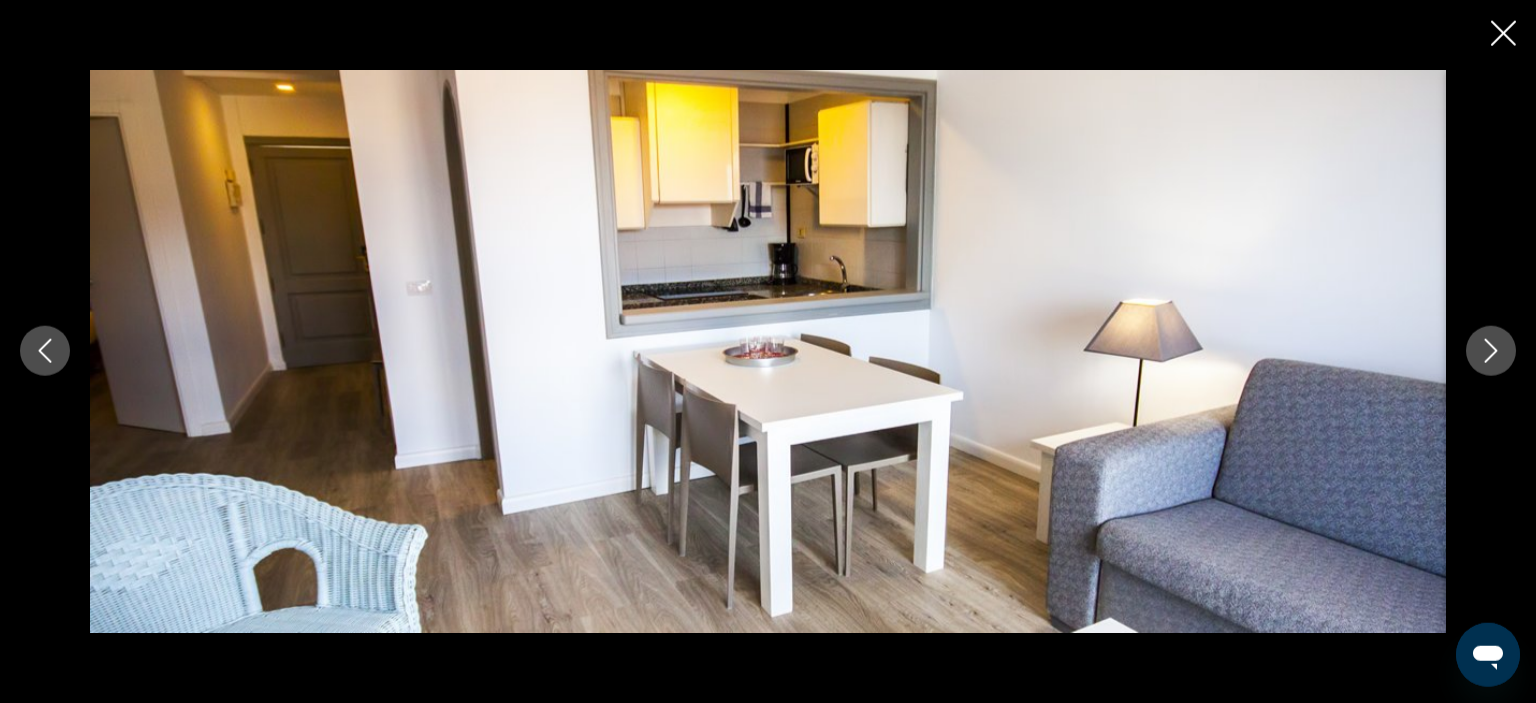 click 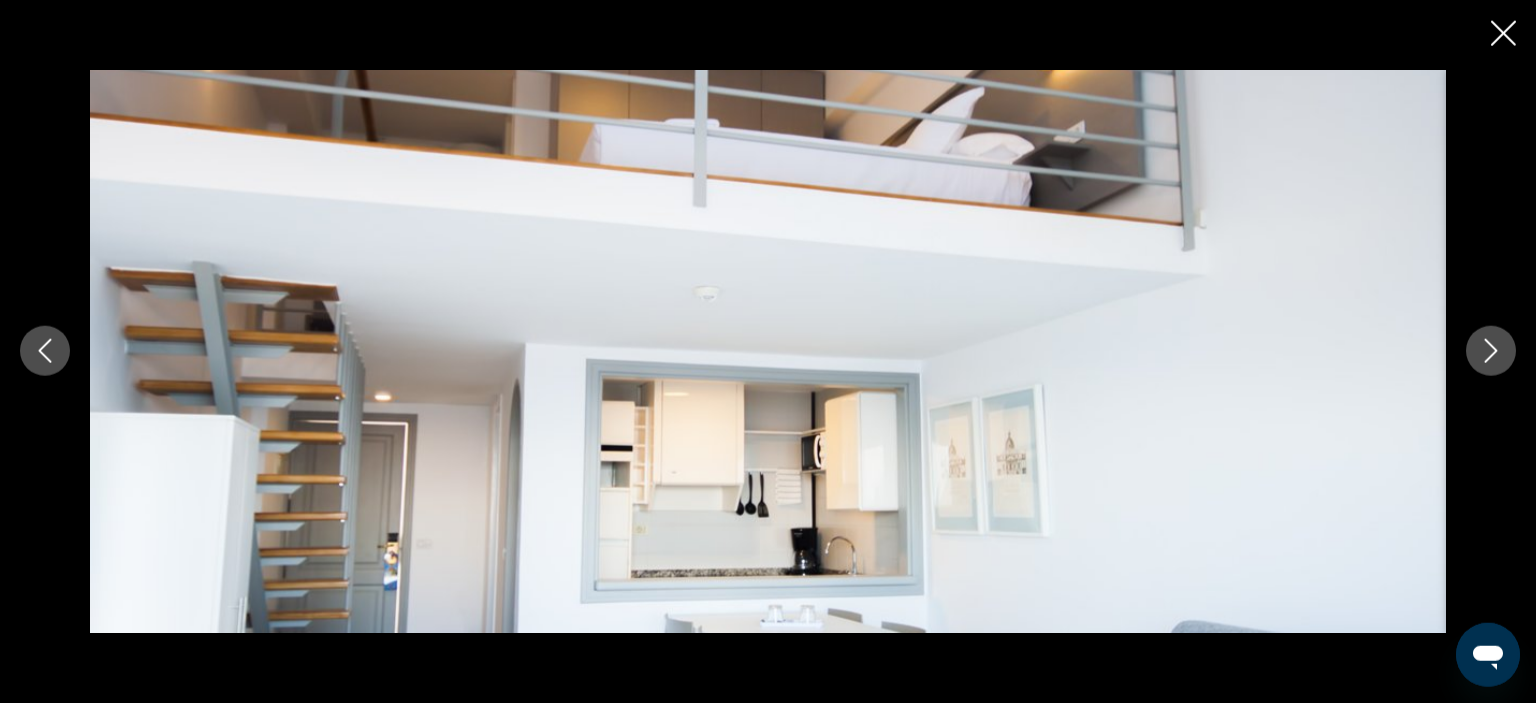 click 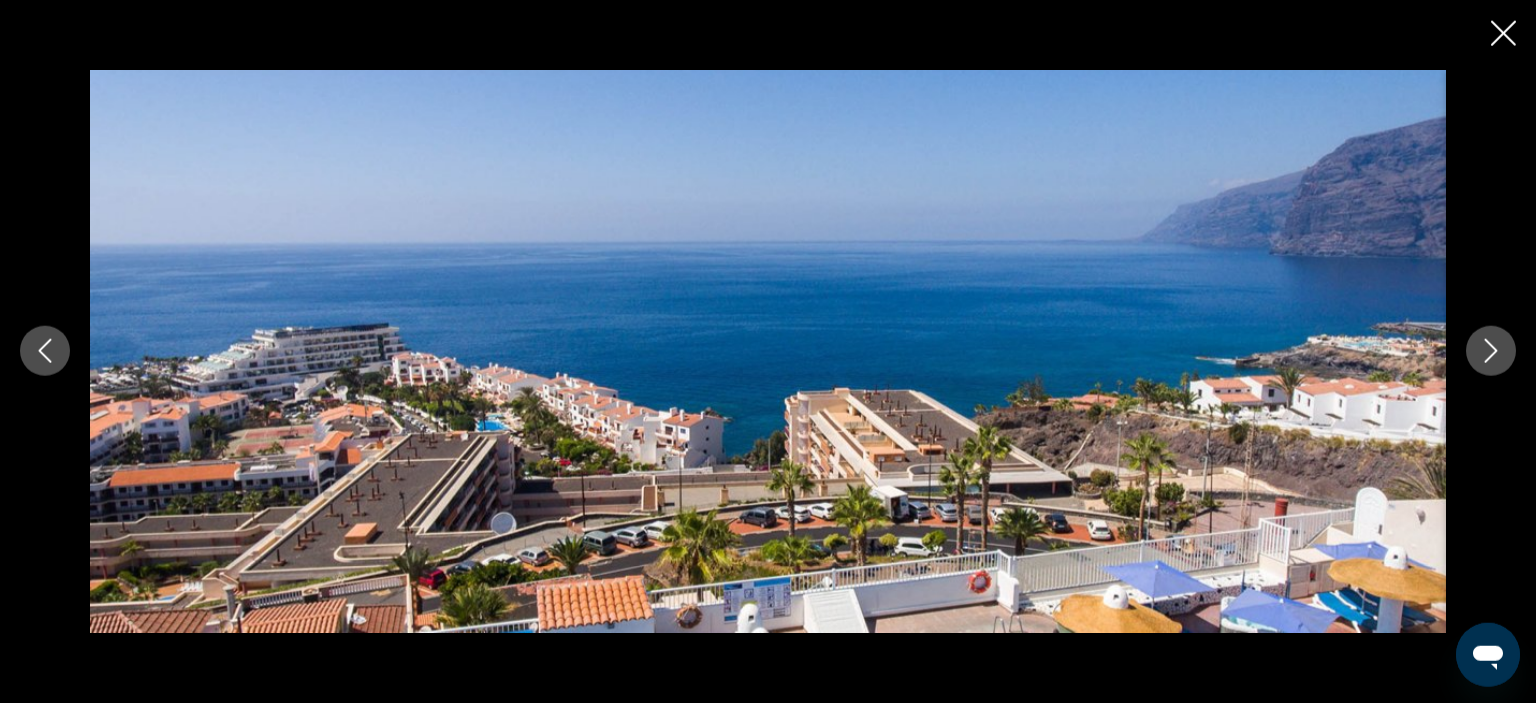 click 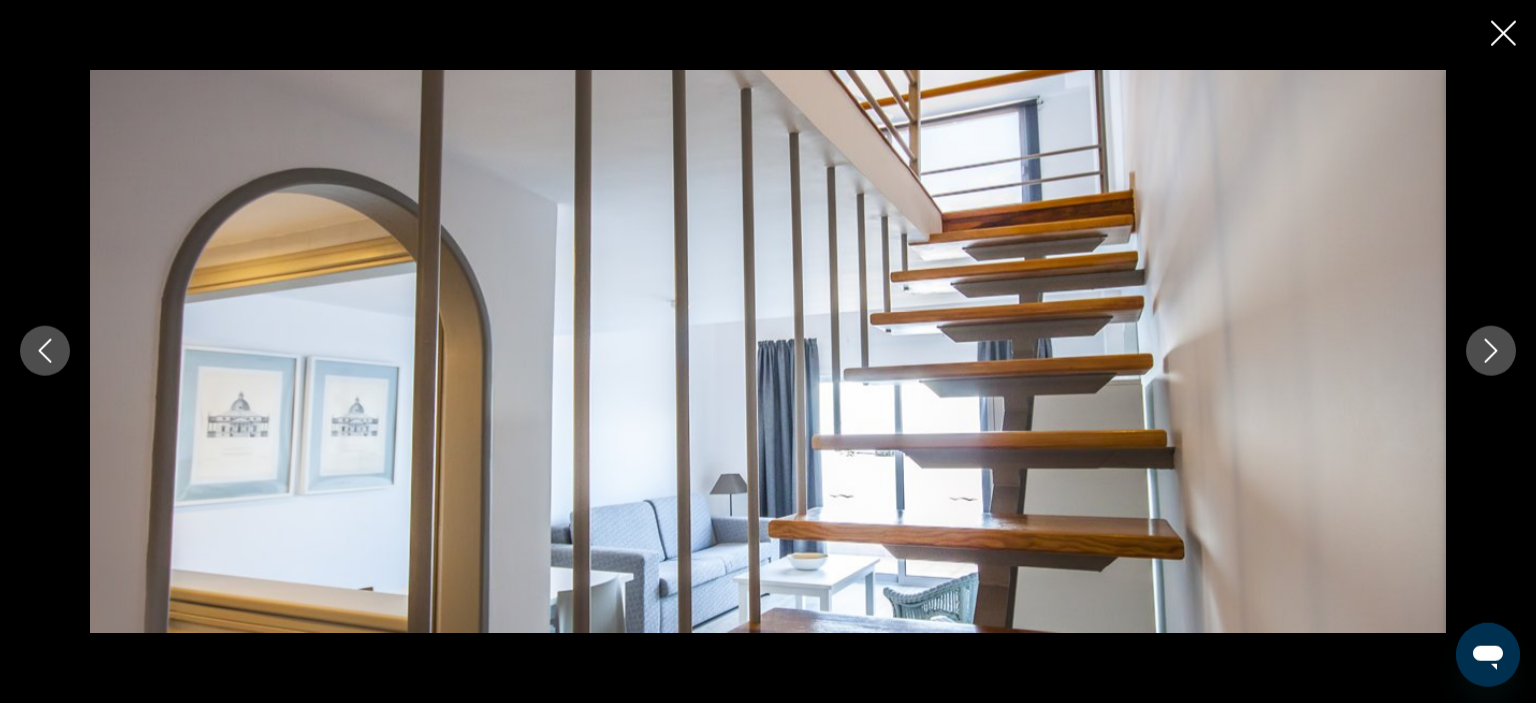 click 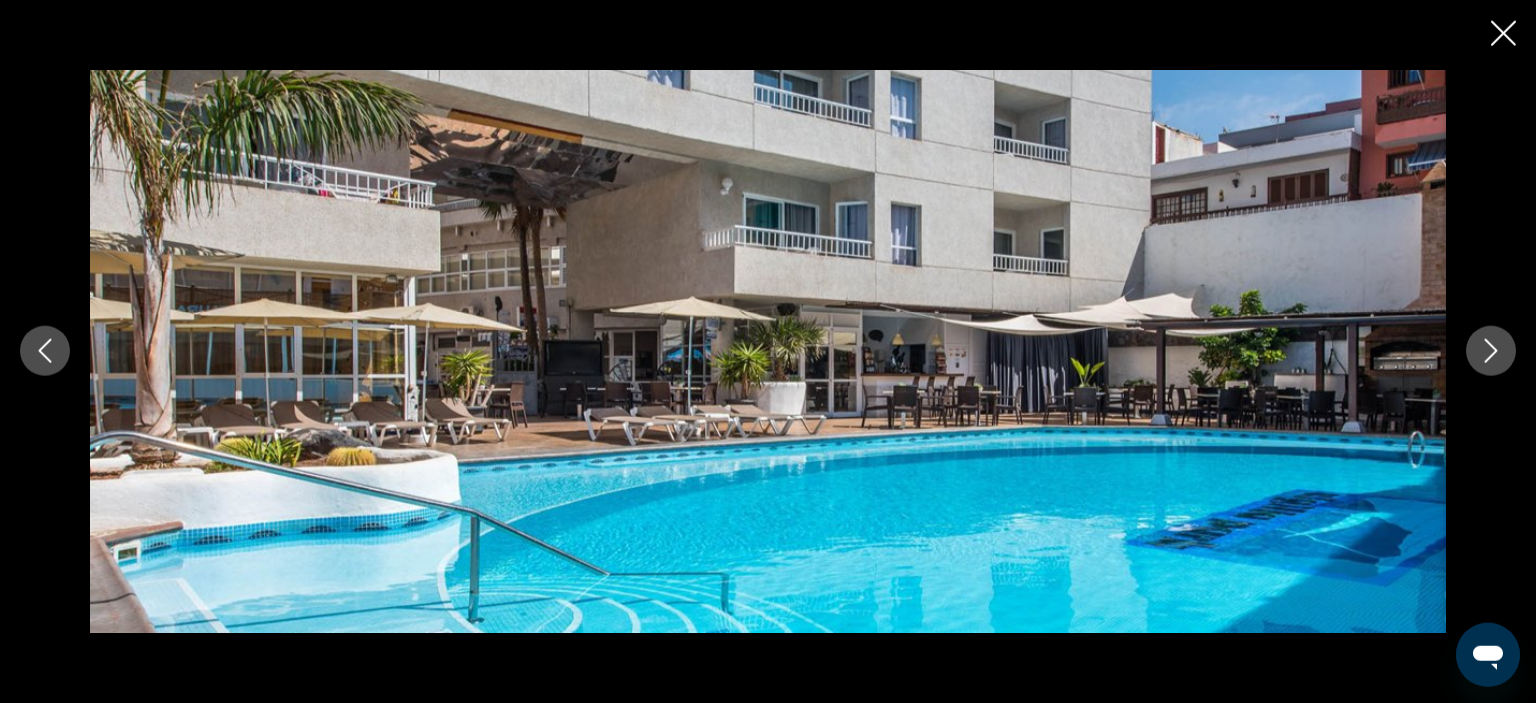 click 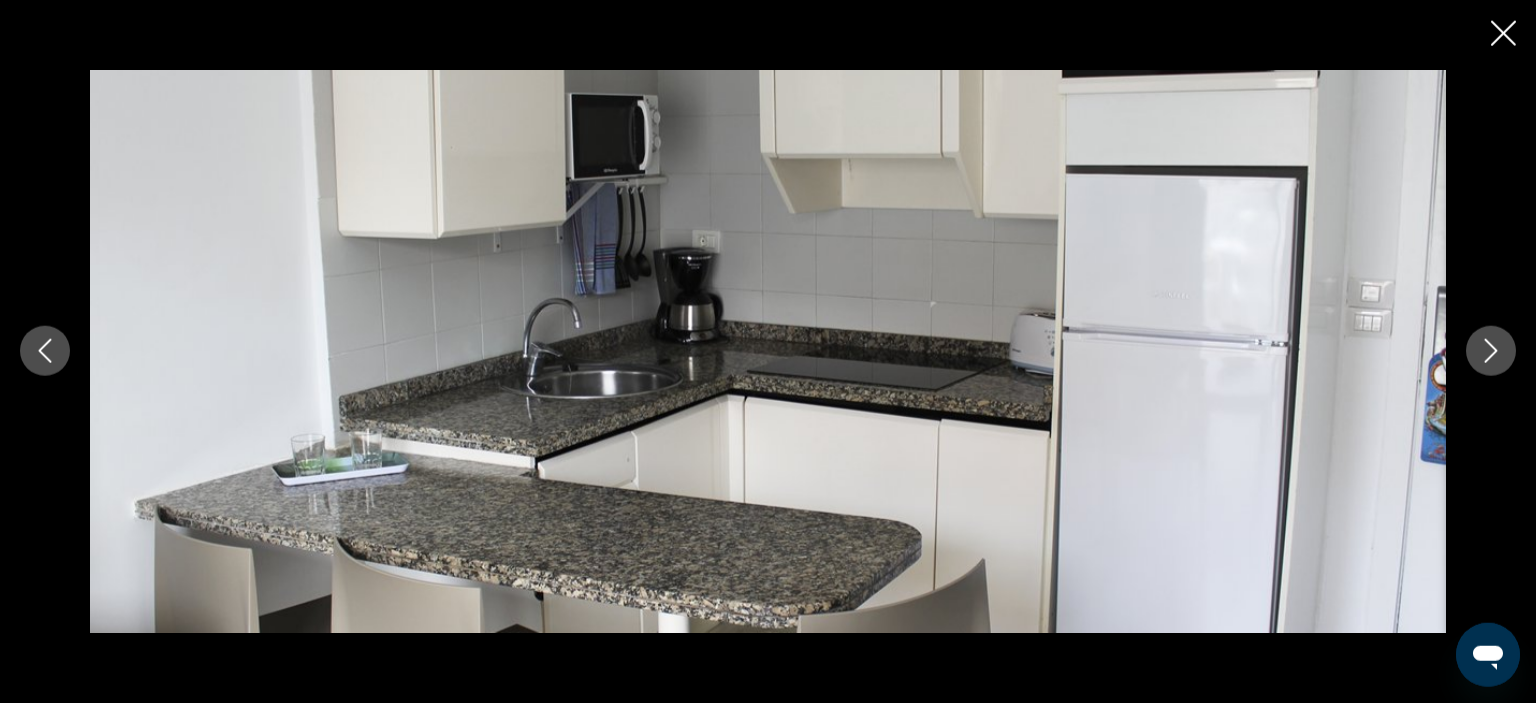 click 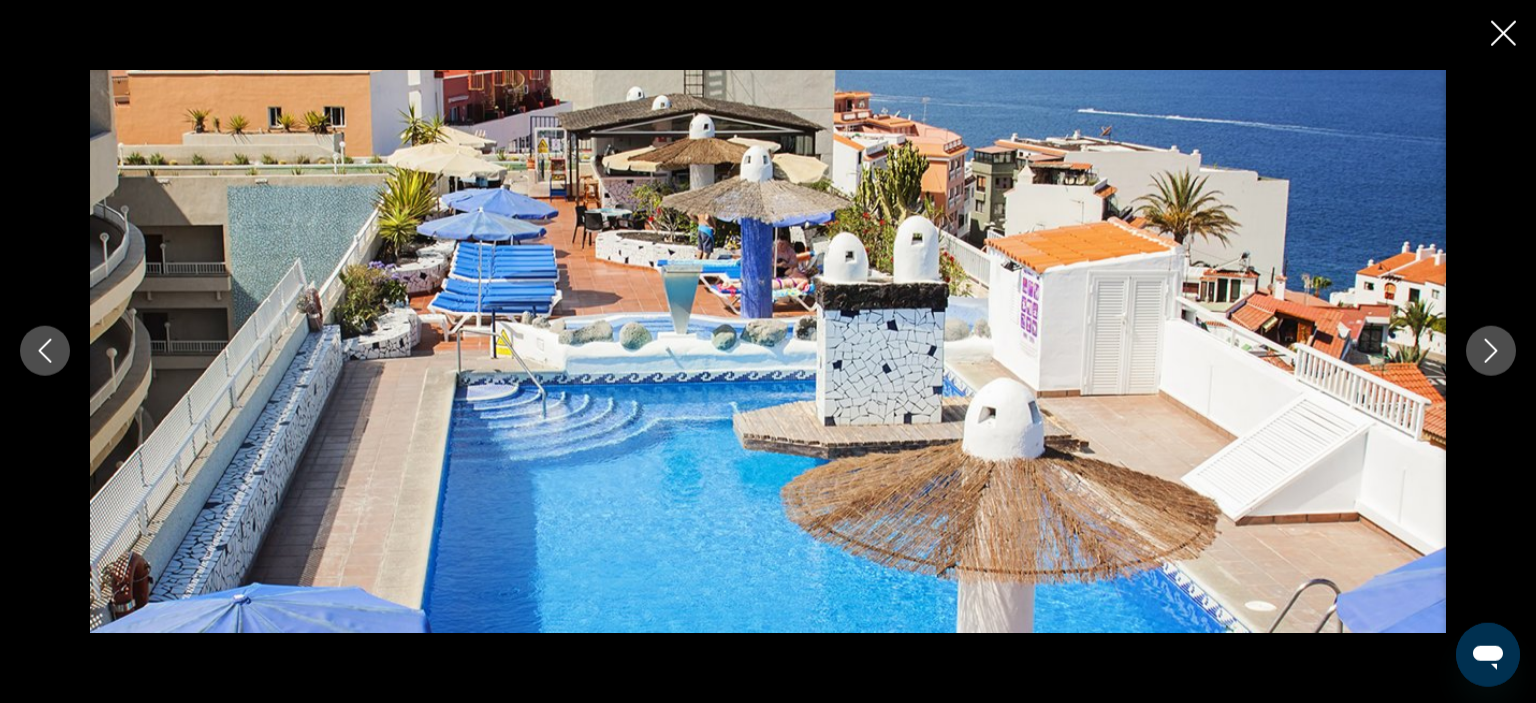 click 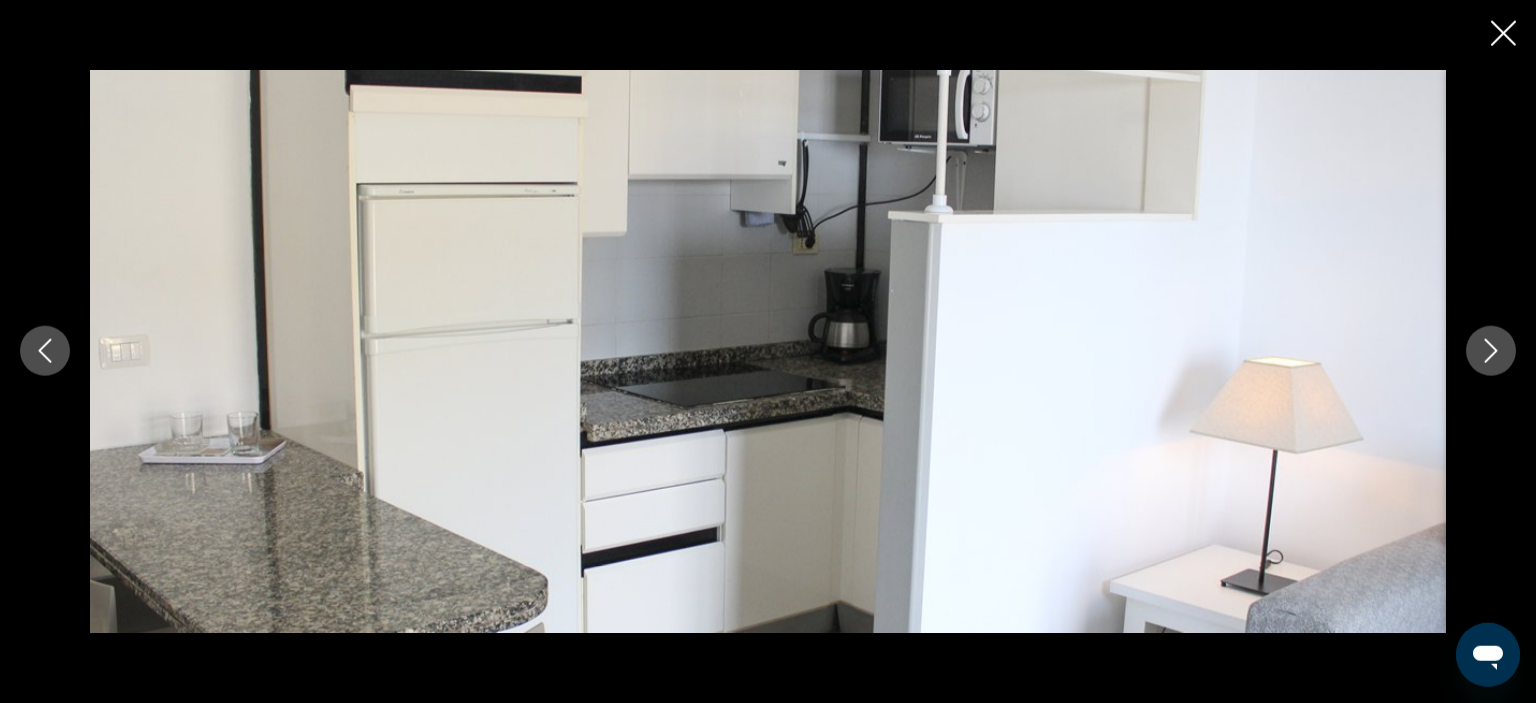 click 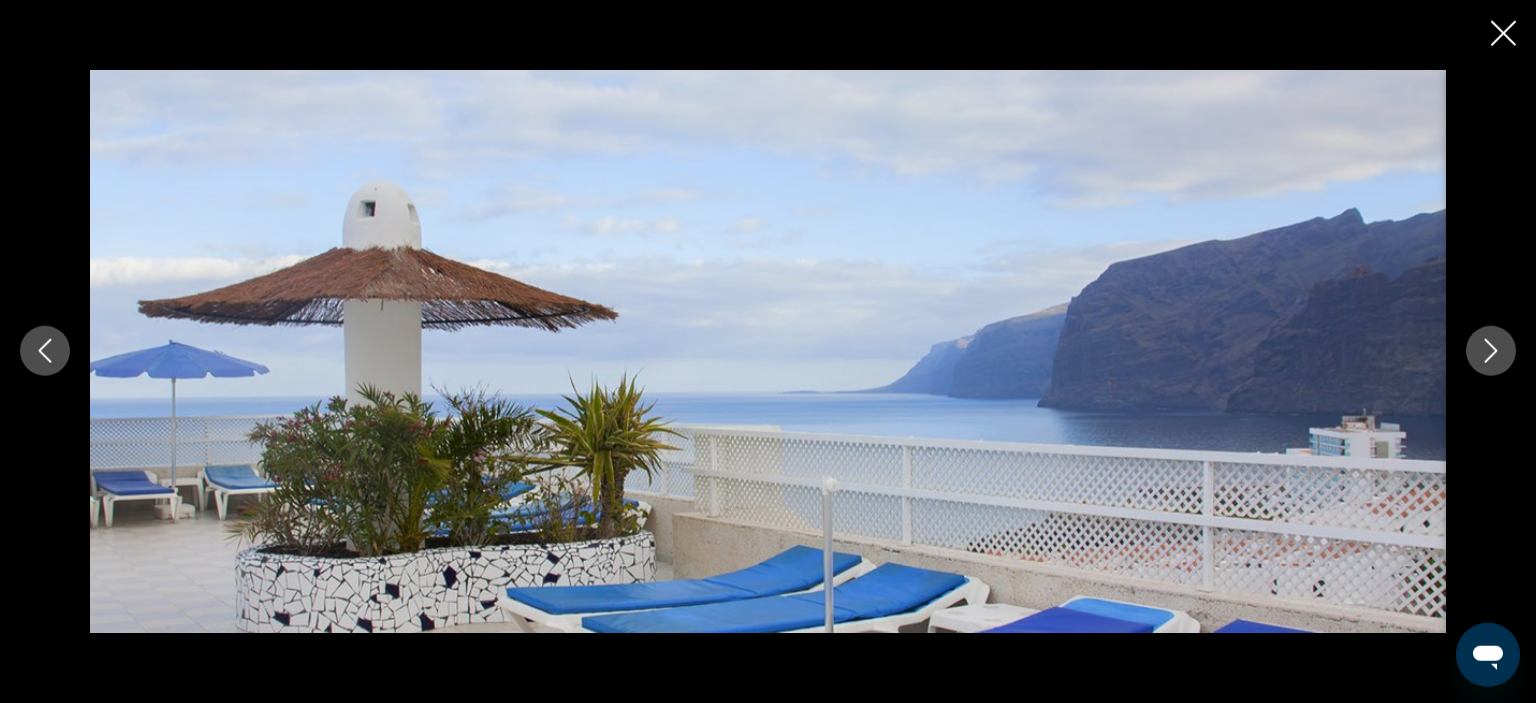 click 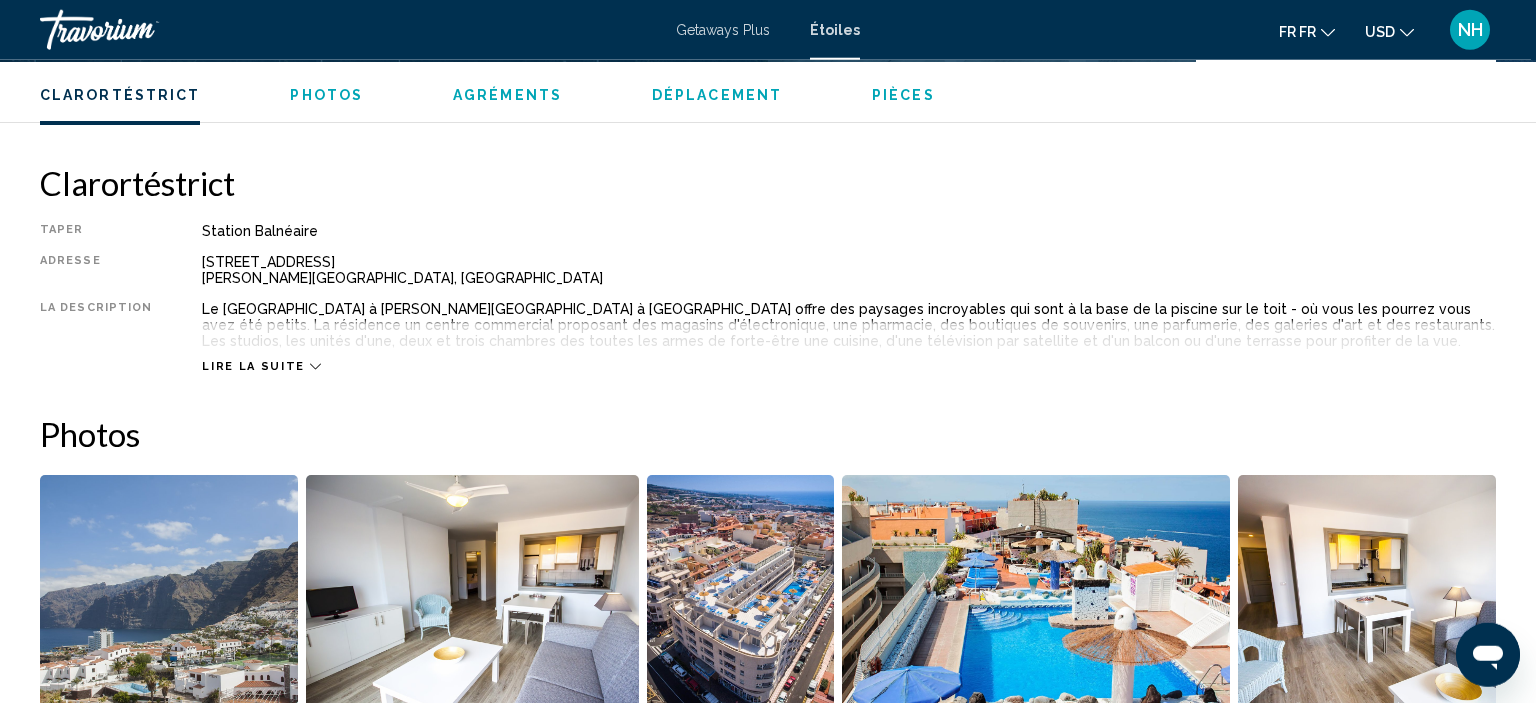 click 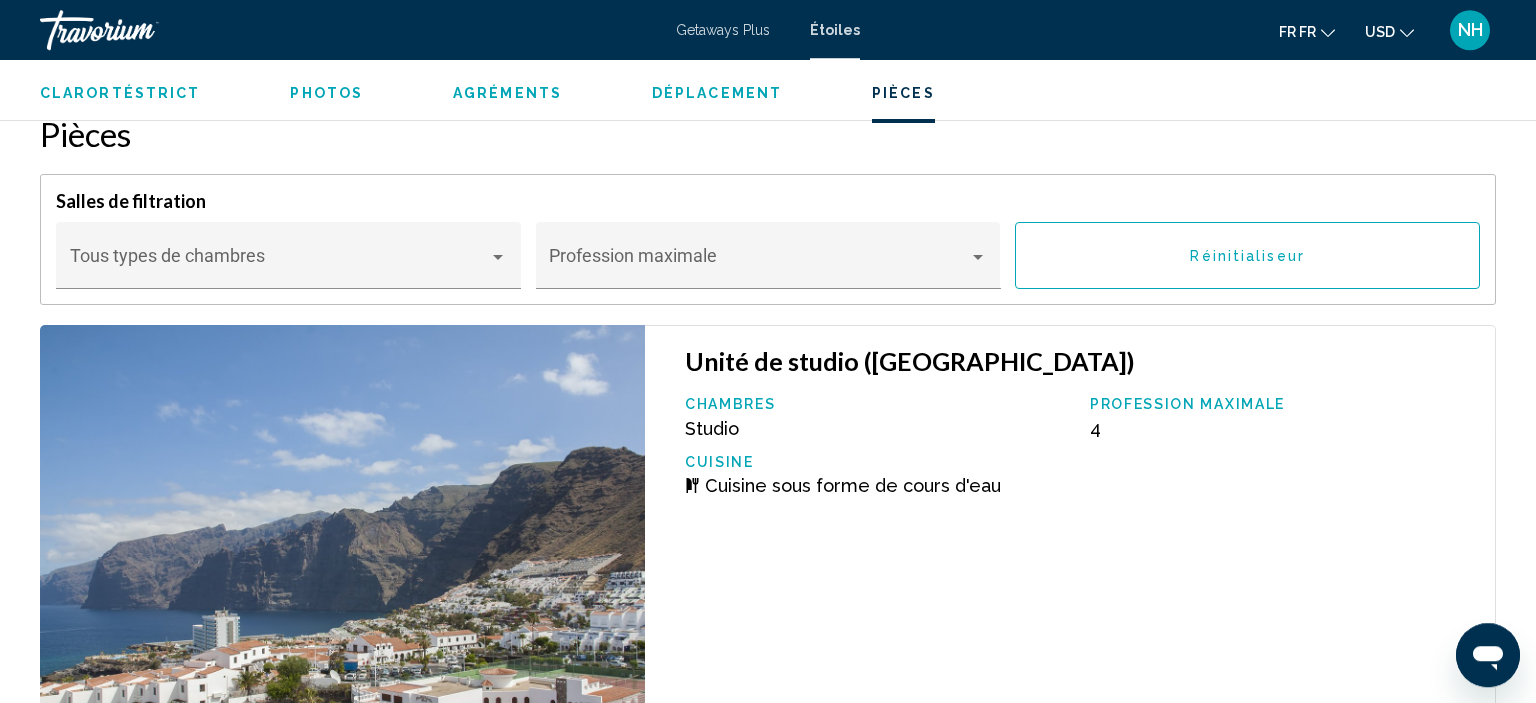 scroll, scrollTop: 2876, scrollLeft: 0, axis: vertical 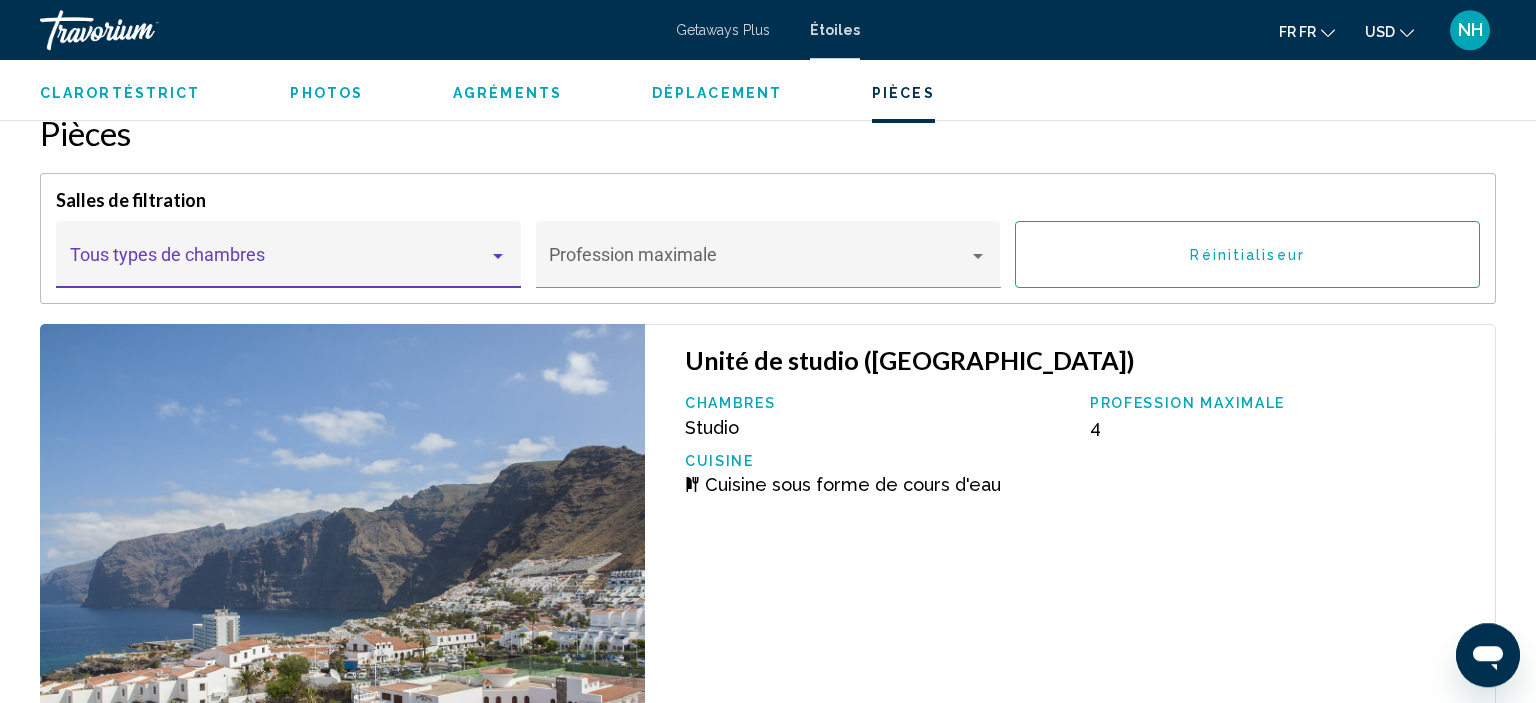 click at bounding box center (498, 256) 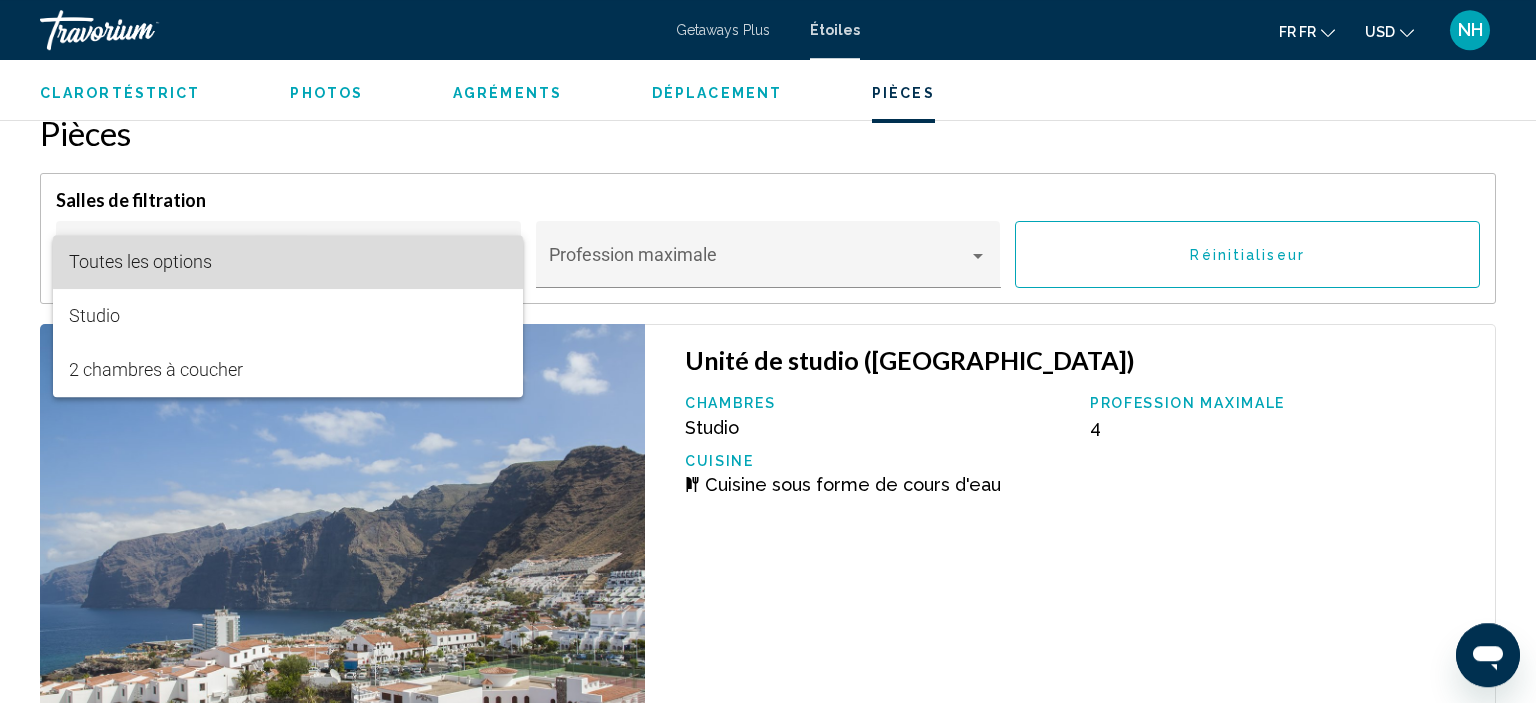 click on "Toutes les options" at bounding box center [288, 262] 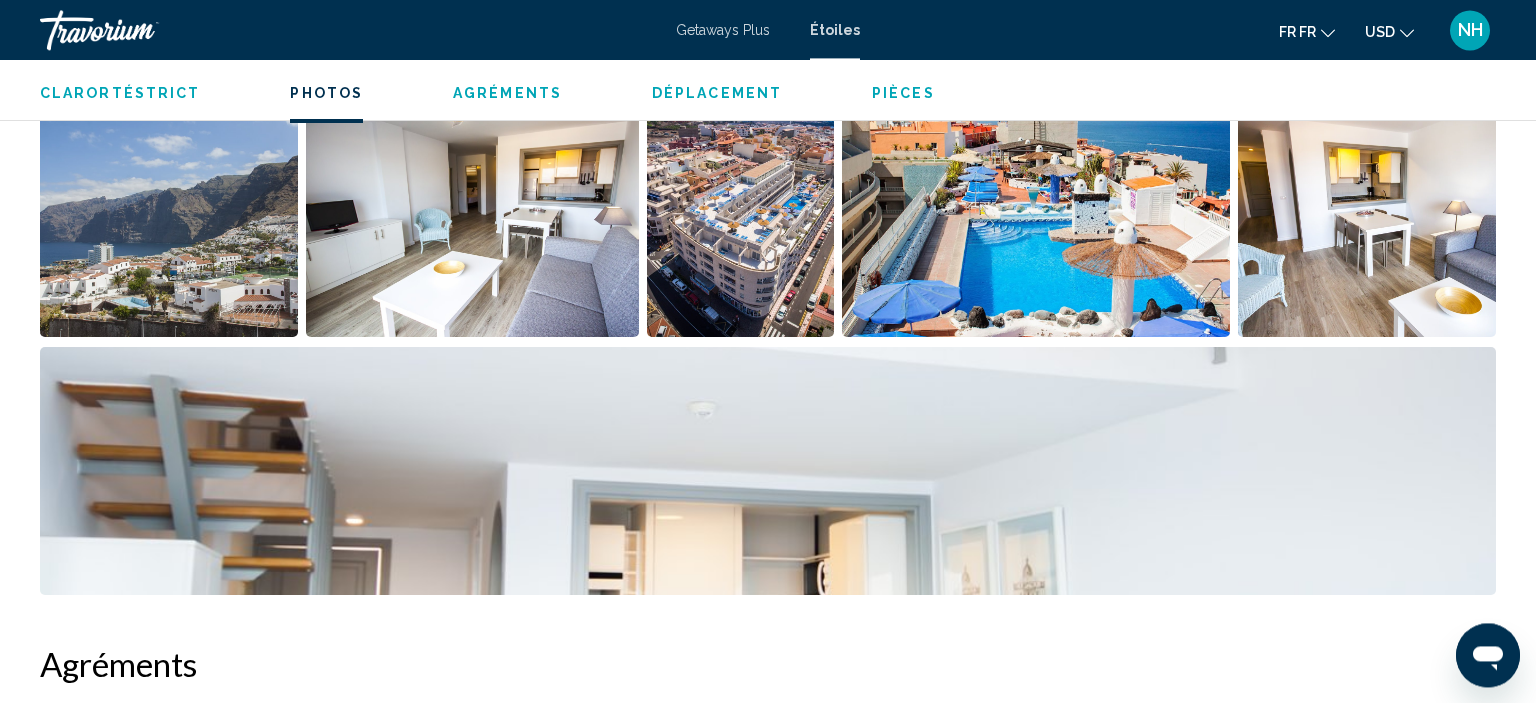 scroll, scrollTop: 985, scrollLeft: 0, axis: vertical 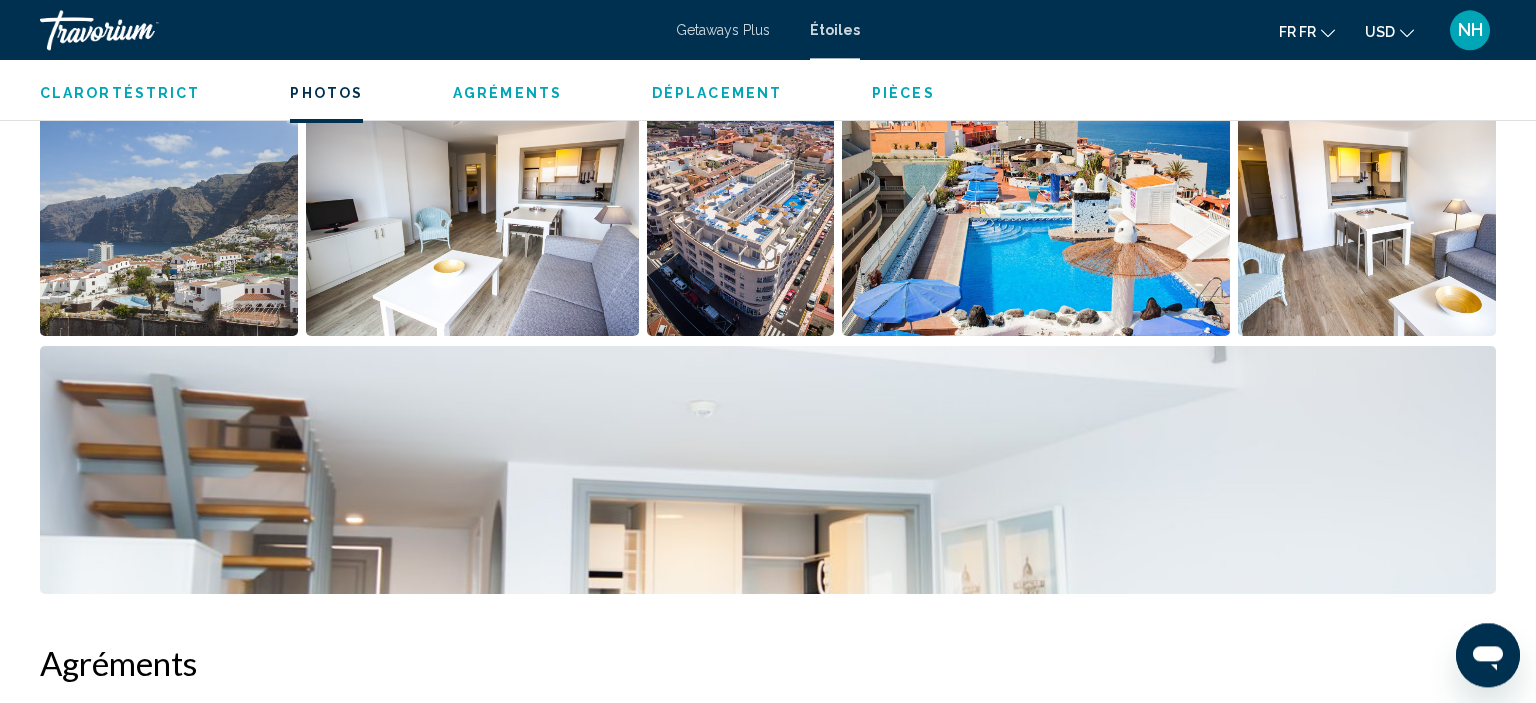 click at bounding box center [768, 470] 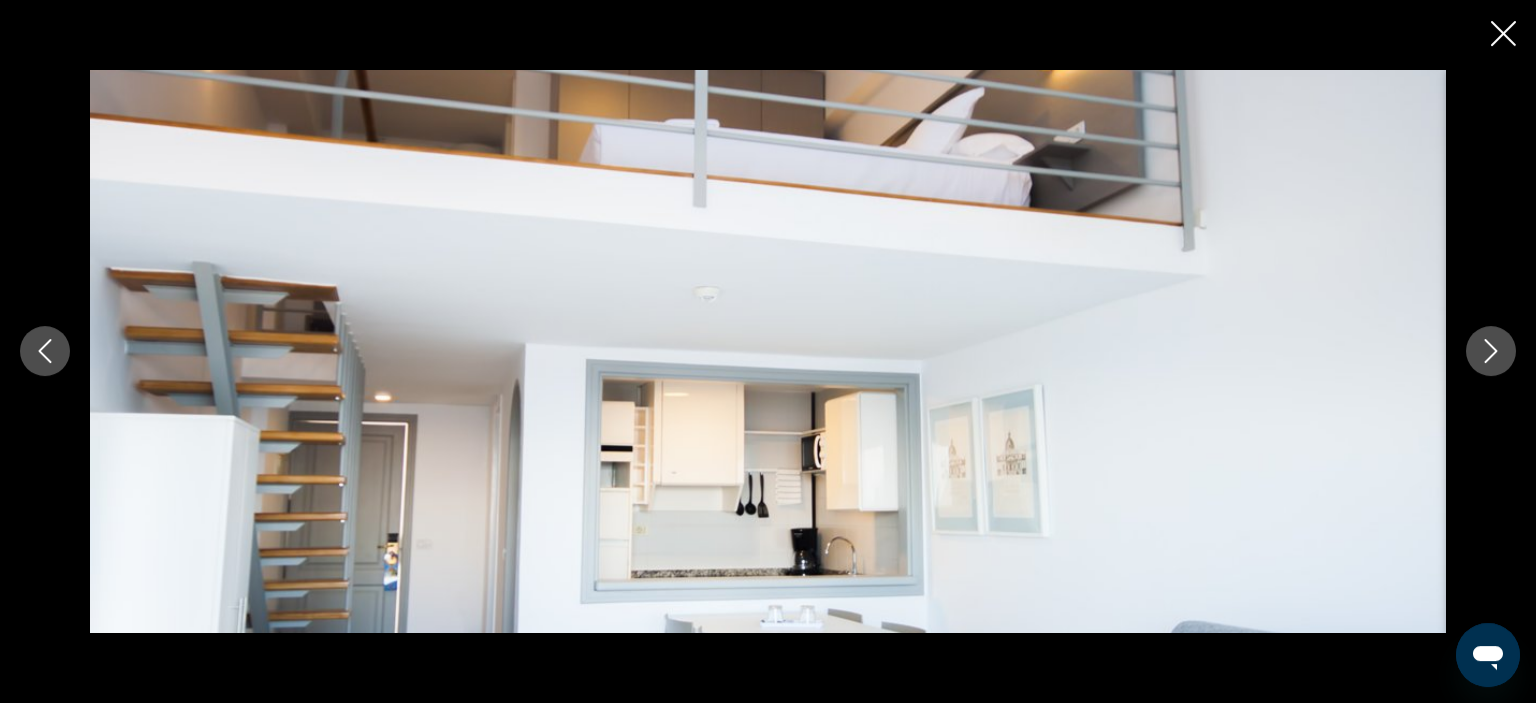 scroll, scrollTop: 1351, scrollLeft: 0, axis: vertical 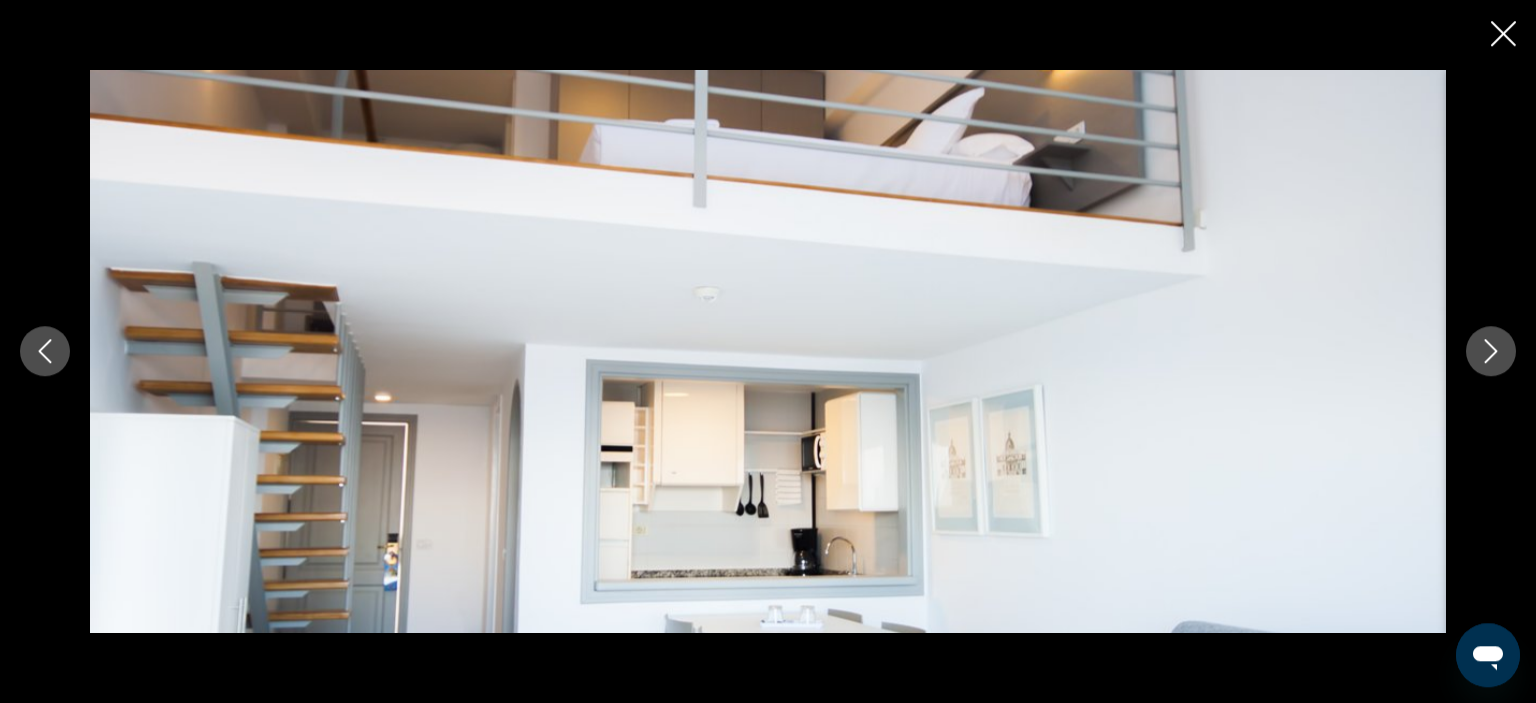 click 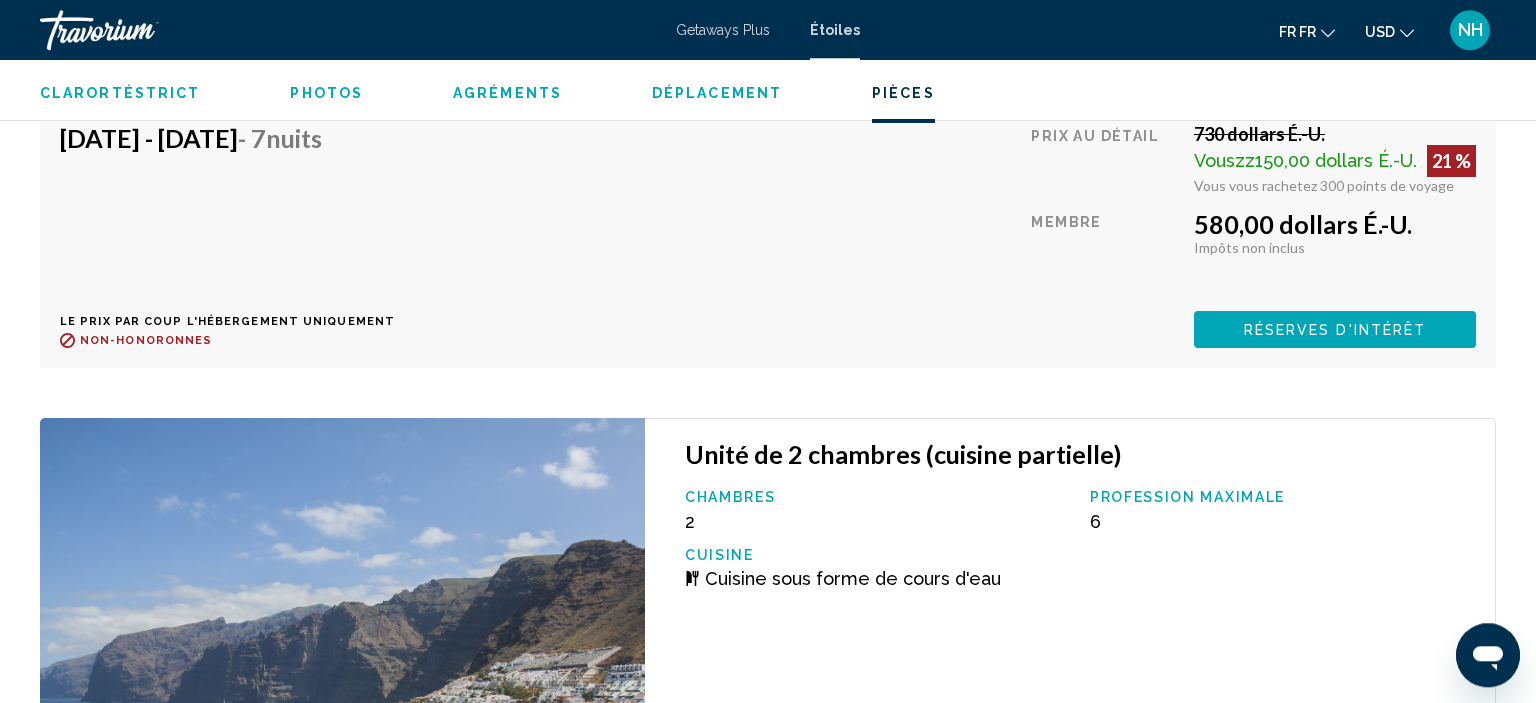 scroll, scrollTop: 3772, scrollLeft: 0, axis: vertical 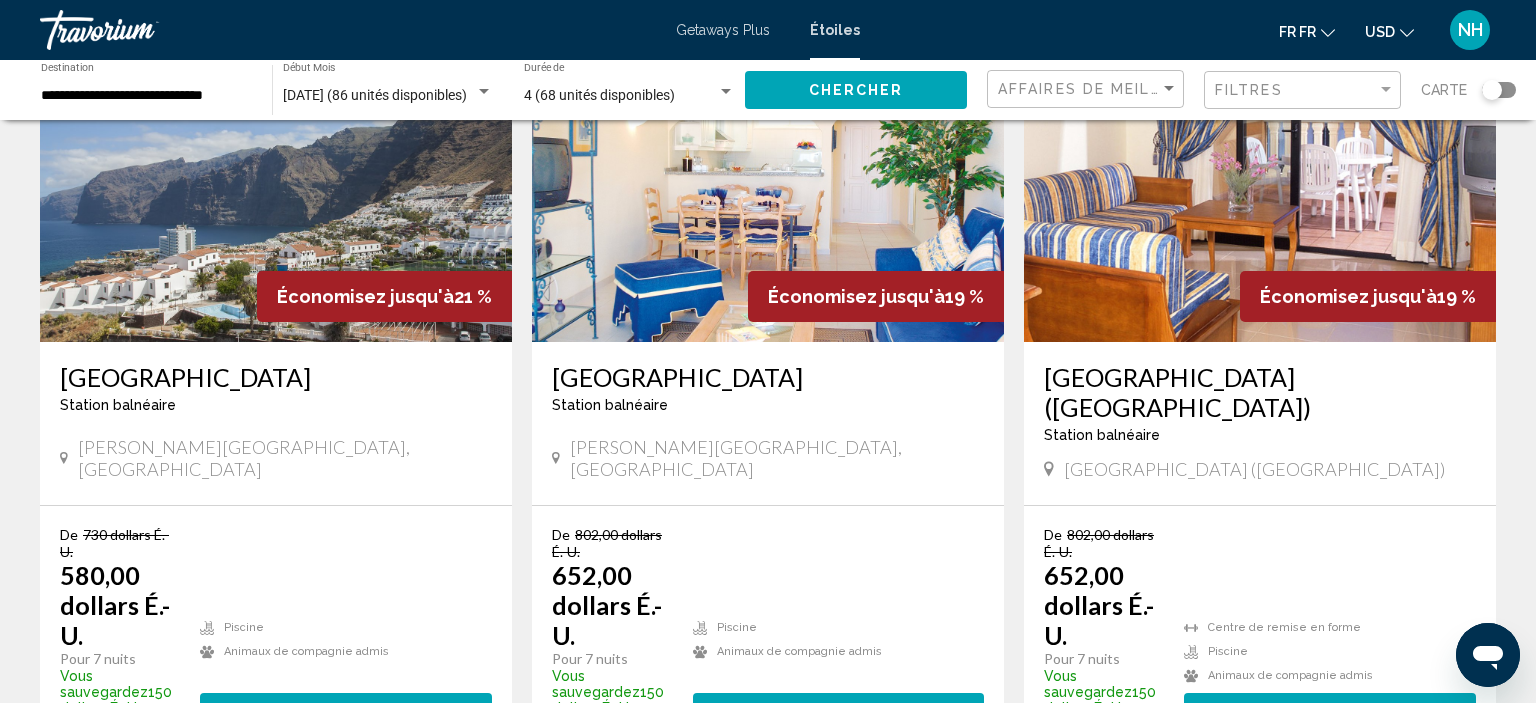 click on "Chercher" 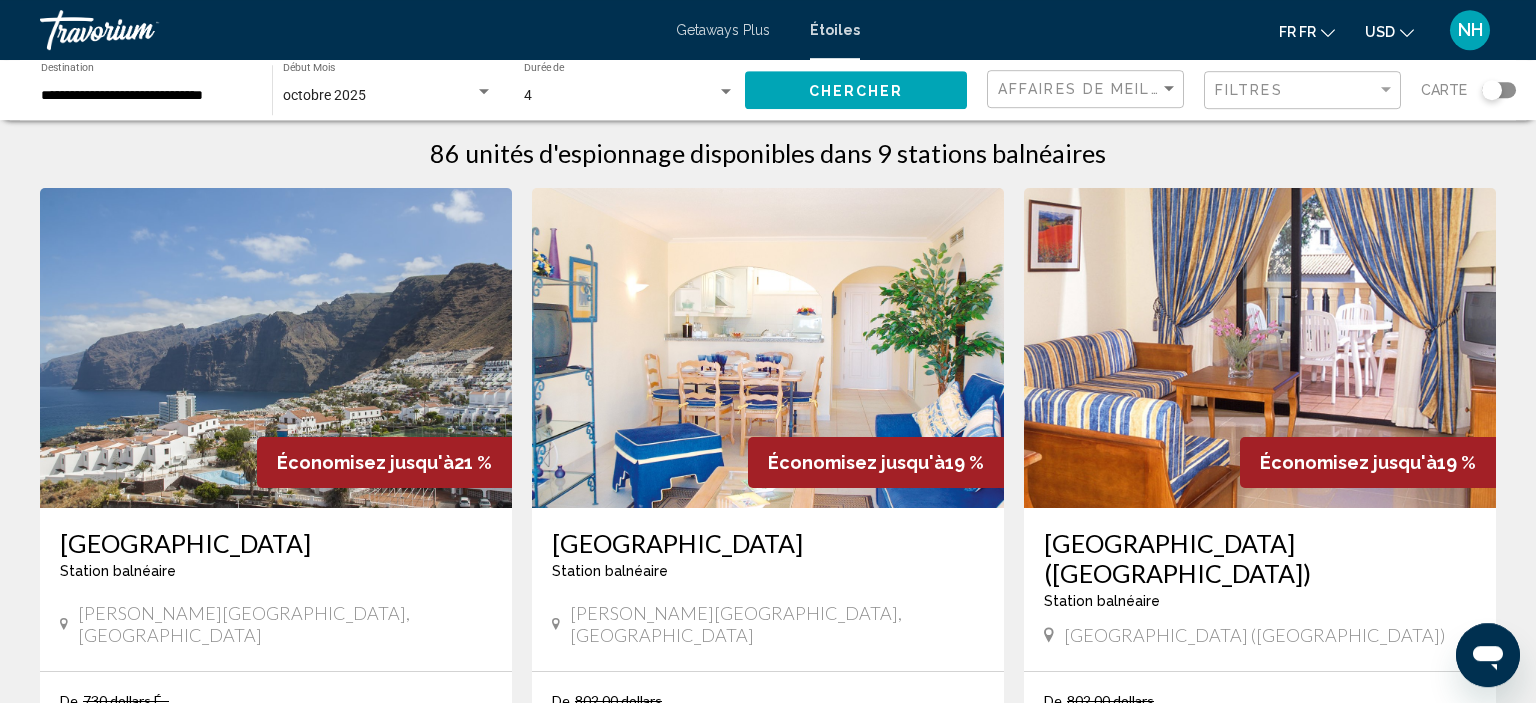 scroll, scrollTop: 0, scrollLeft: 0, axis: both 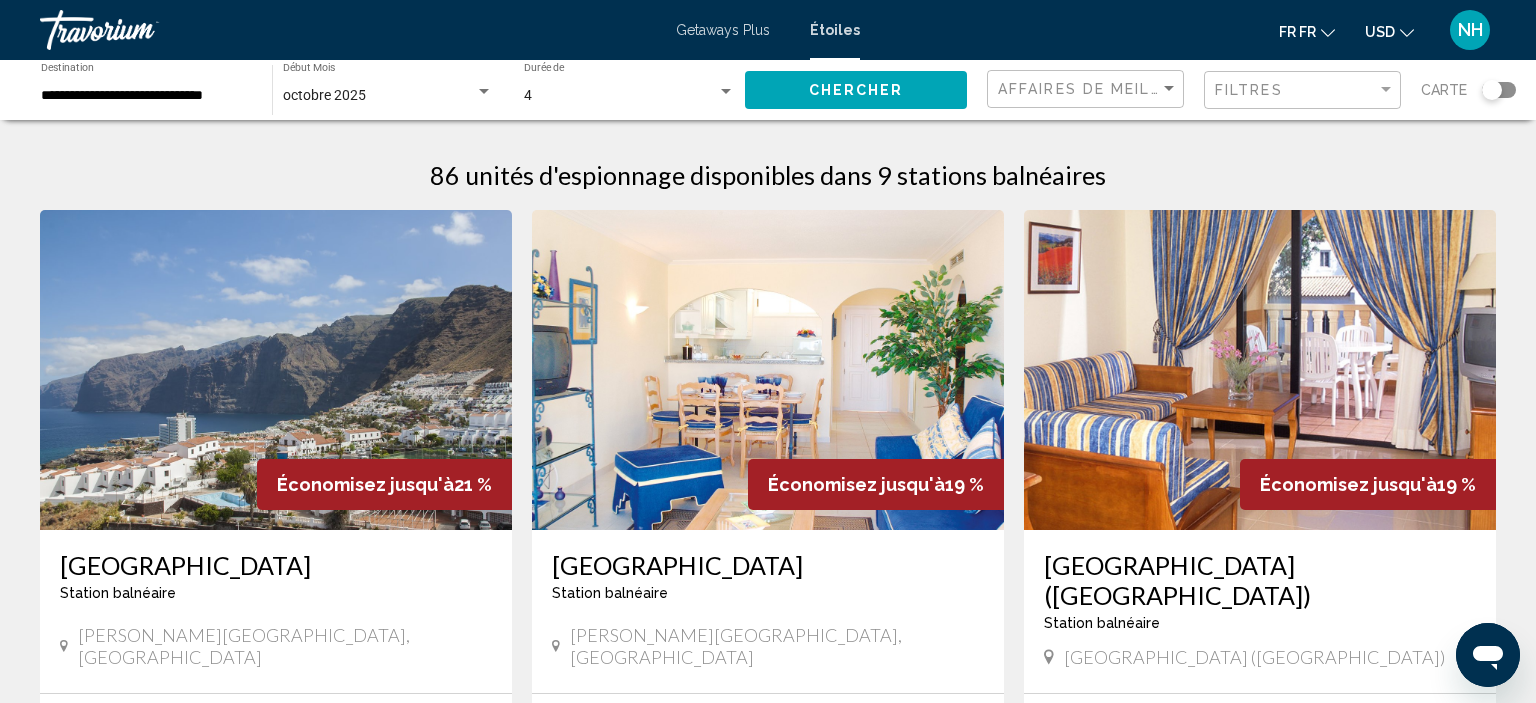 click at bounding box center [1260, 370] 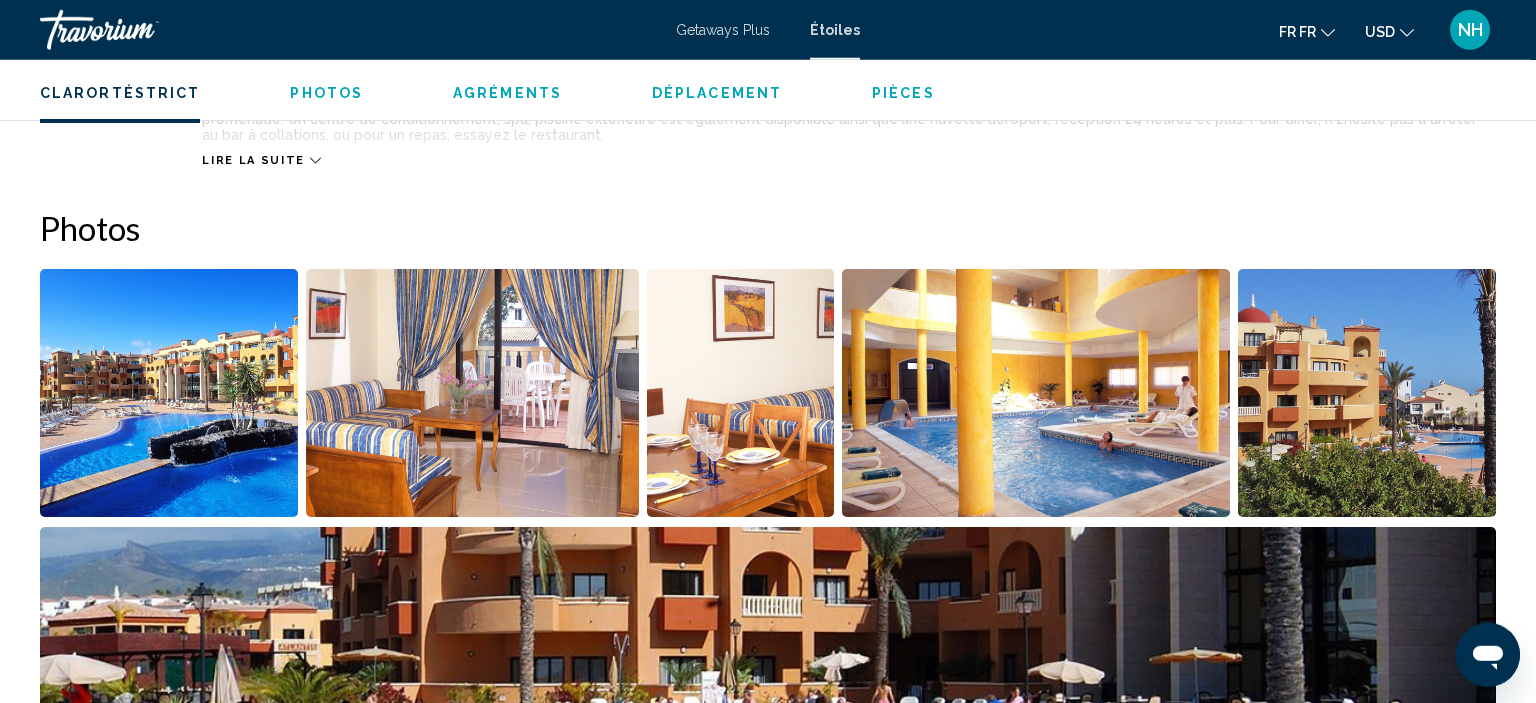 scroll, scrollTop: 822, scrollLeft: 0, axis: vertical 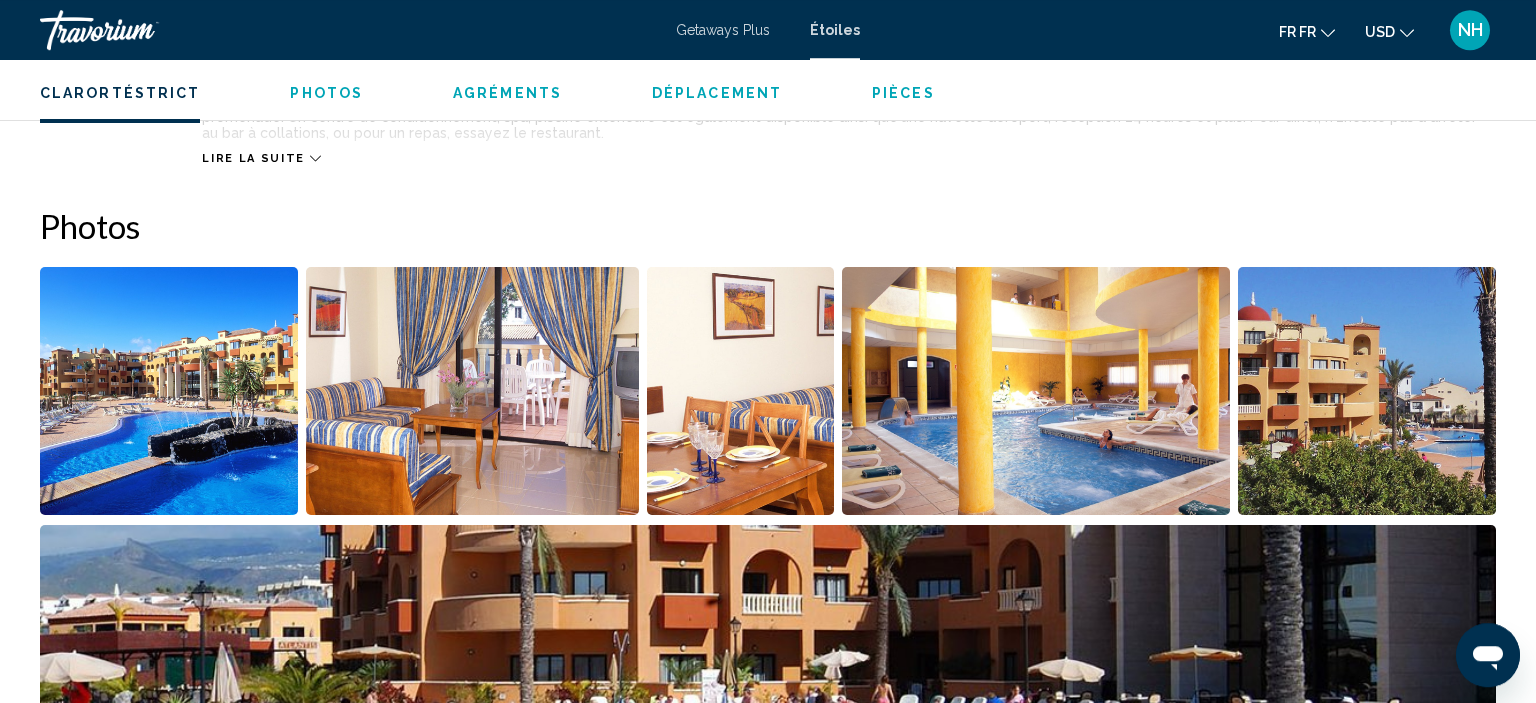 click at bounding box center [169, 391] 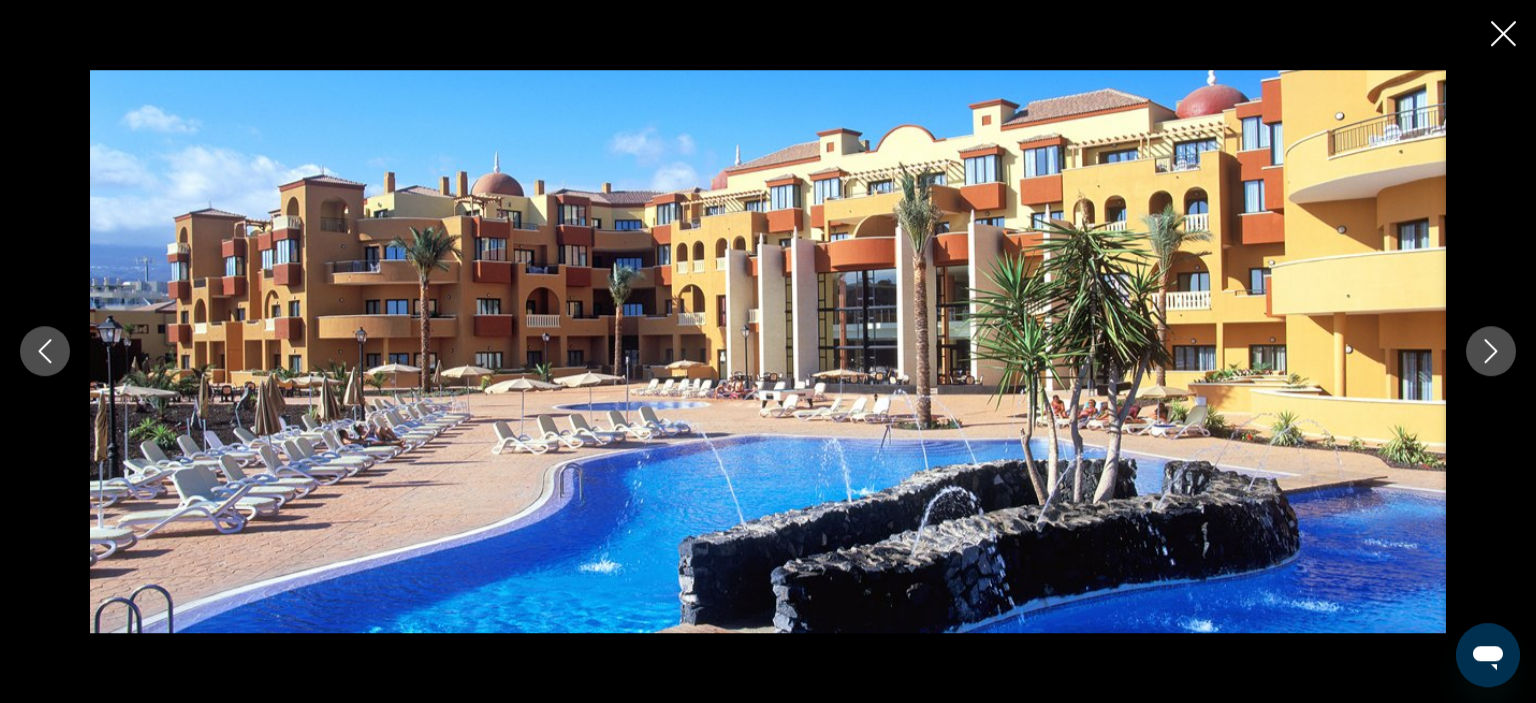 type 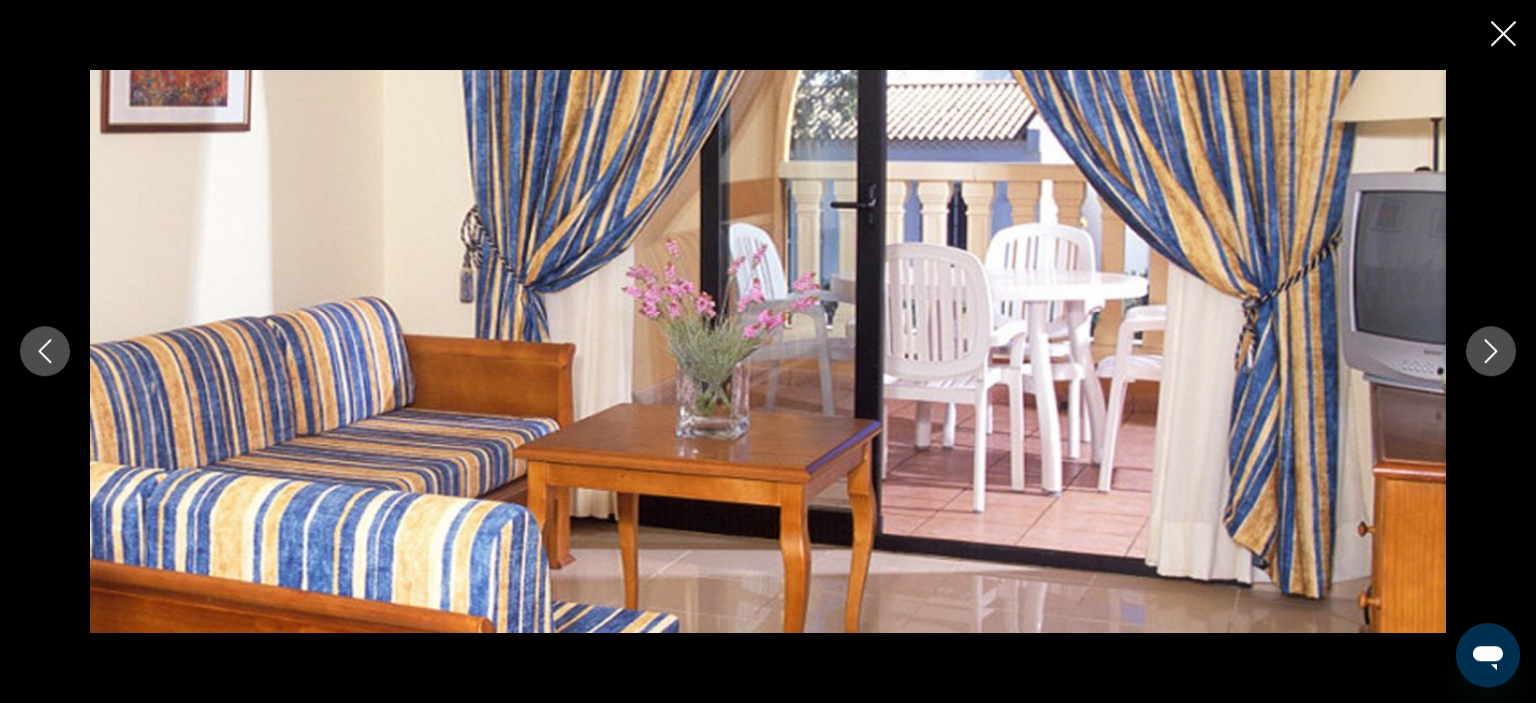 click 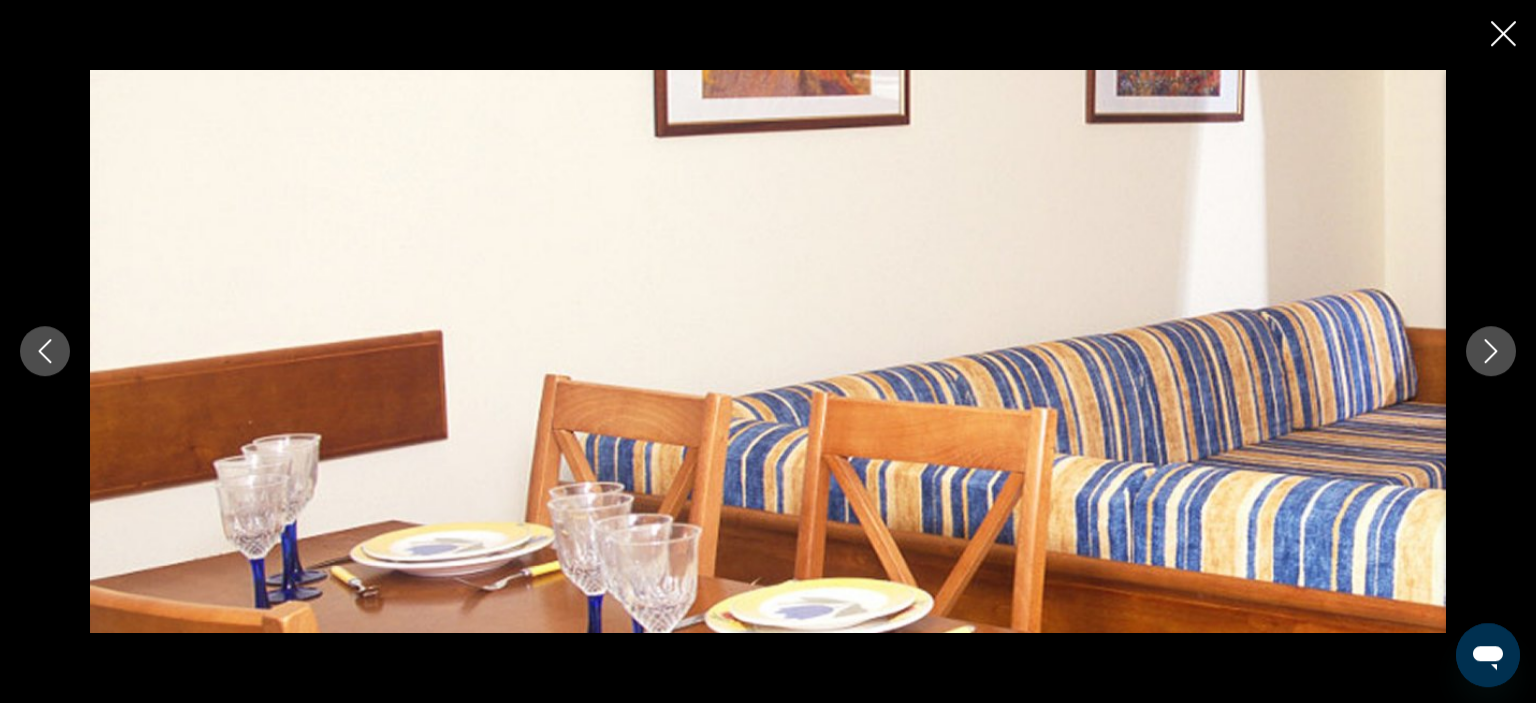 click 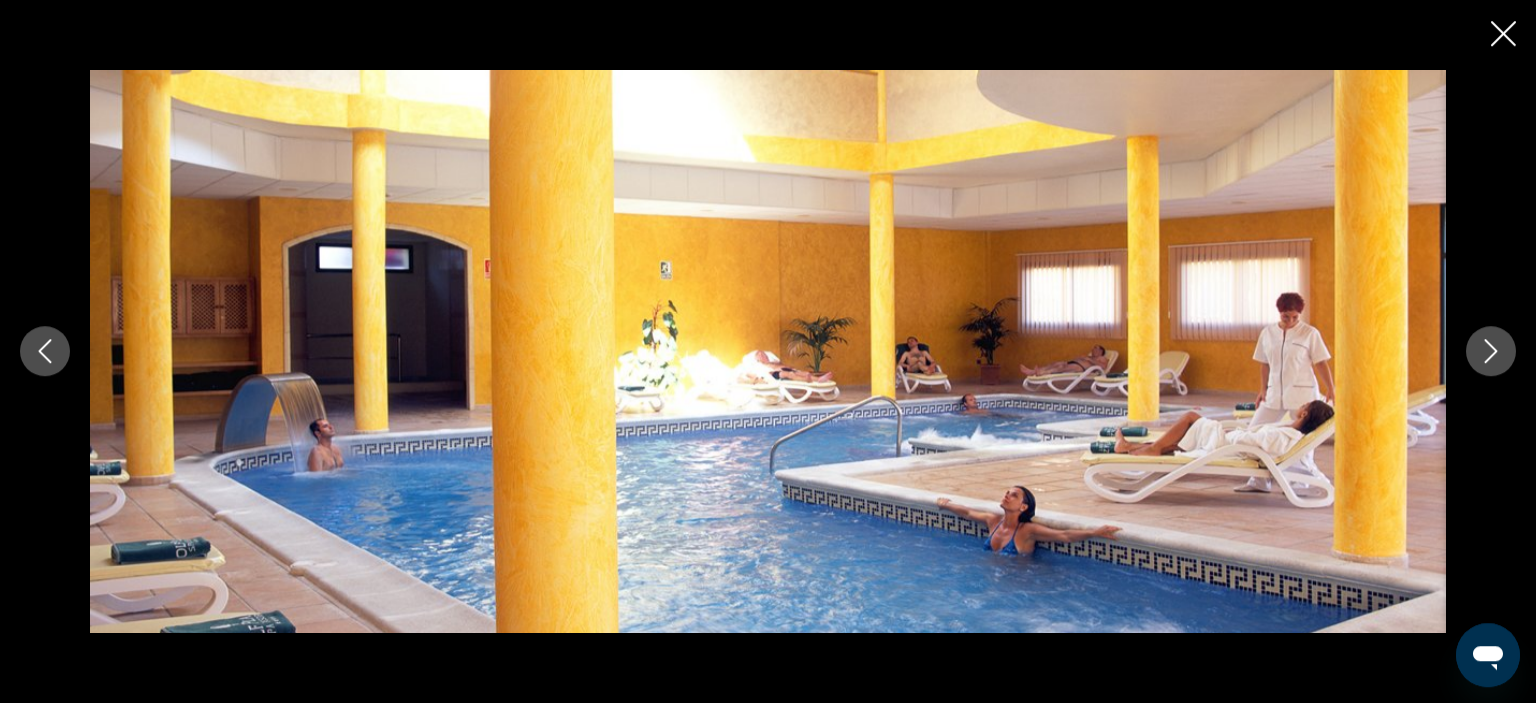 click 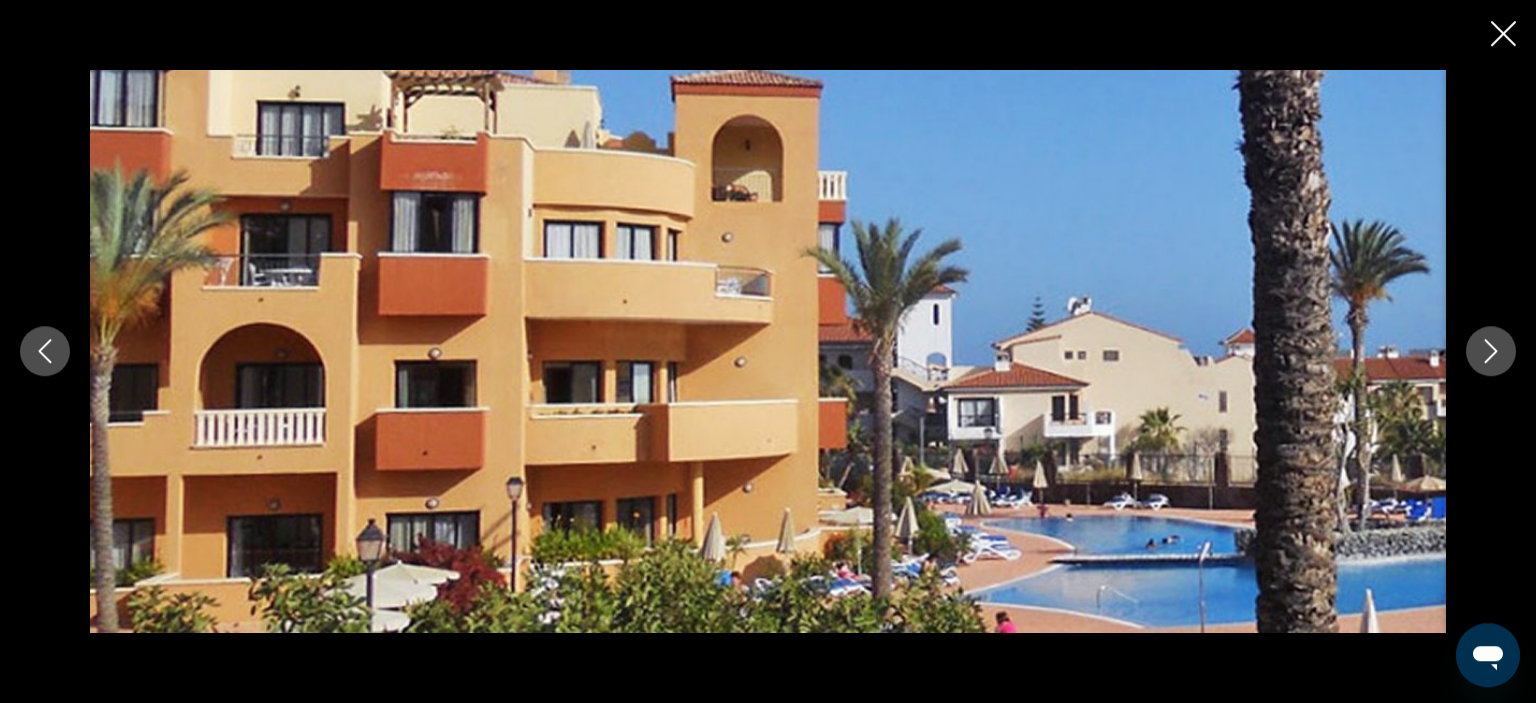 click 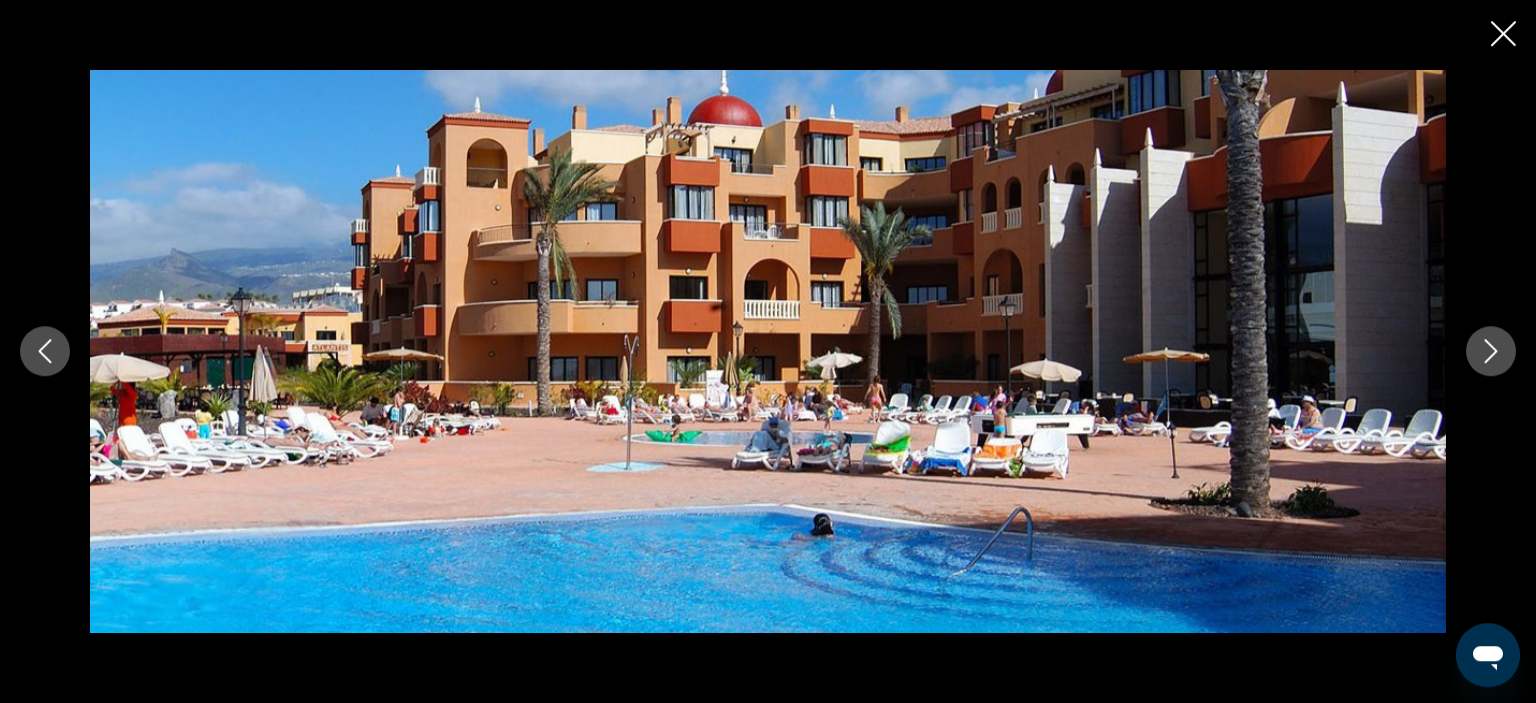 click 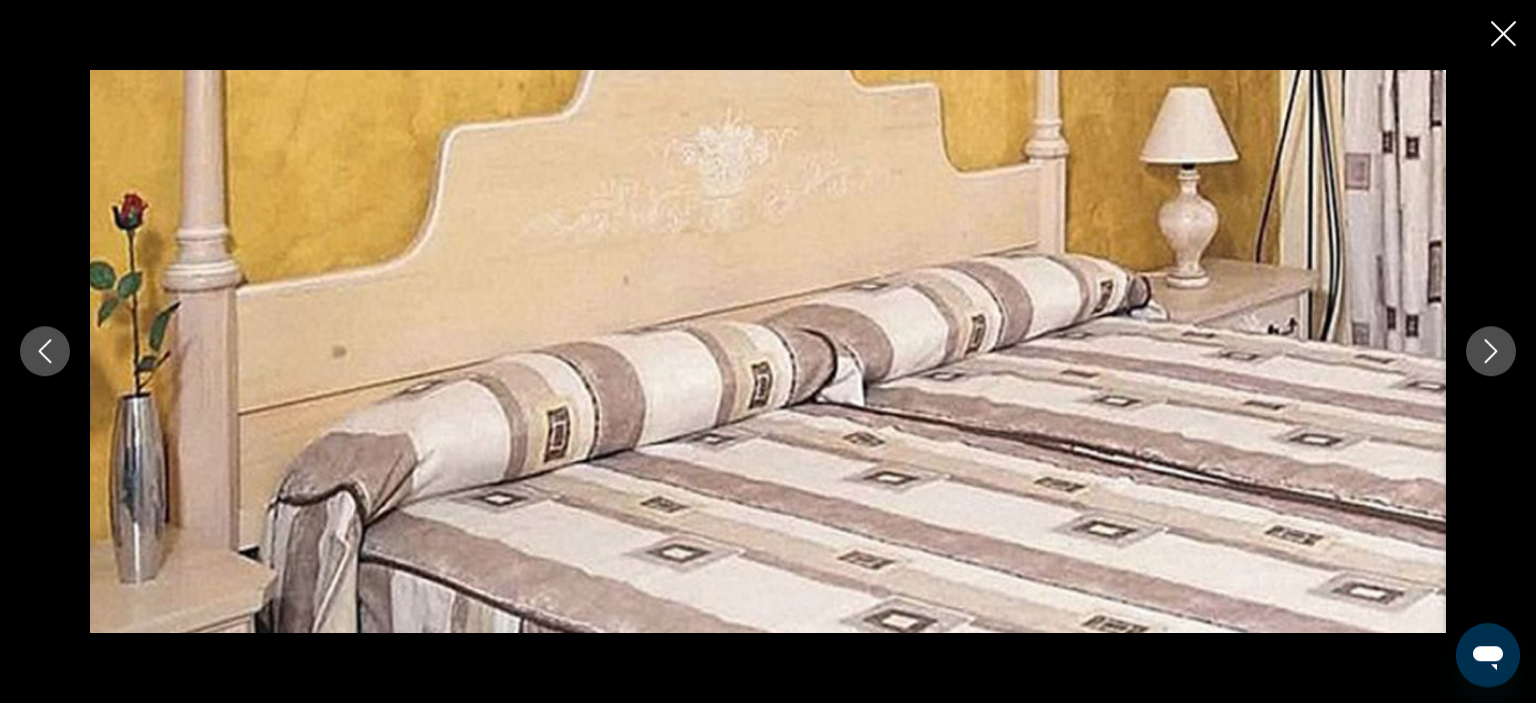 click 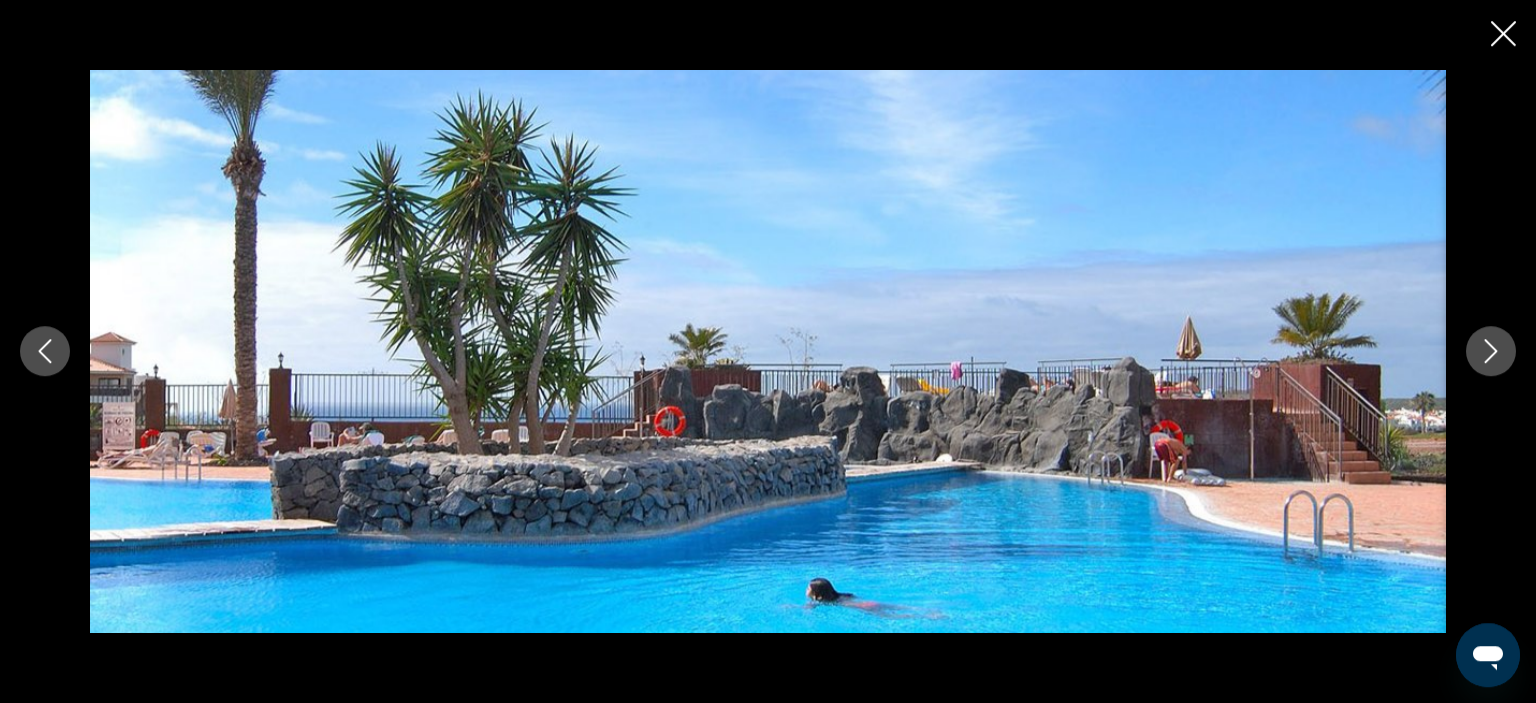 click 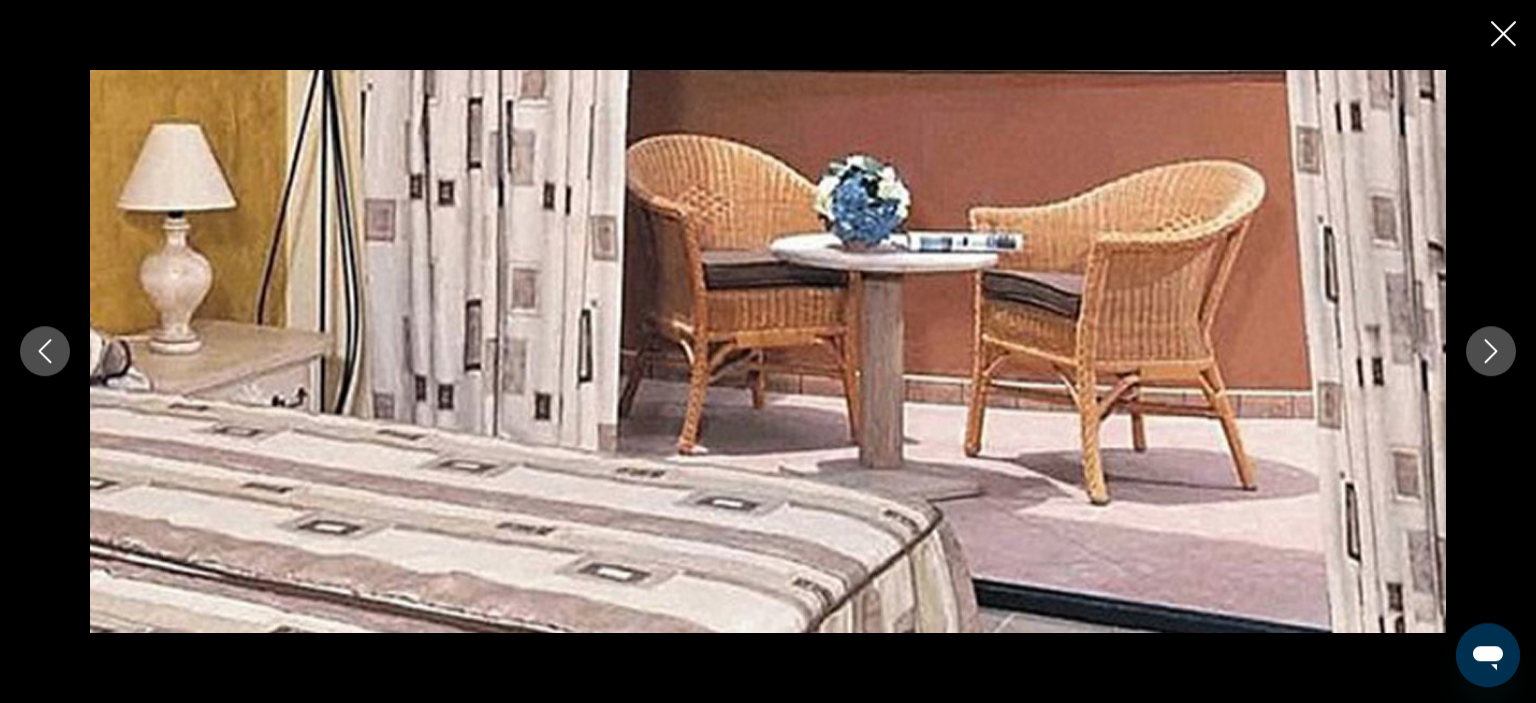 click 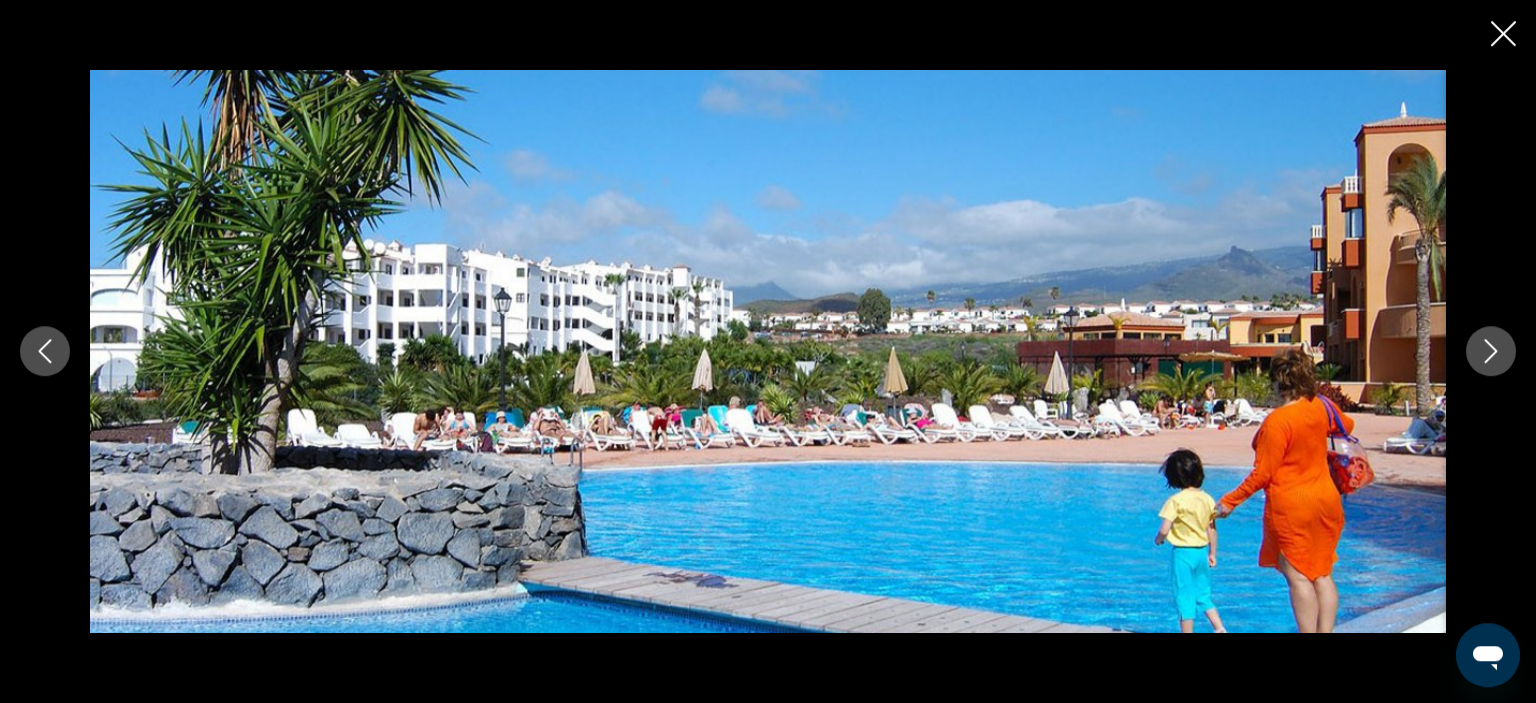 click 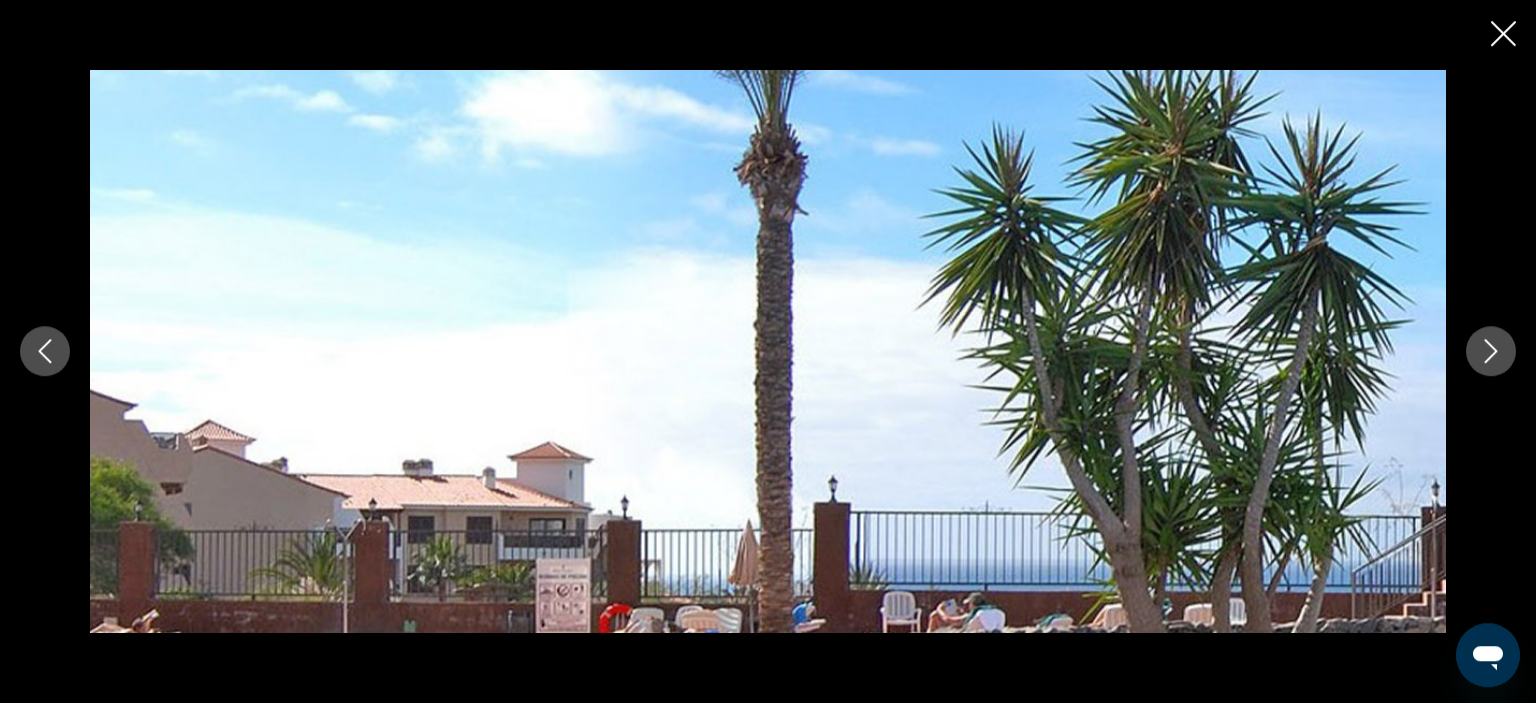 click 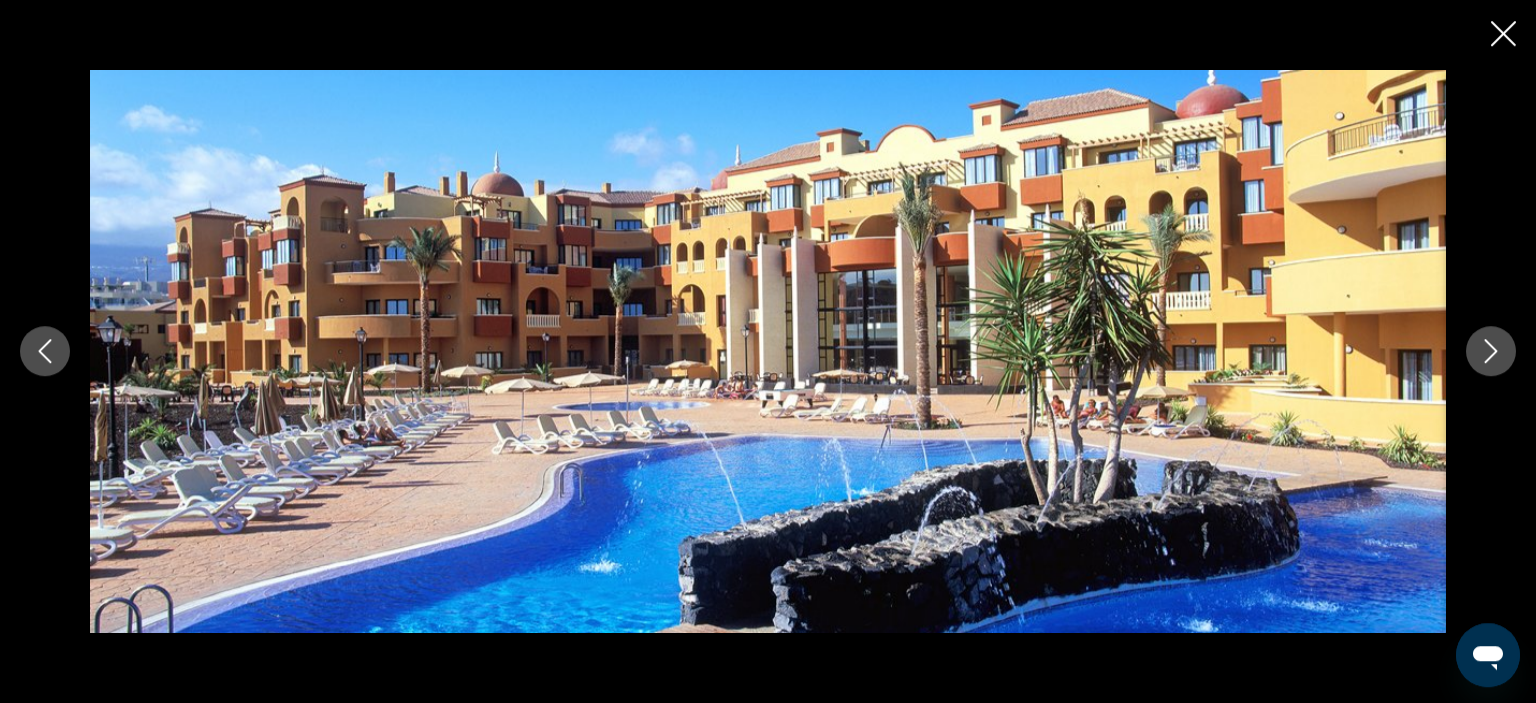 click 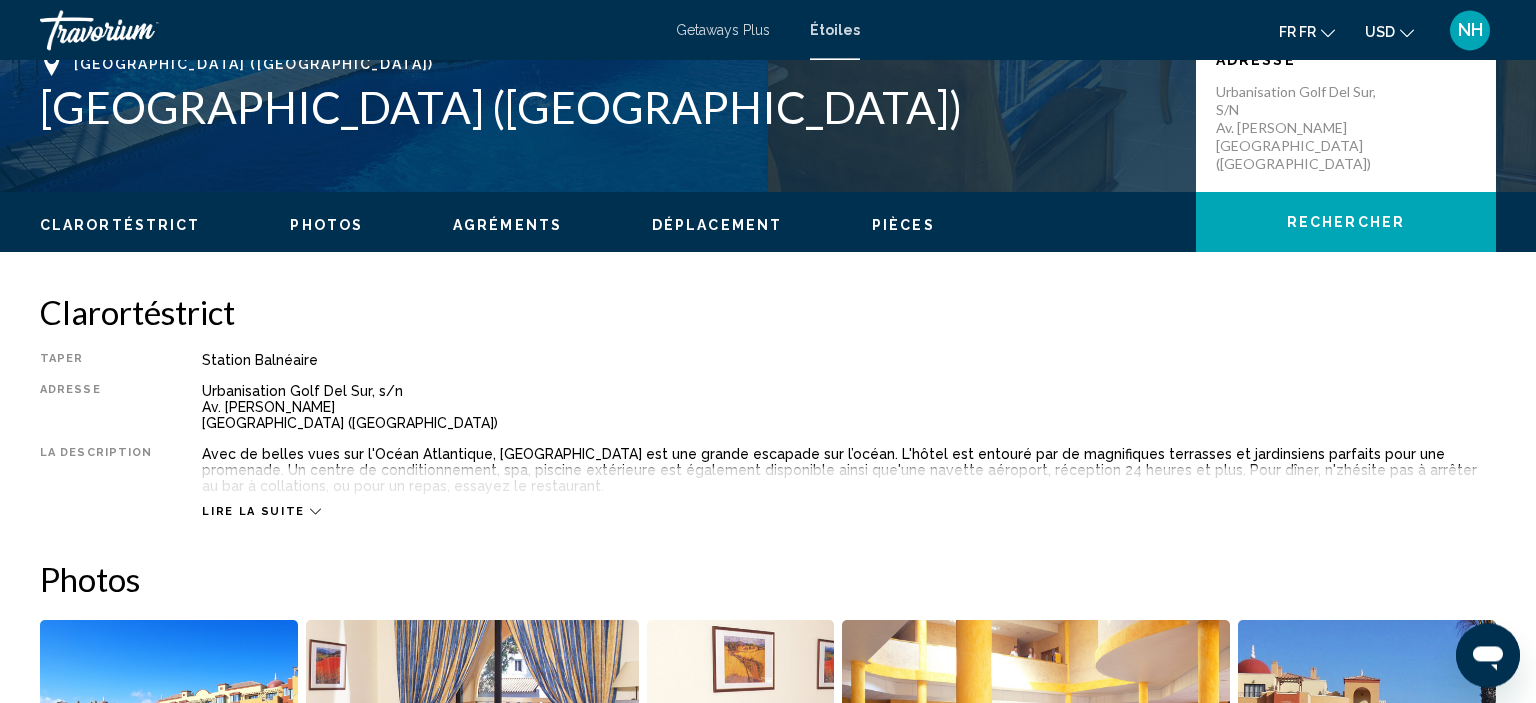scroll, scrollTop: 463, scrollLeft: 0, axis: vertical 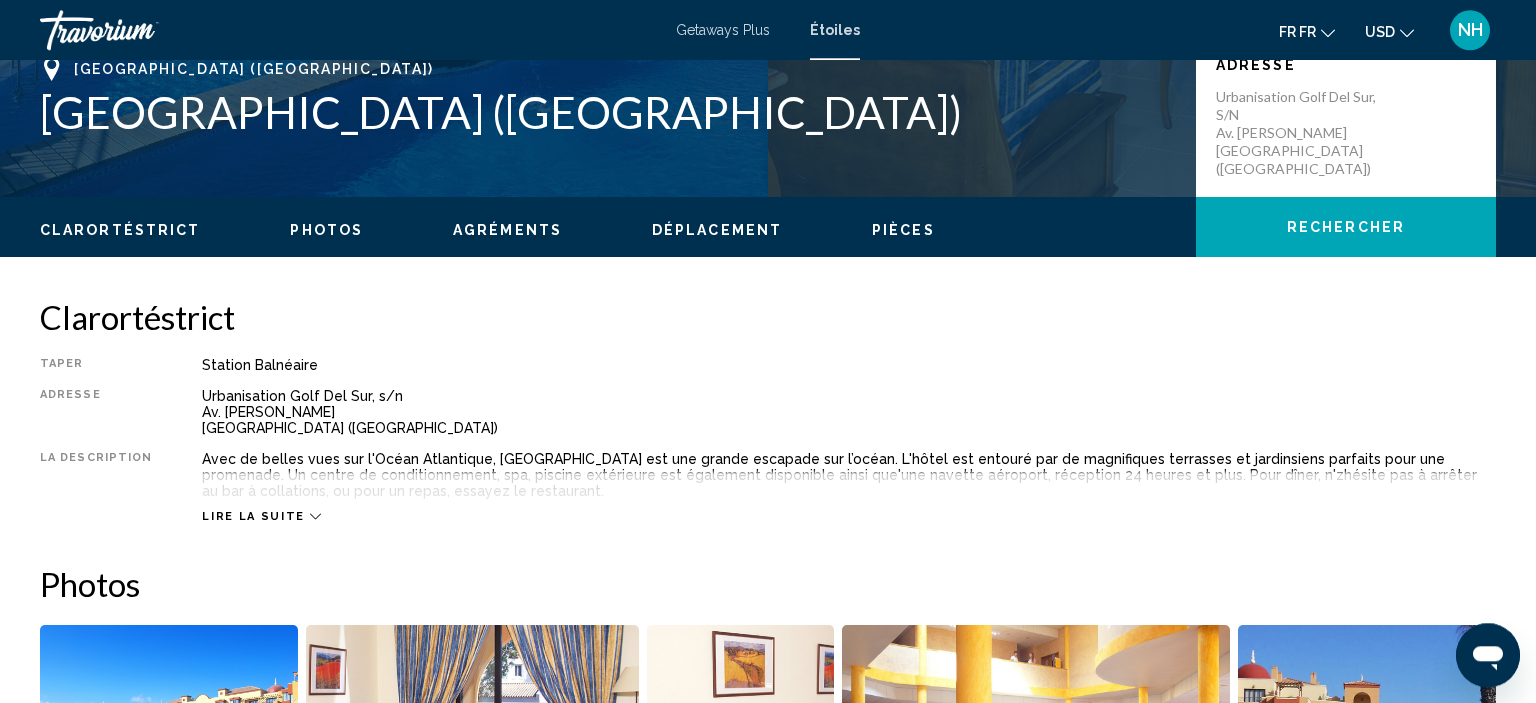 click on "Lire la suite" at bounding box center [253, 516] 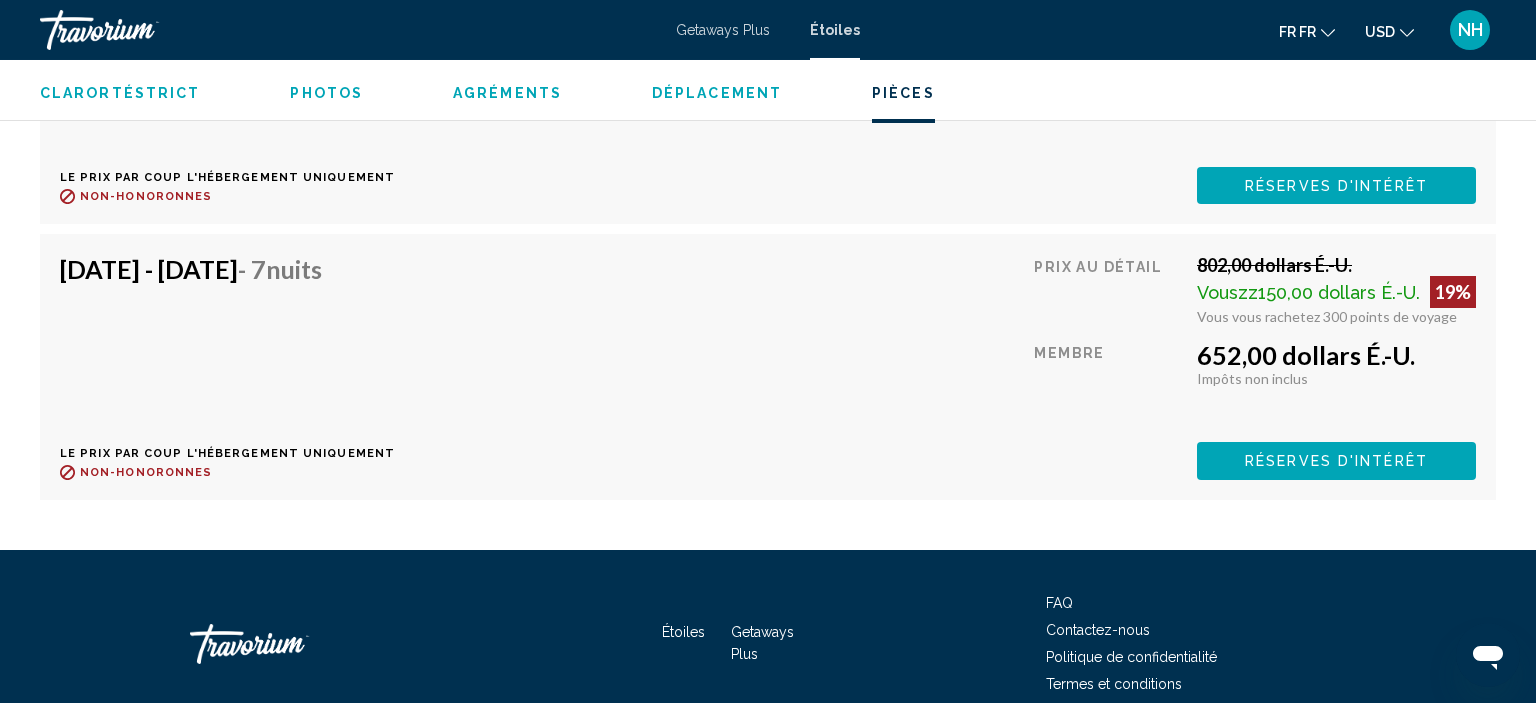 scroll, scrollTop: 3782, scrollLeft: 0, axis: vertical 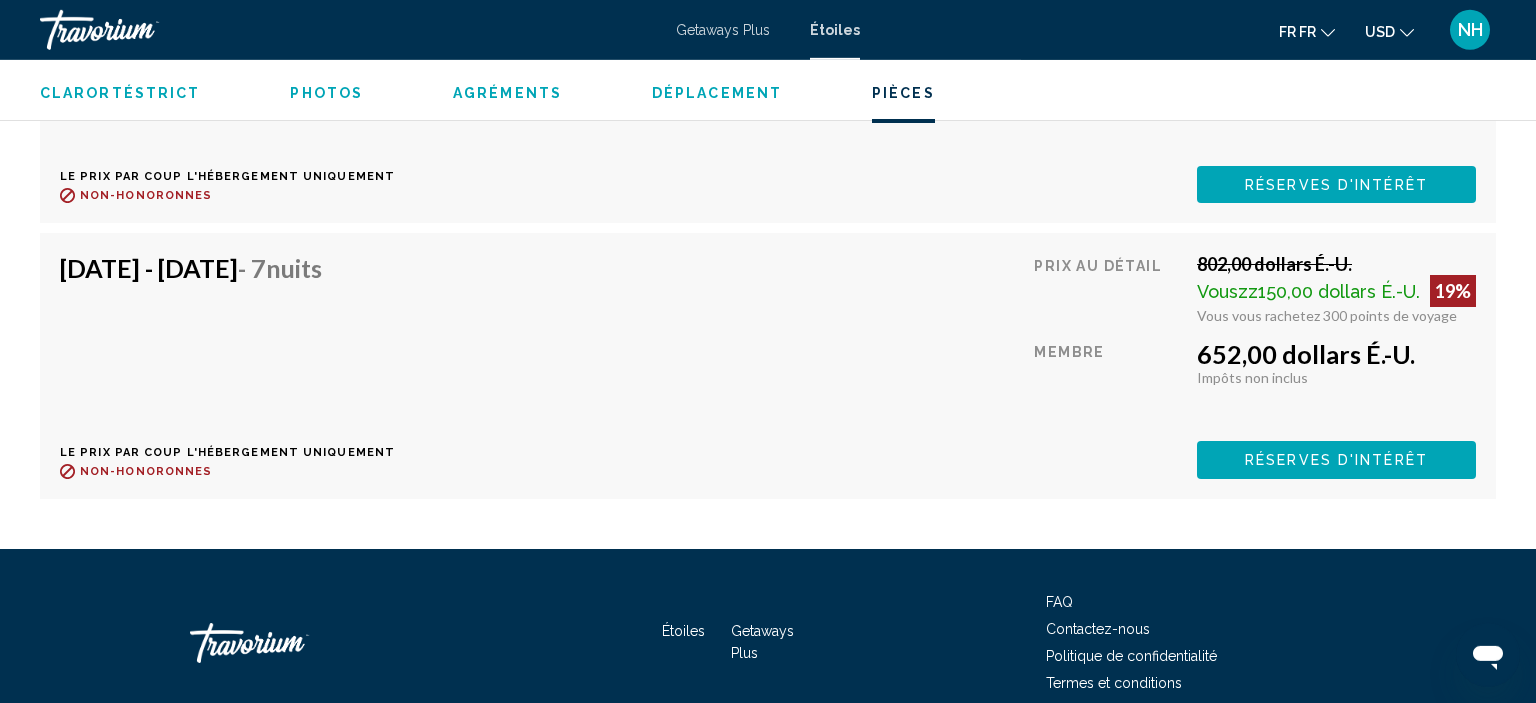 click on "Réserves d'intérêt" at bounding box center [1336, 185] 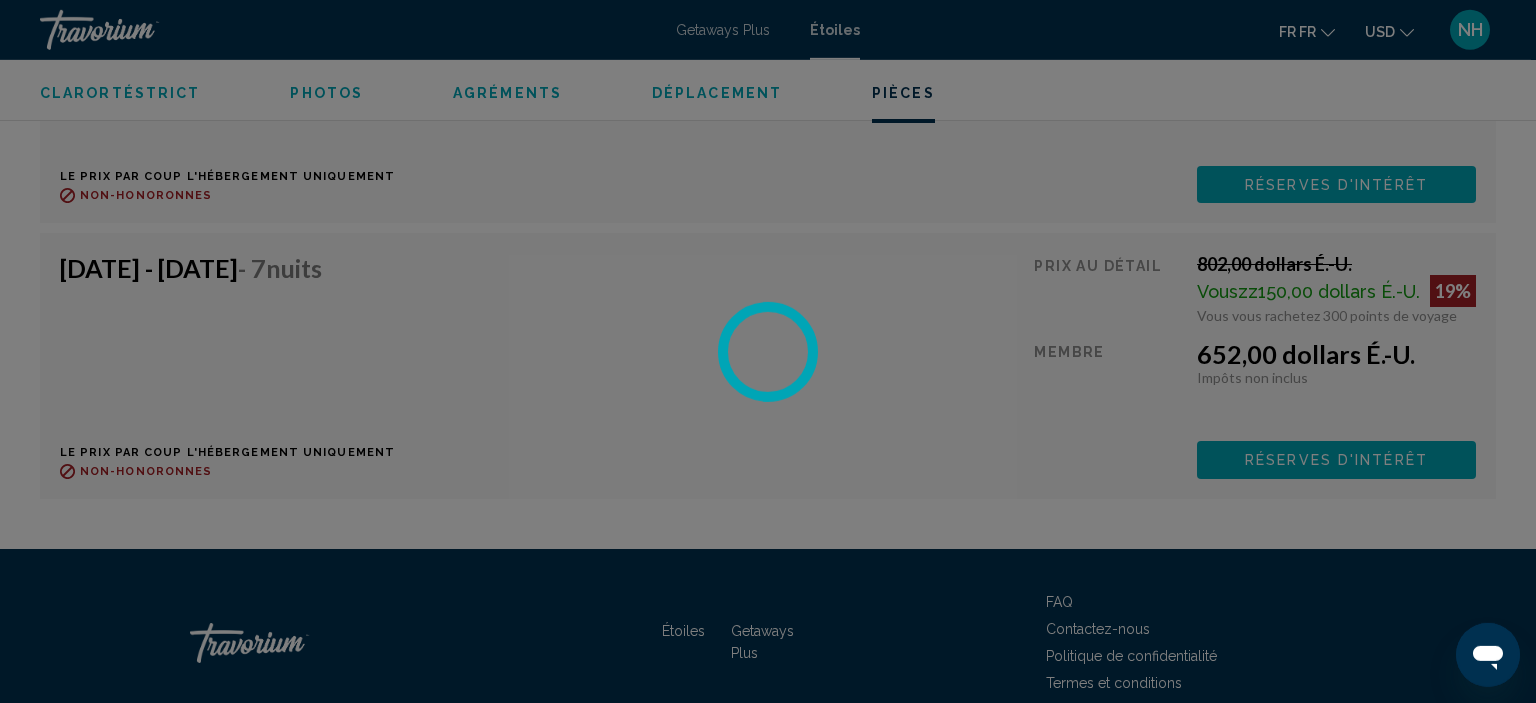 scroll, scrollTop: 0, scrollLeft: 0, axis: both 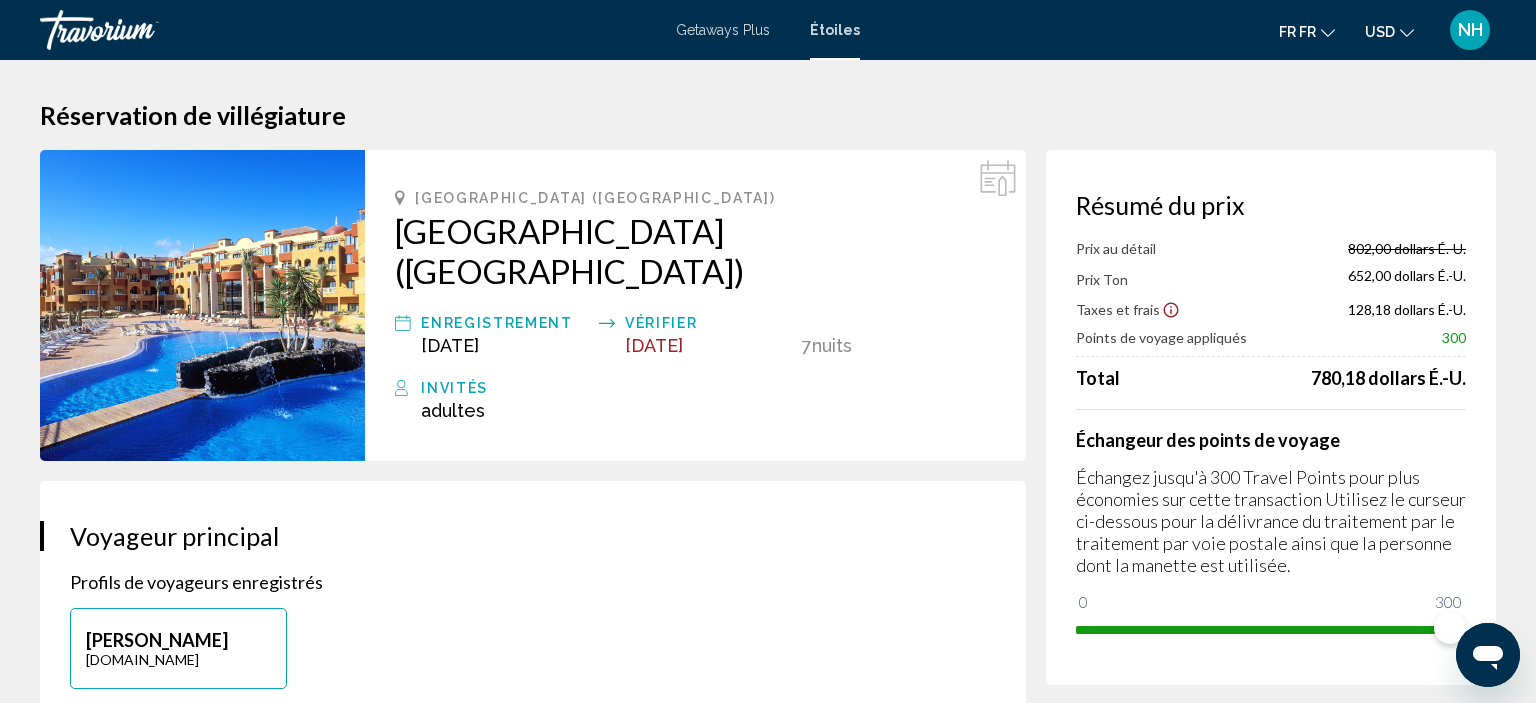click 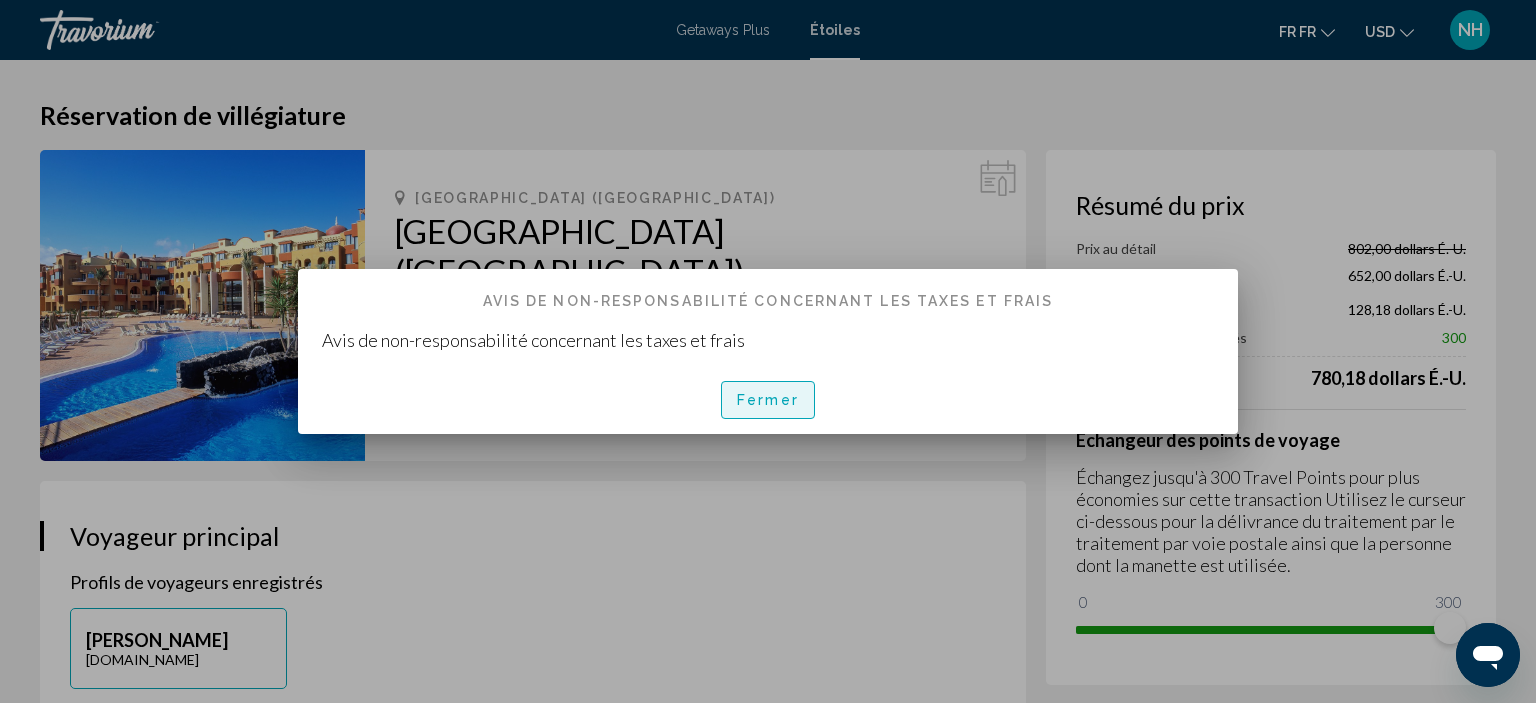 click on "Fermer" at bounding box center (768, 401) 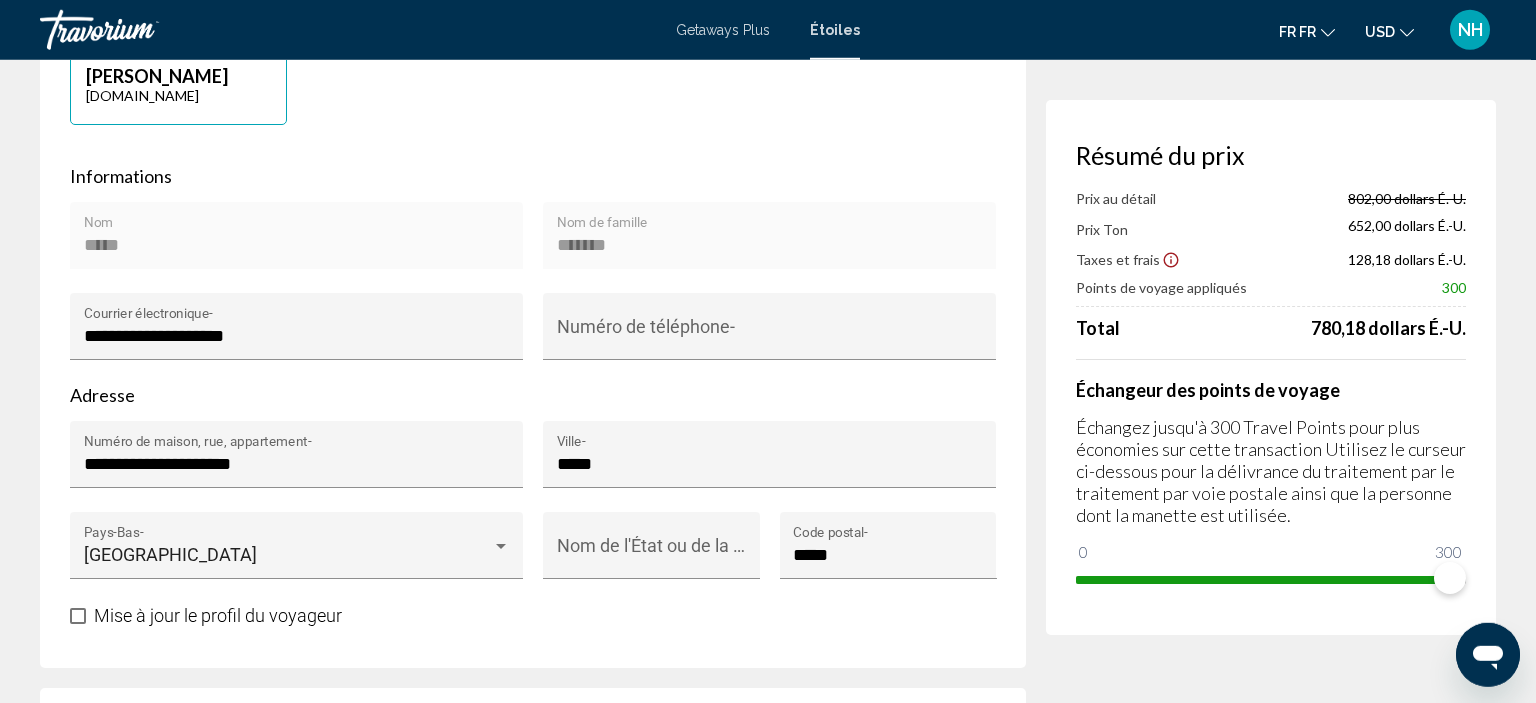 scroll, scrollTop: 565, scrollLeft: 0, axis: vertical 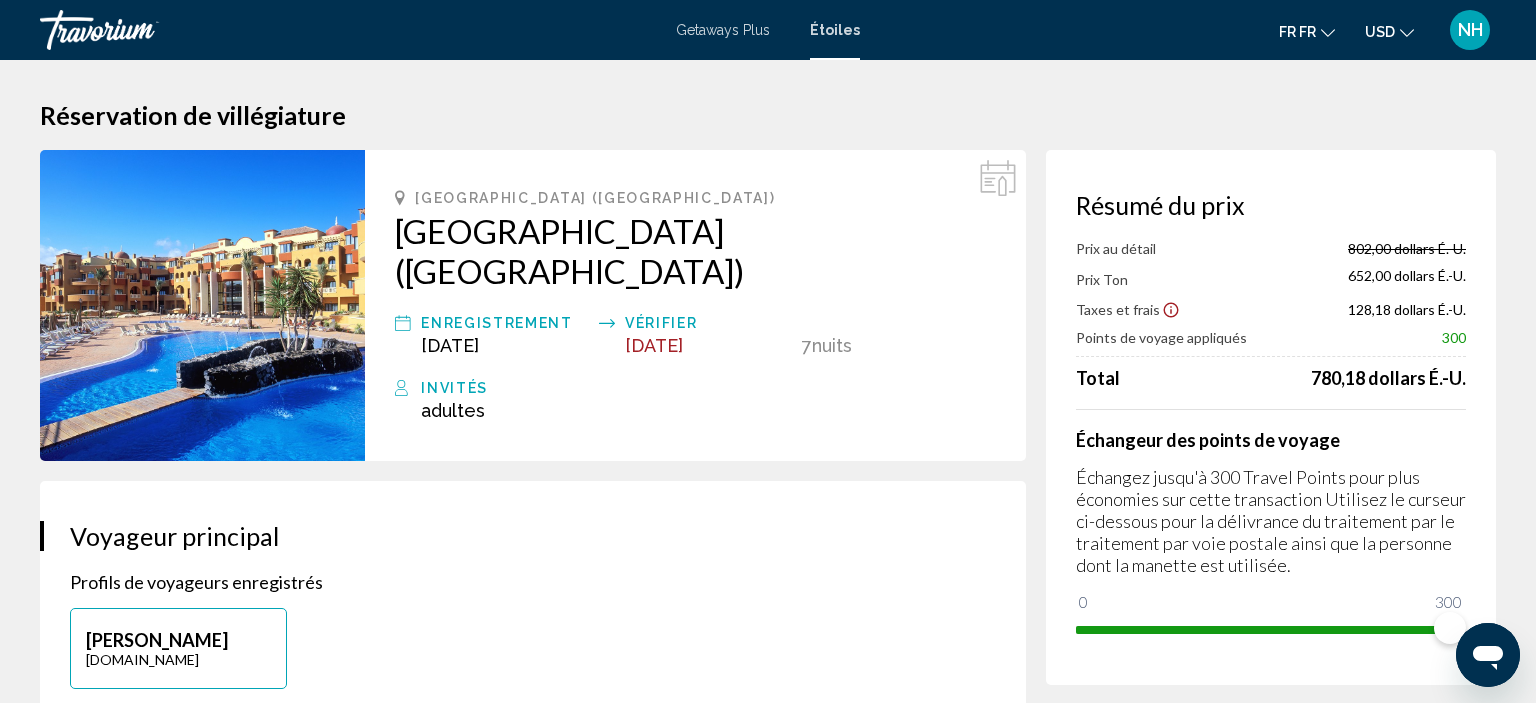 click on "[GEOGRAPHIC_DATA] ([GEOGRAPHIC_DATA])" at bounding box center (695, 251) 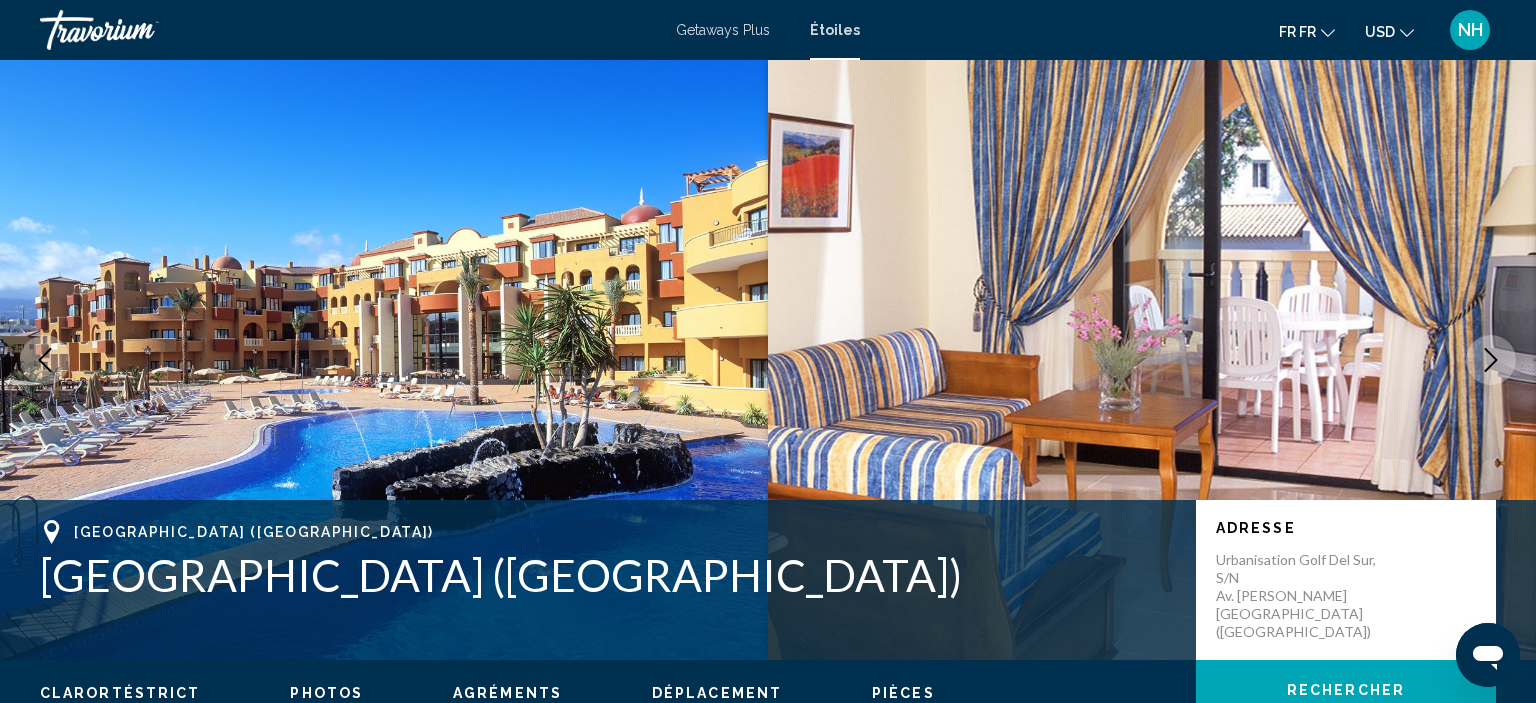 scroll, scrollTop: 151, scrollLeft: 0, axis: vertical 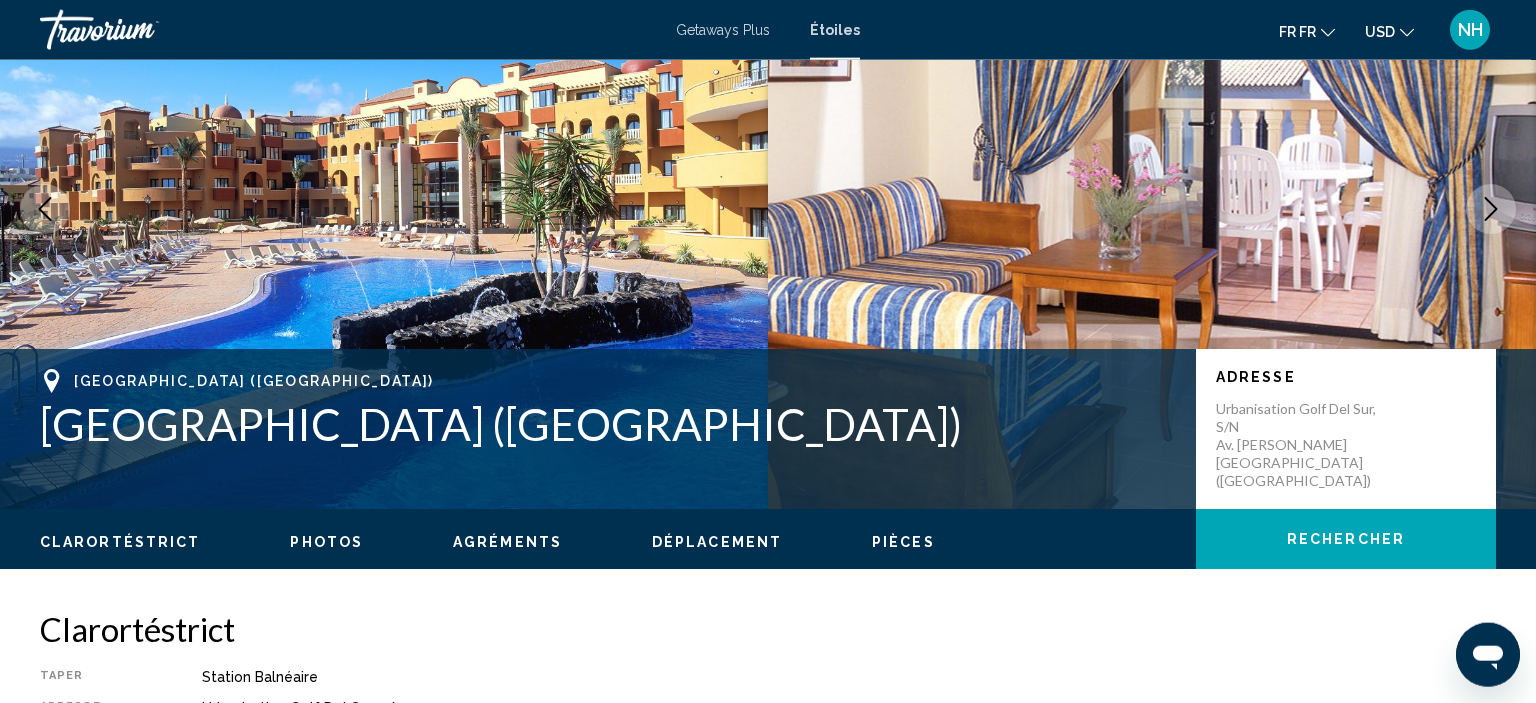drag, startPoint x: 41, startPoint y: 417, endPoint x: 374, endPoint y: 444, distance: 334.0928 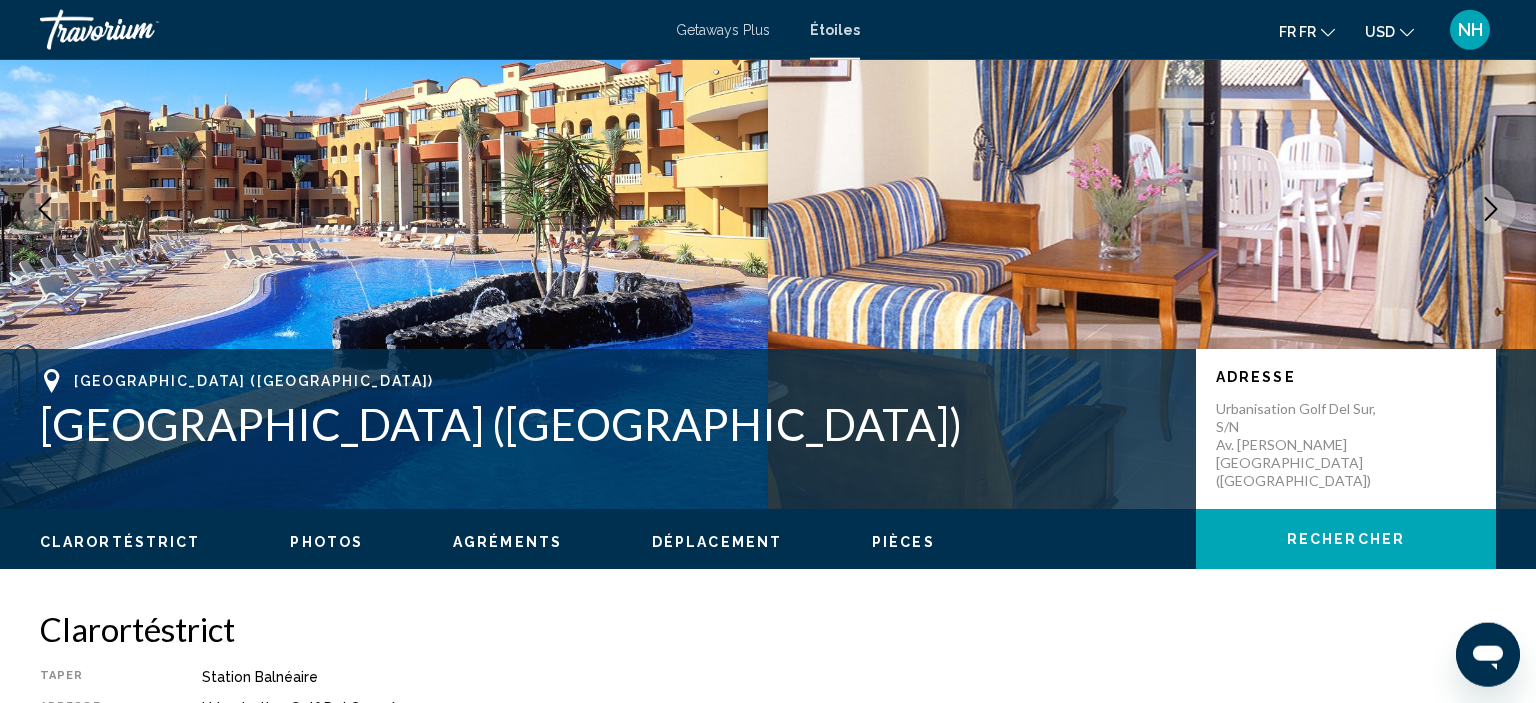 copy on "[GEOGRAPHIC_DATA]" 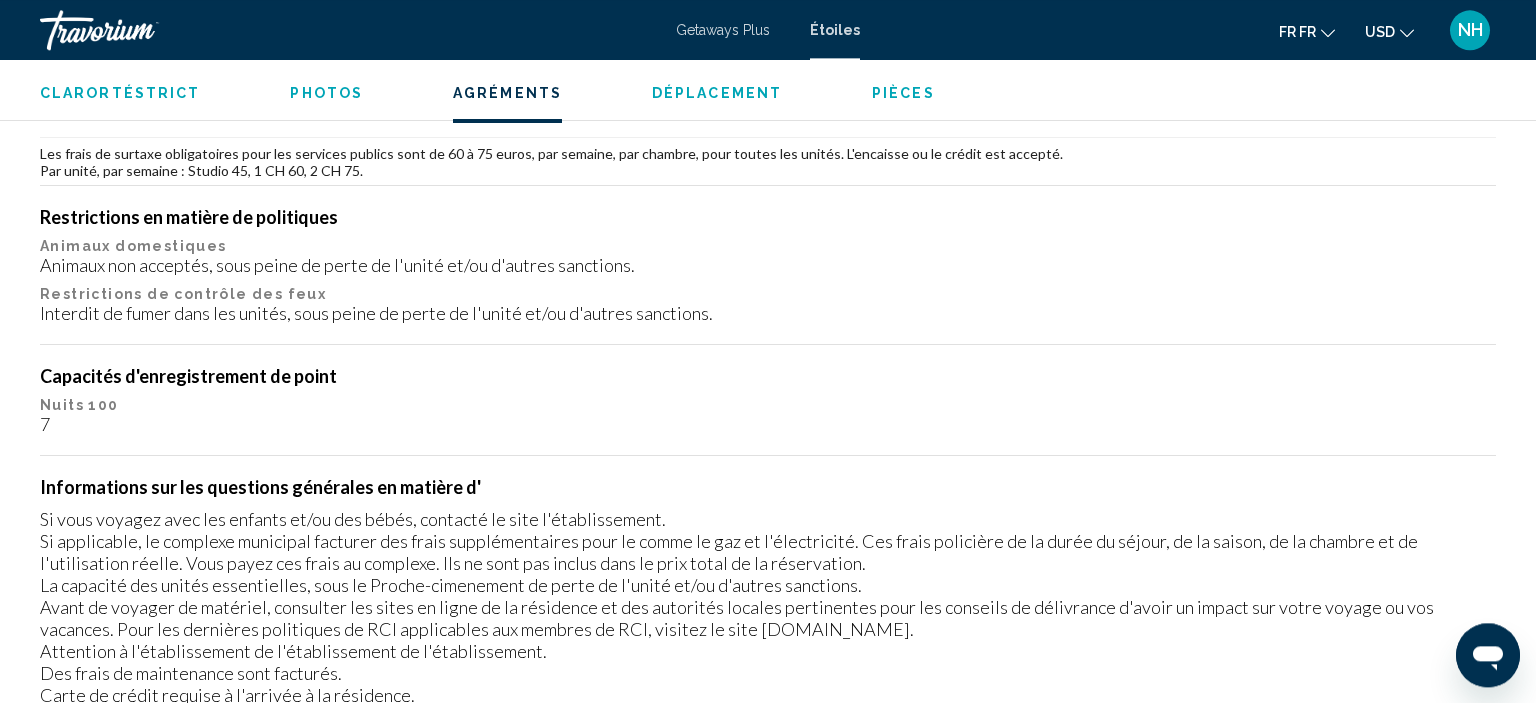 scroll, scrollTop: 1704, scrollLeft: 0, axis: vertical 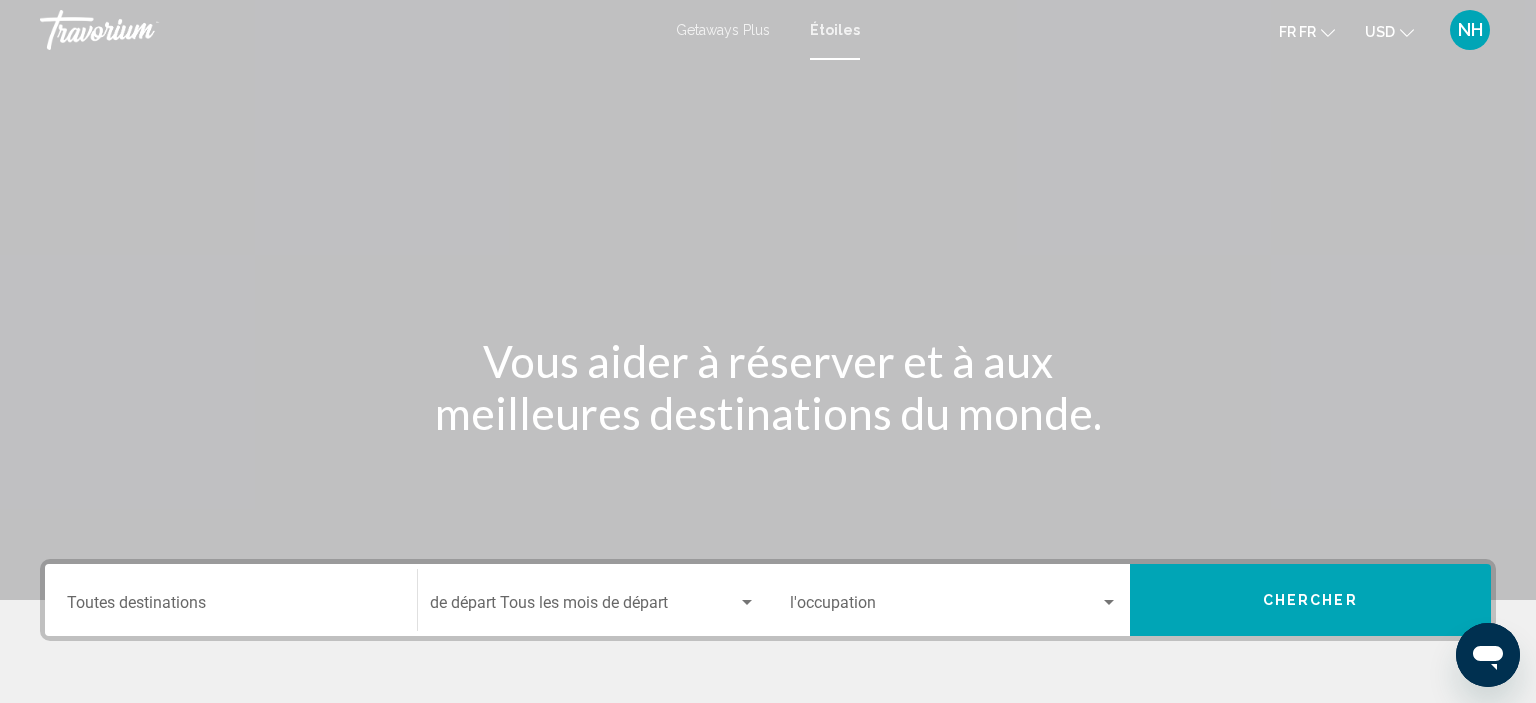 click on "Destination   Toutes destinations" at bounding box center (231, 607) 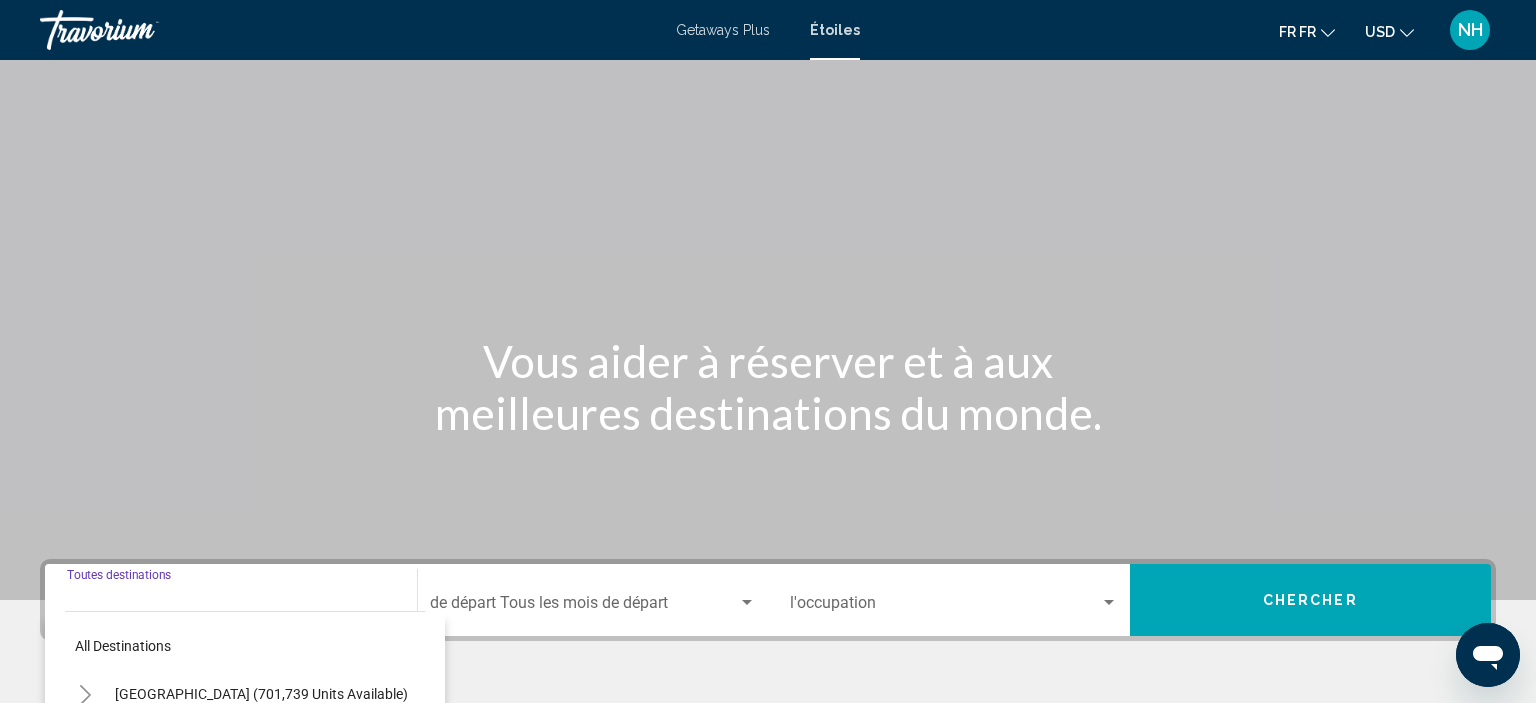 scroll, scrollTop: 382, scrollLeft: 0, axis: vertical 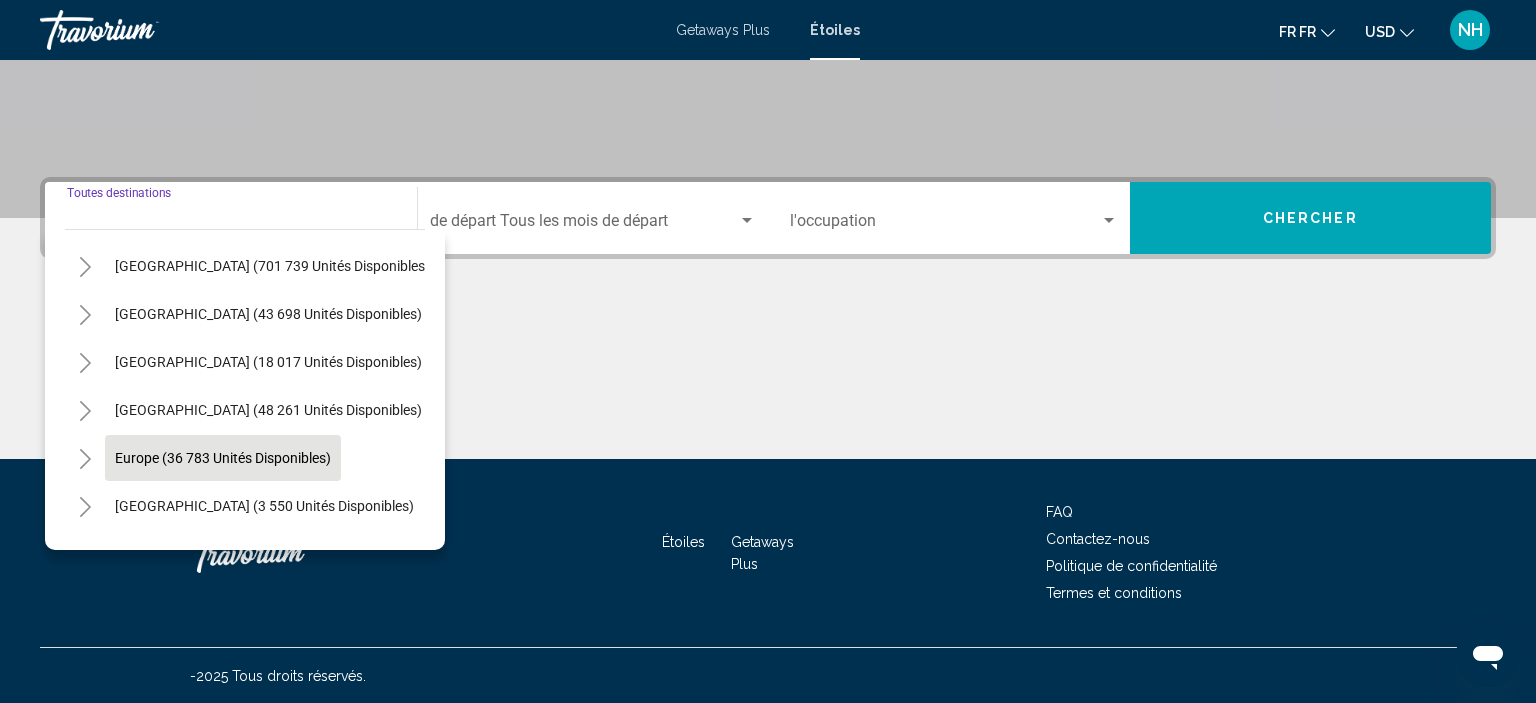 click on "Europe (36 783 unités disponibles)" at bounding box center [264, 506] 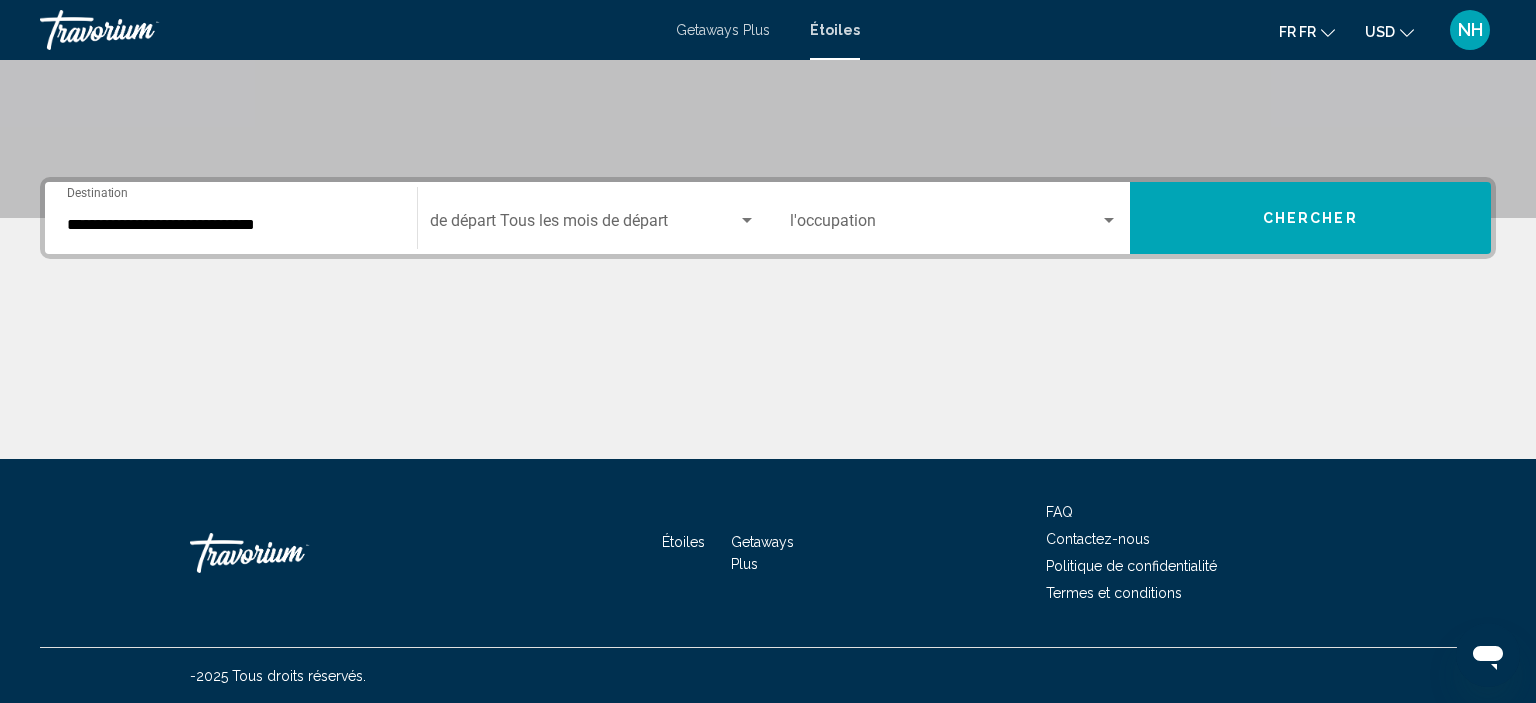 click on "Début Mois   de départ Tous les mois de départ" 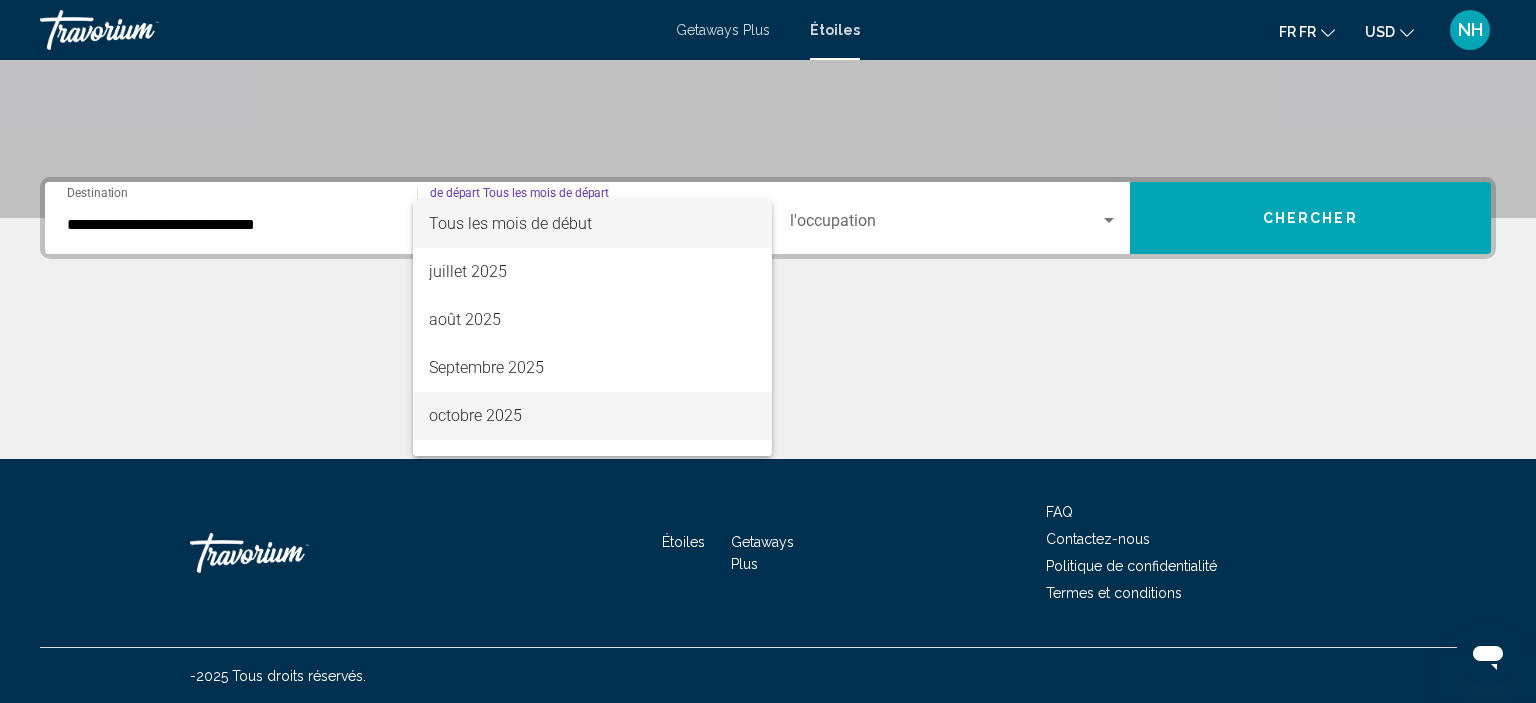 click on "octobre 2025" at bounding box center [592, 416] 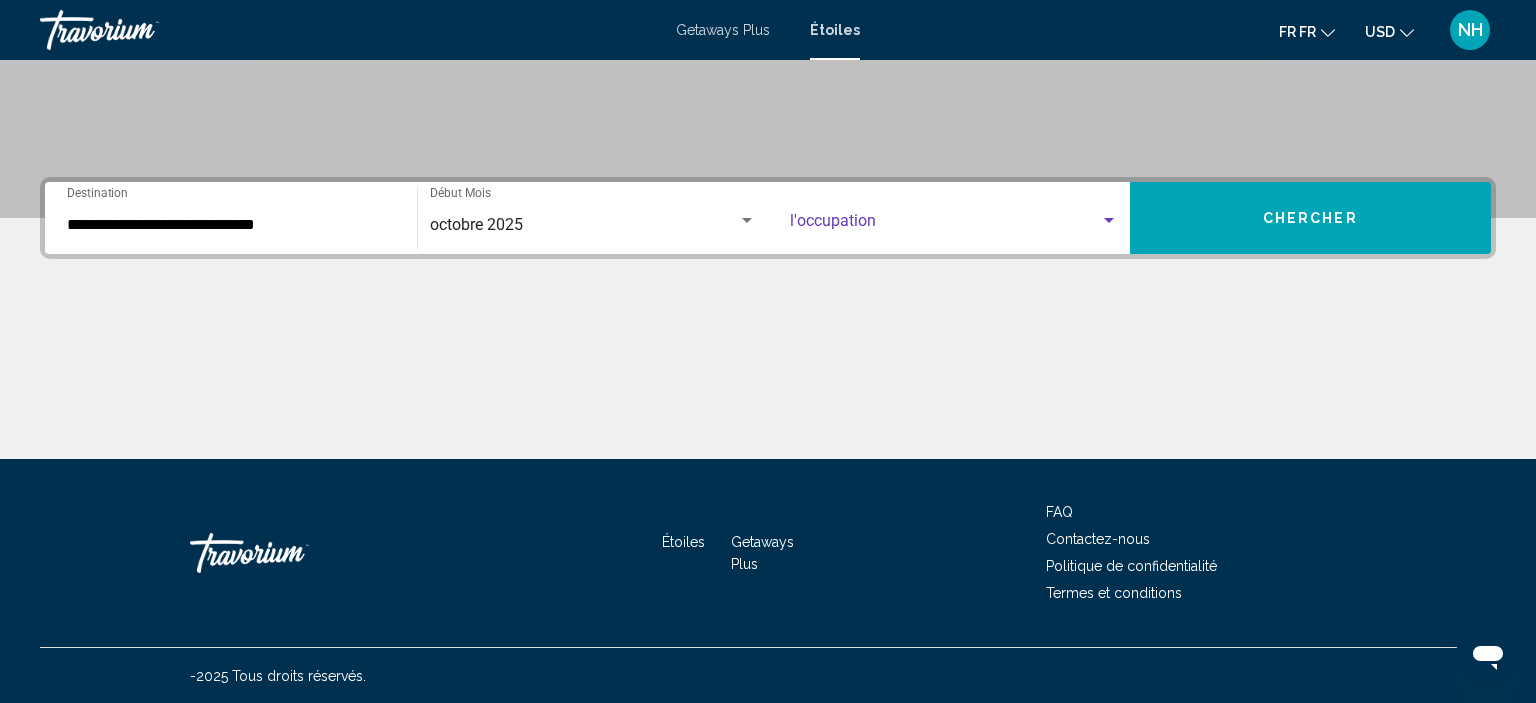 click at bounding box center (1109, 221) 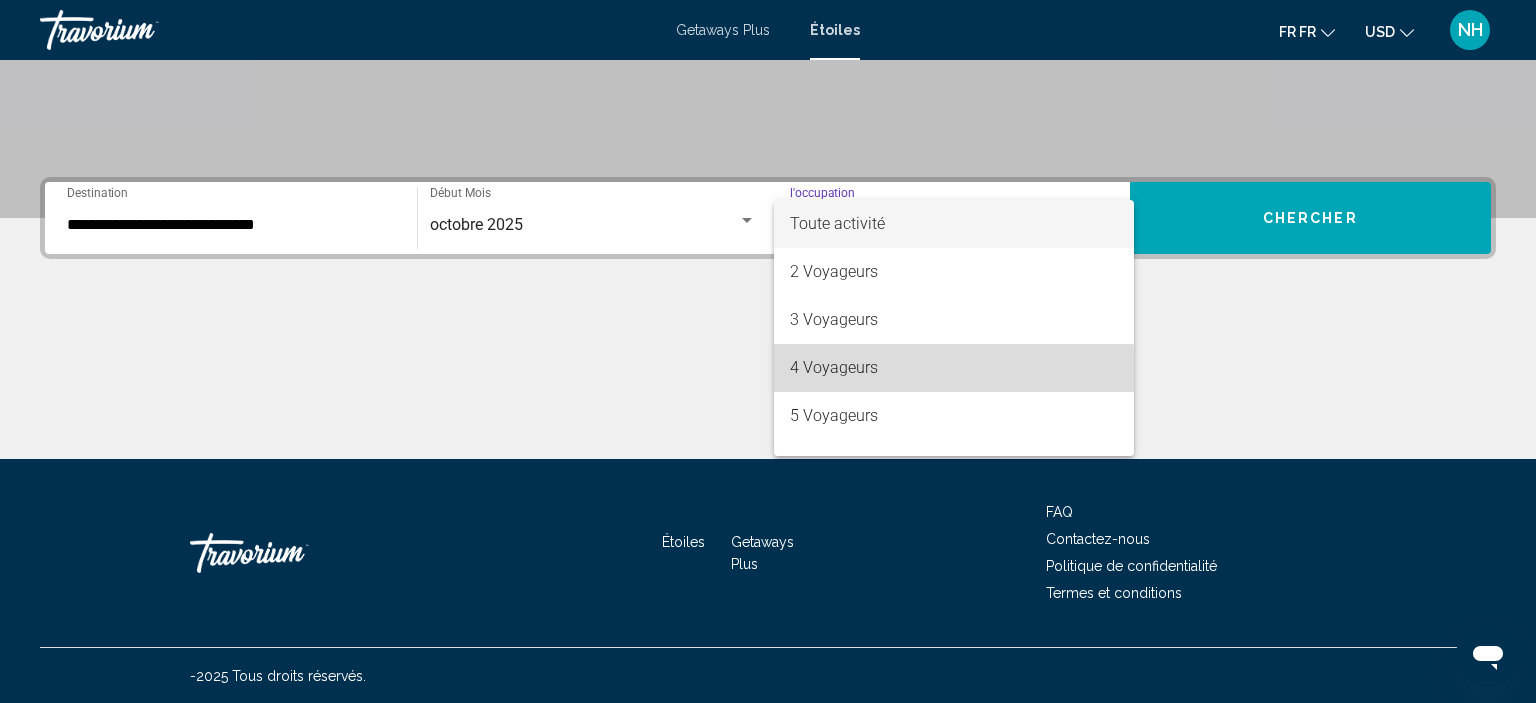 click on "4 Voyageurs" at bounding box center (954, 368) 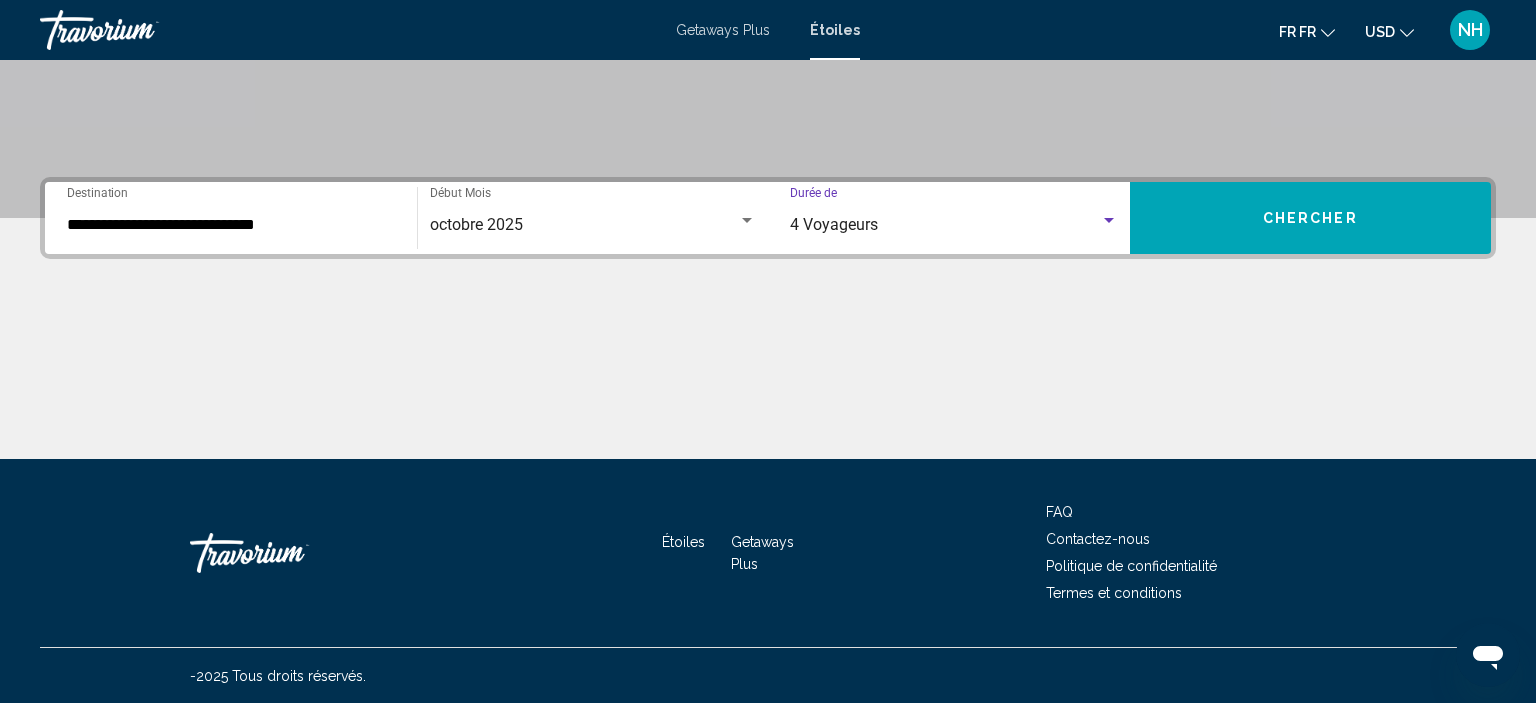 click on "Chercher" at bounding box center [1310, 219] 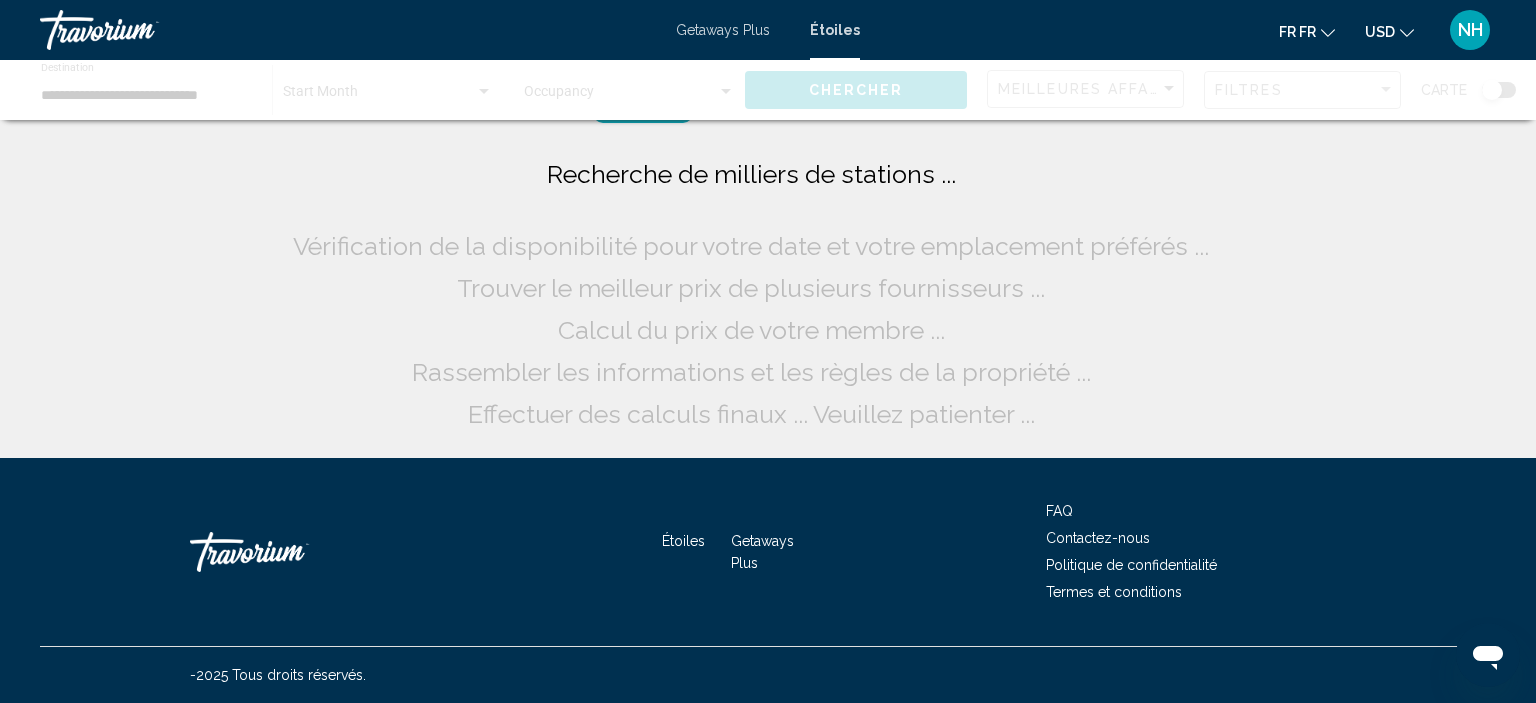 scroll, scrollTop: 0, scrollLeft: 0, axis: both 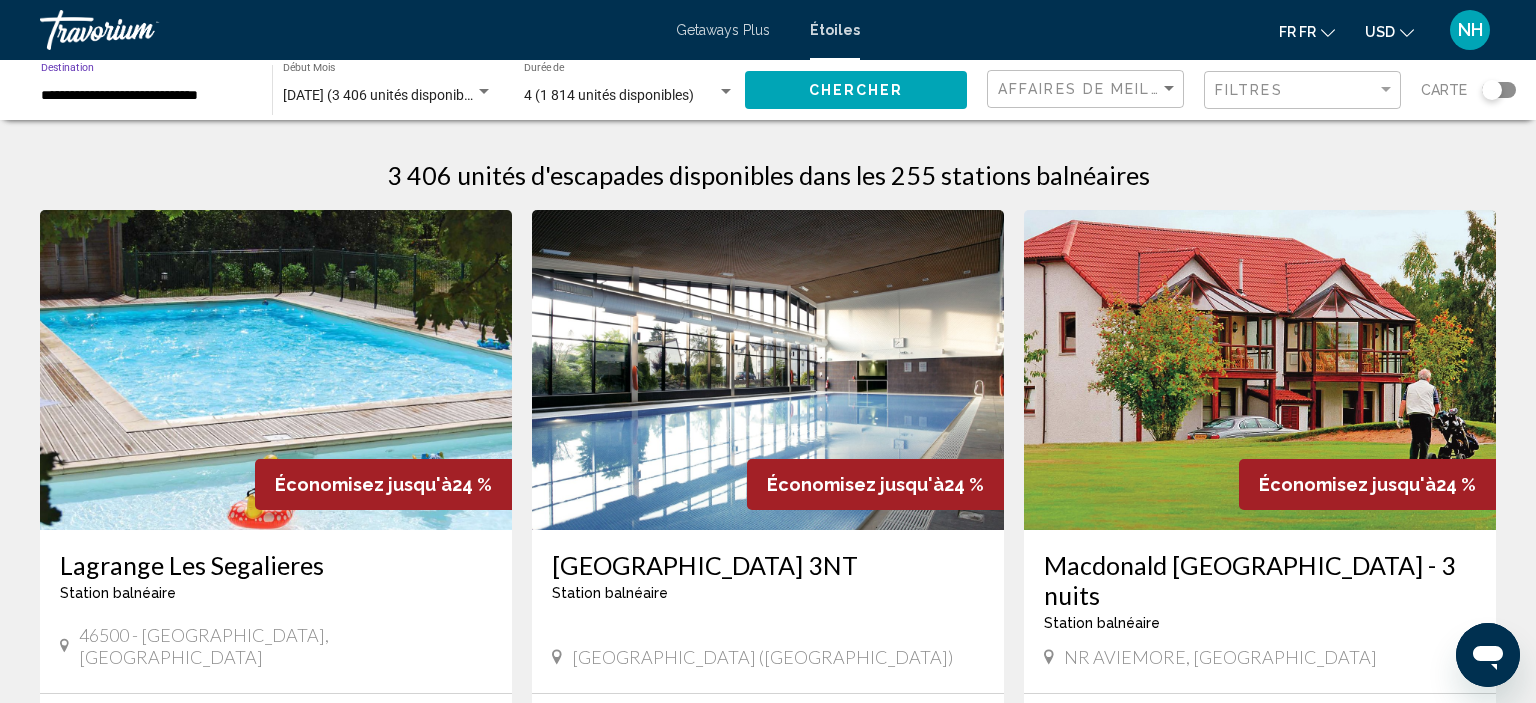 click on "**********" at bounding box center (146, 96) 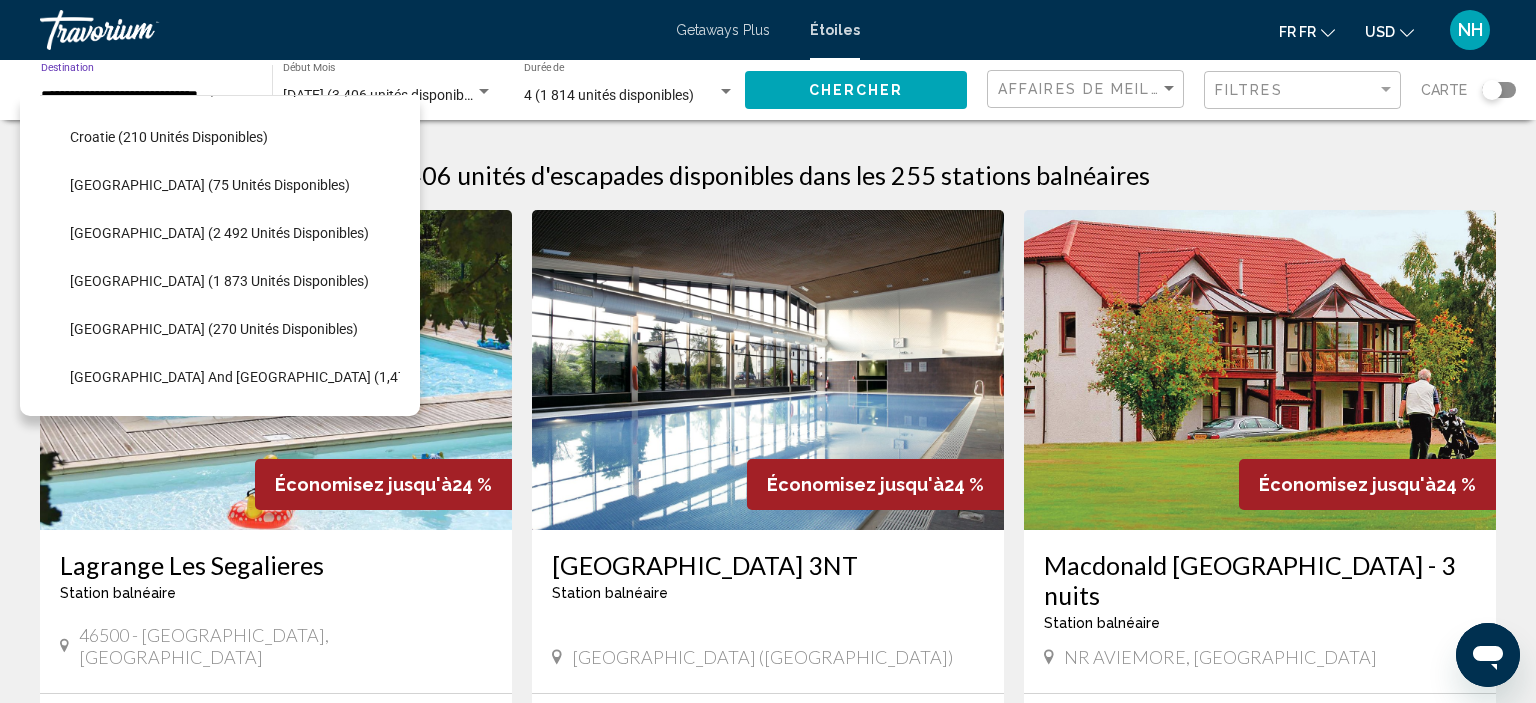 scroll, scrollTop: 426, scrollLeft: 0, axis: vertical 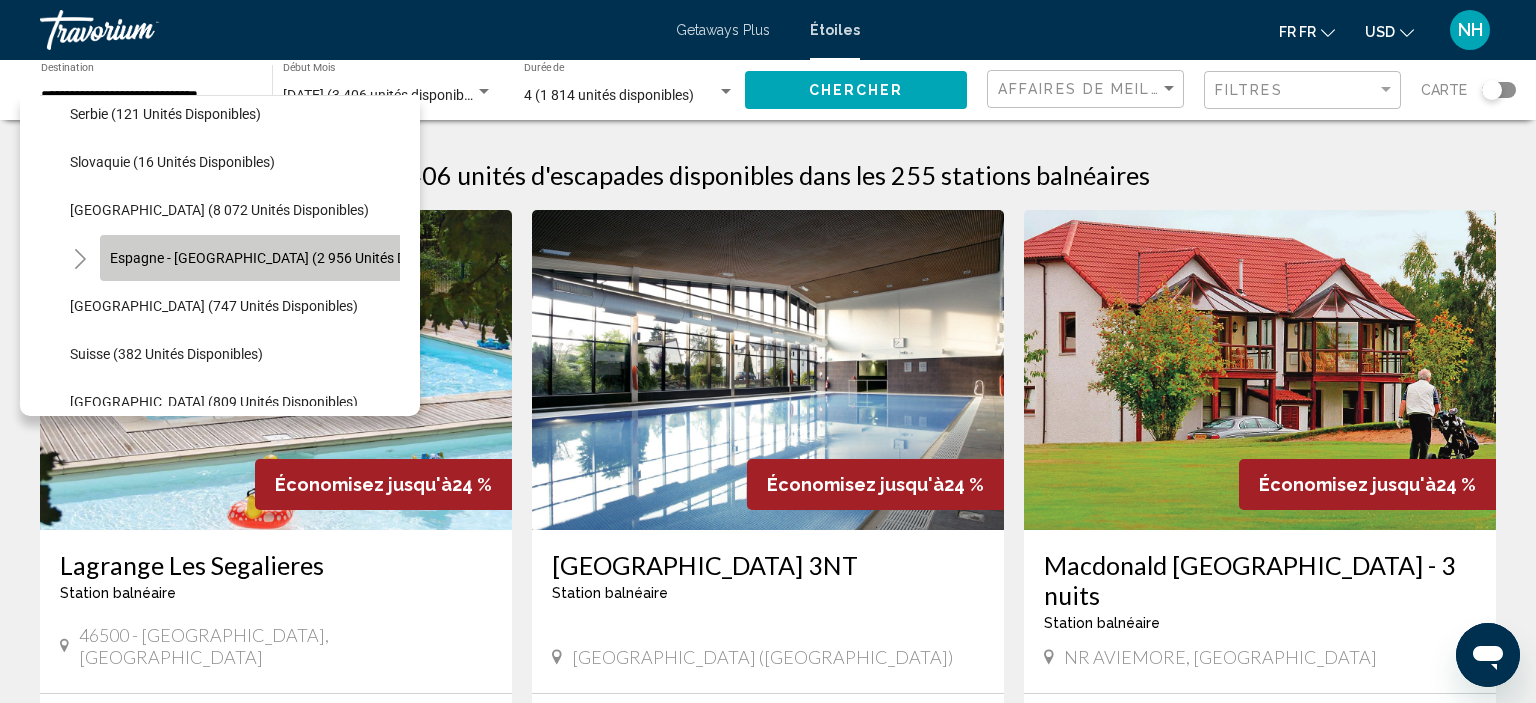 click on "Espagne - [GEOGRAPHIC_DATA] (2 956 unités disponibles)" 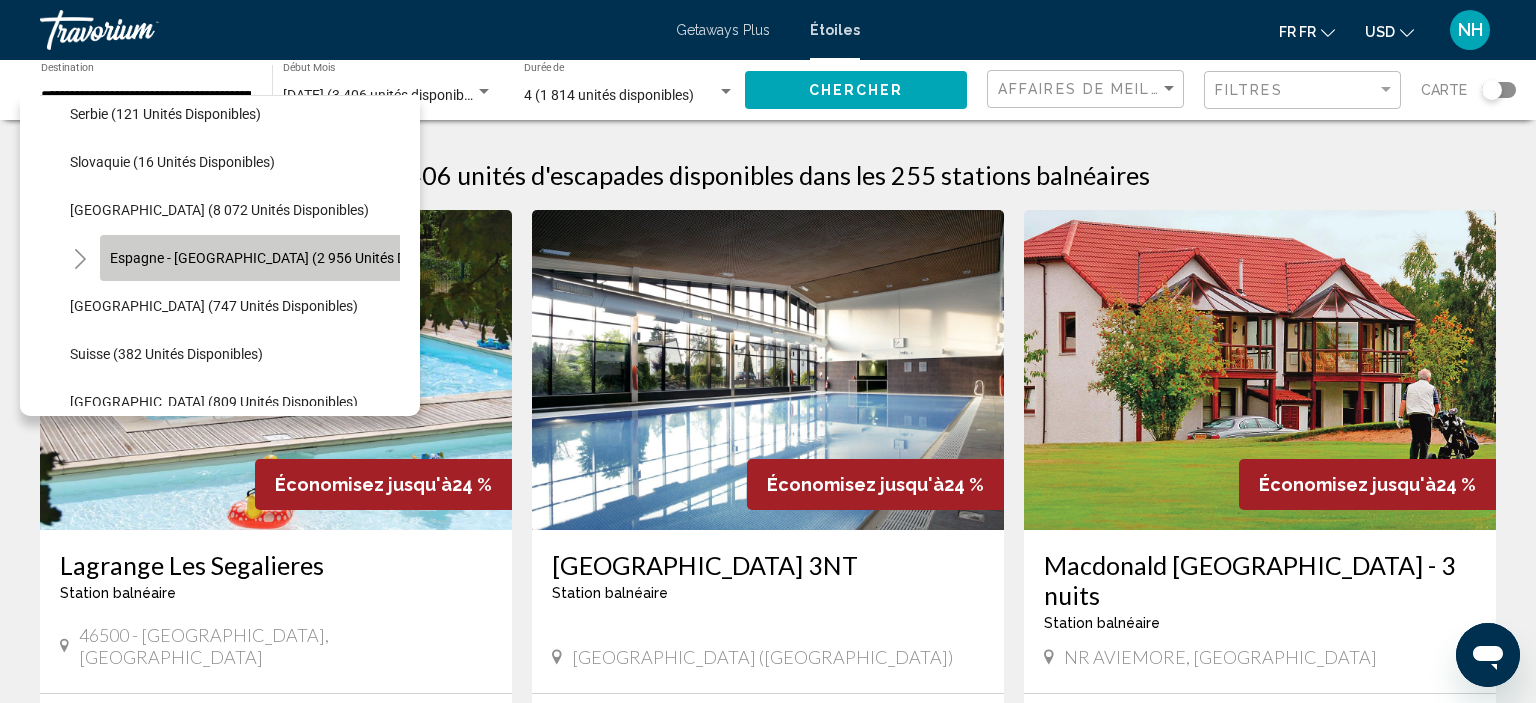scroll, scrollTop: 0, scrollLeft: 66, axis: horizontal 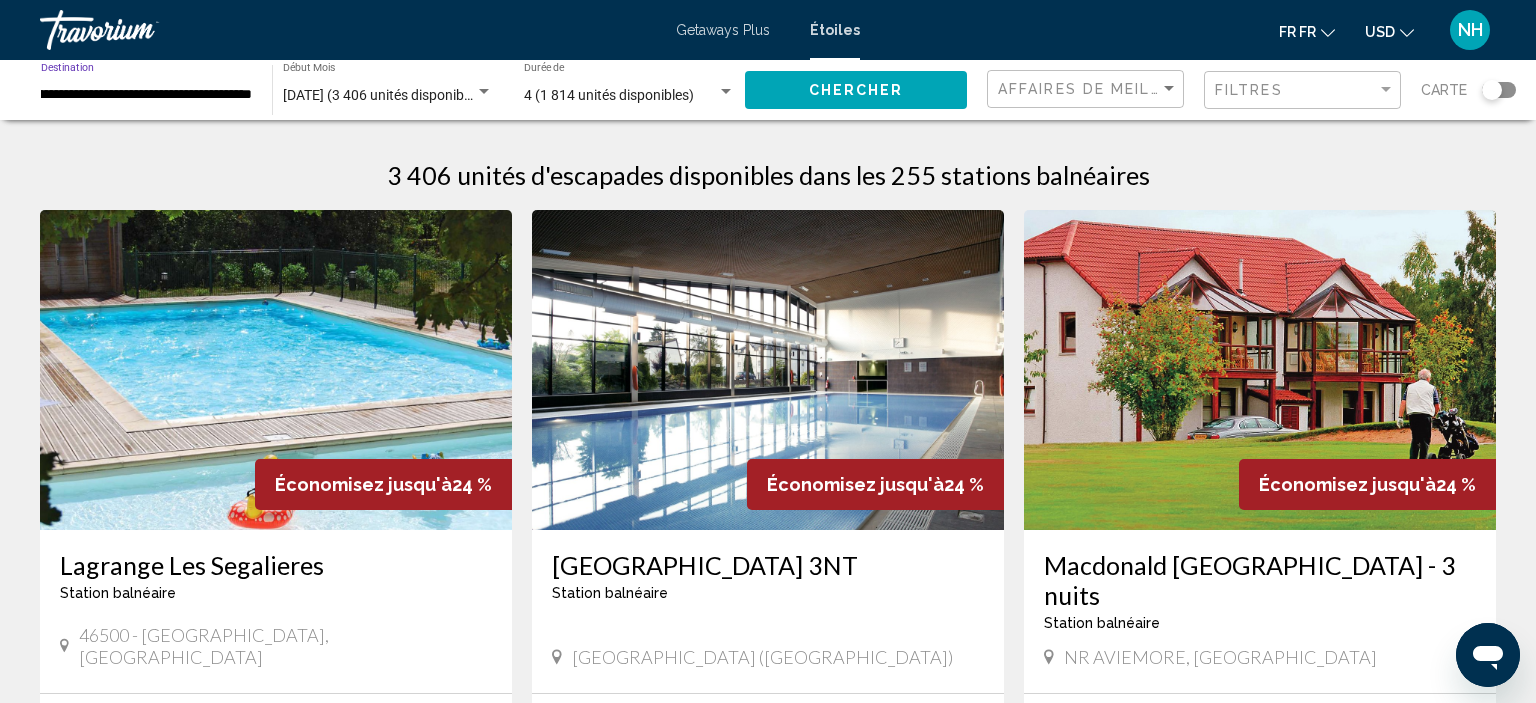 click on "Chercher" 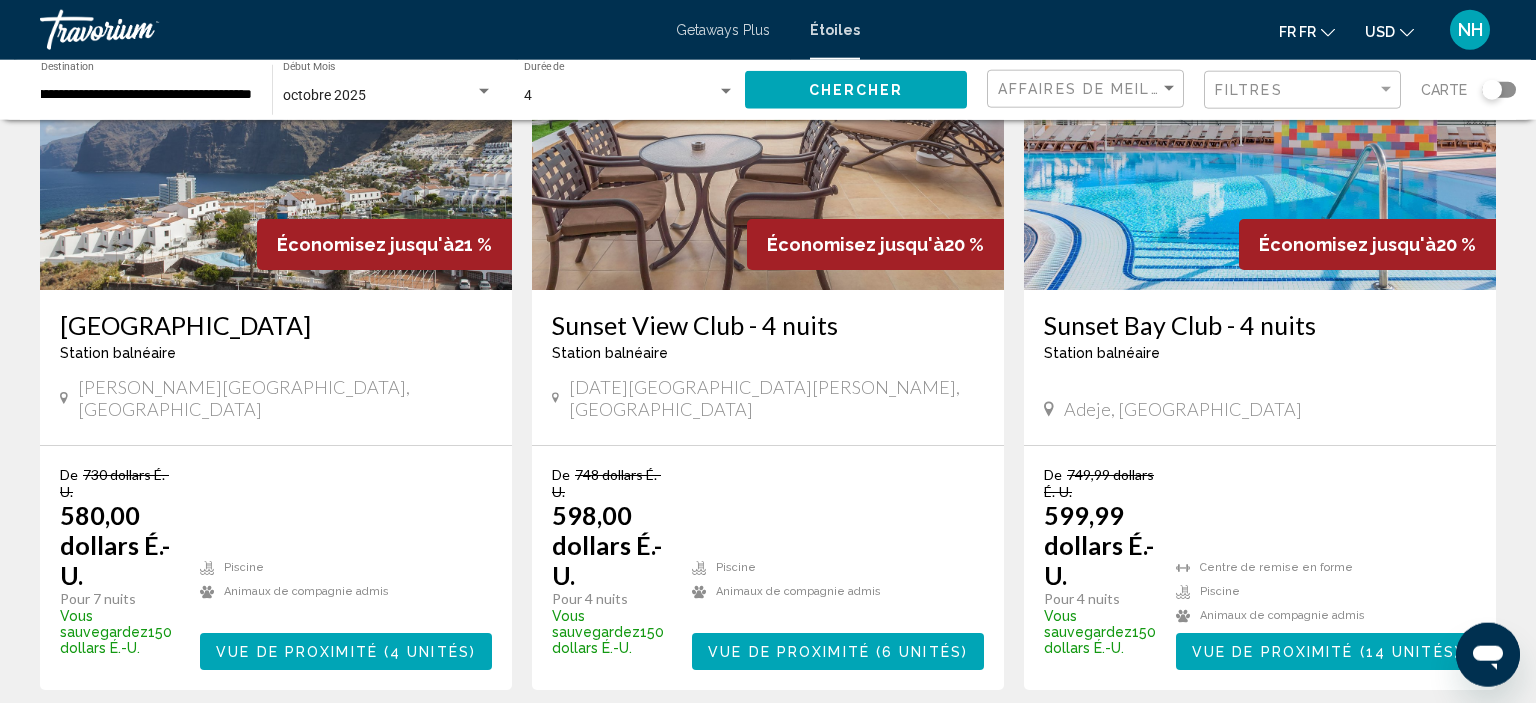 scroll, scrollTop: 242, scrollLeft: 0, axis: vertical 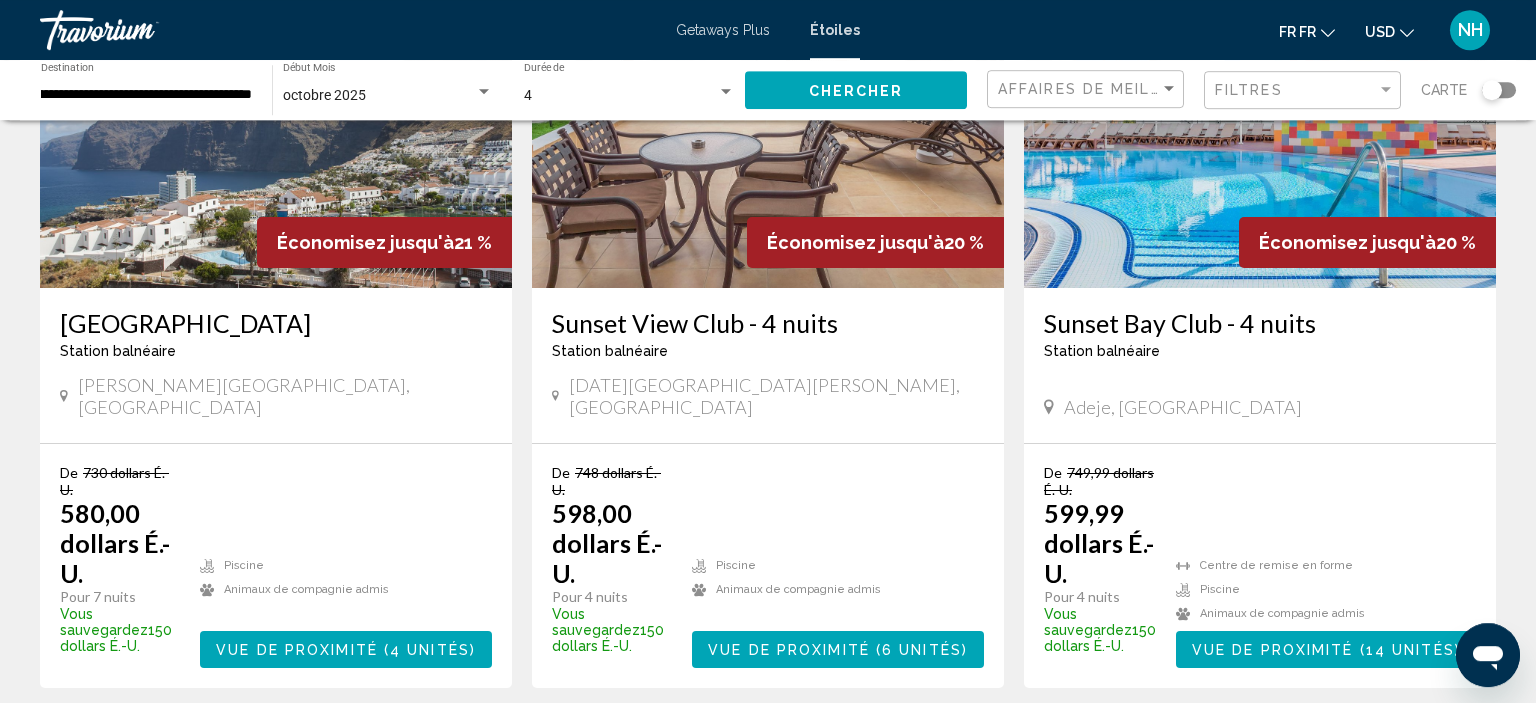 click on "**********" 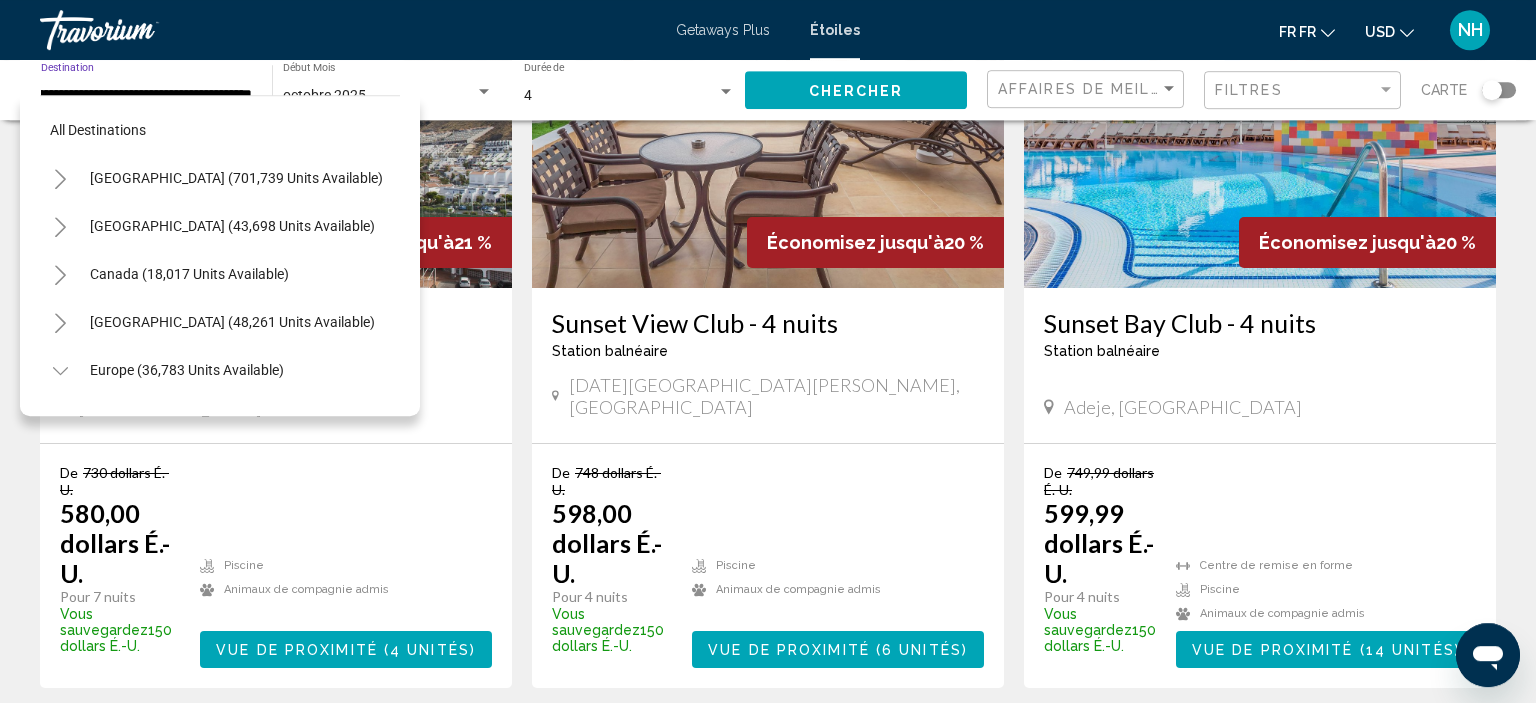 scroll, scrollTop: 887, scrollLeft: 1, axis: both 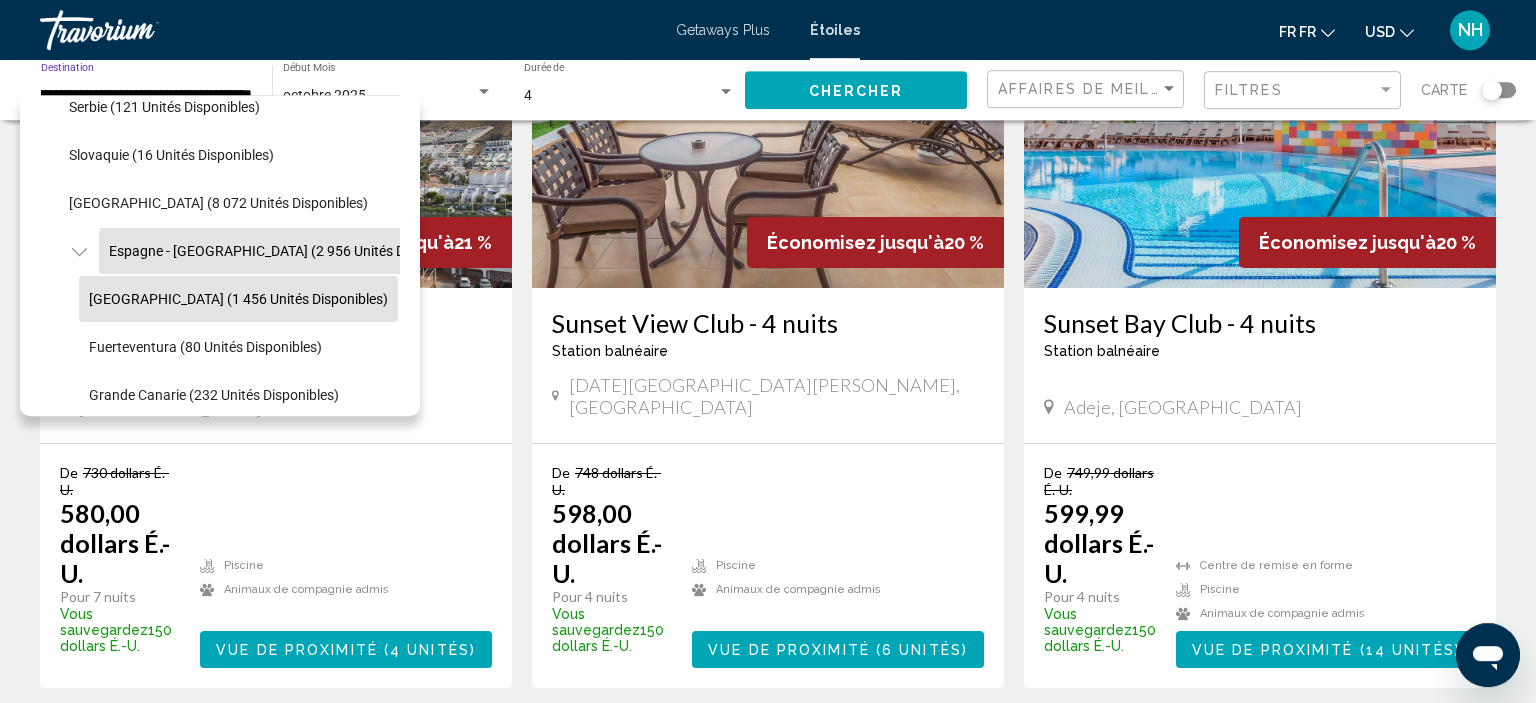 click on "[GEOGRAPHIC_DATA] (1 456 unités disponibles)" 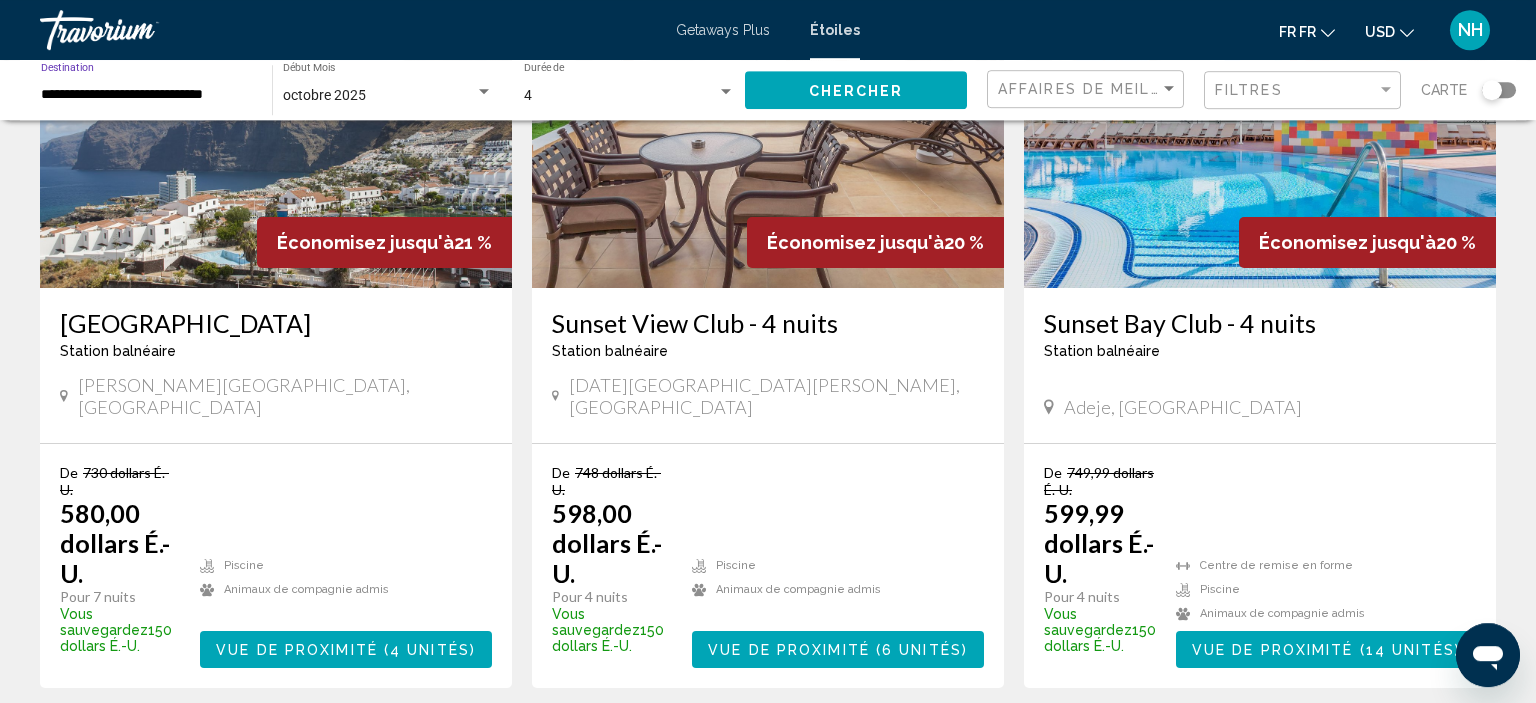 scroll, scrollTop: 0, scrollLeft: 0, axis: both 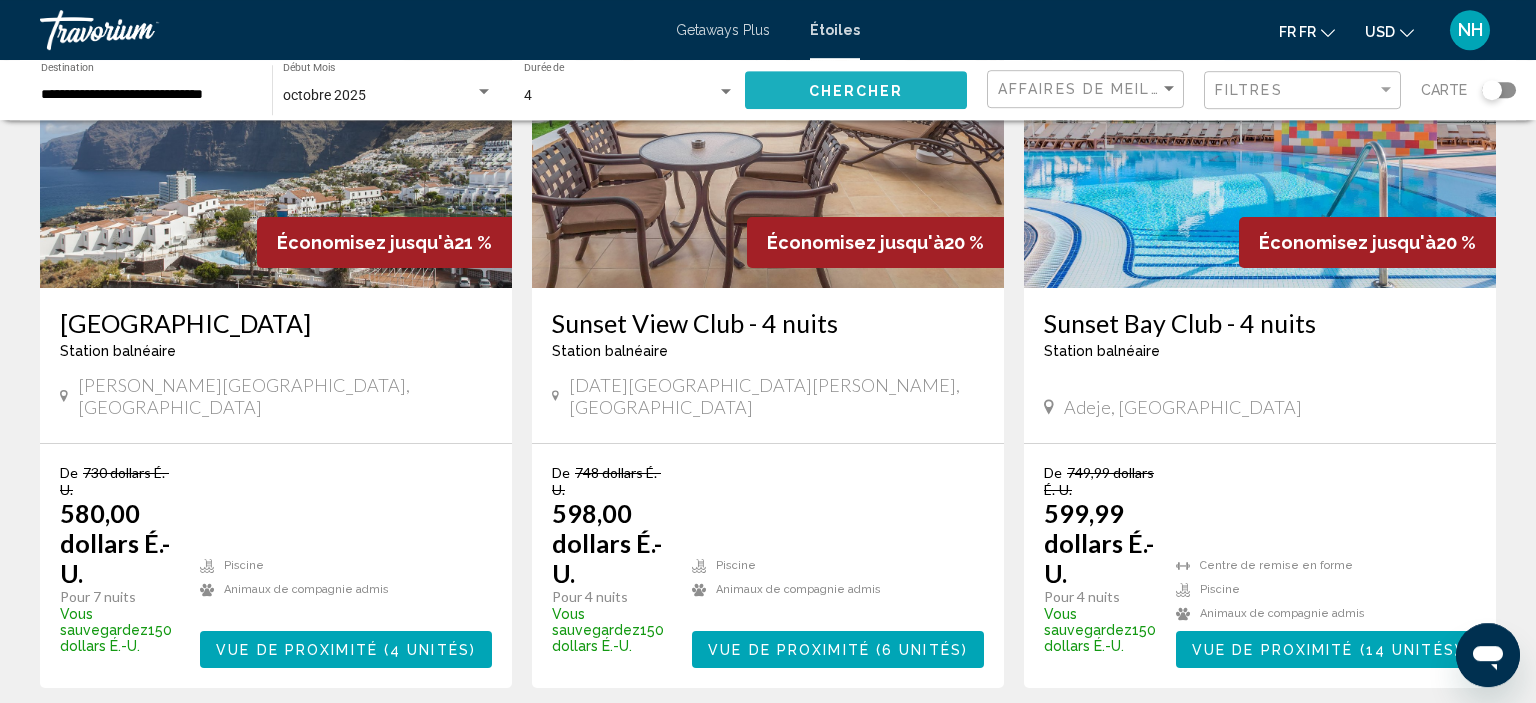 click on "Chercher" 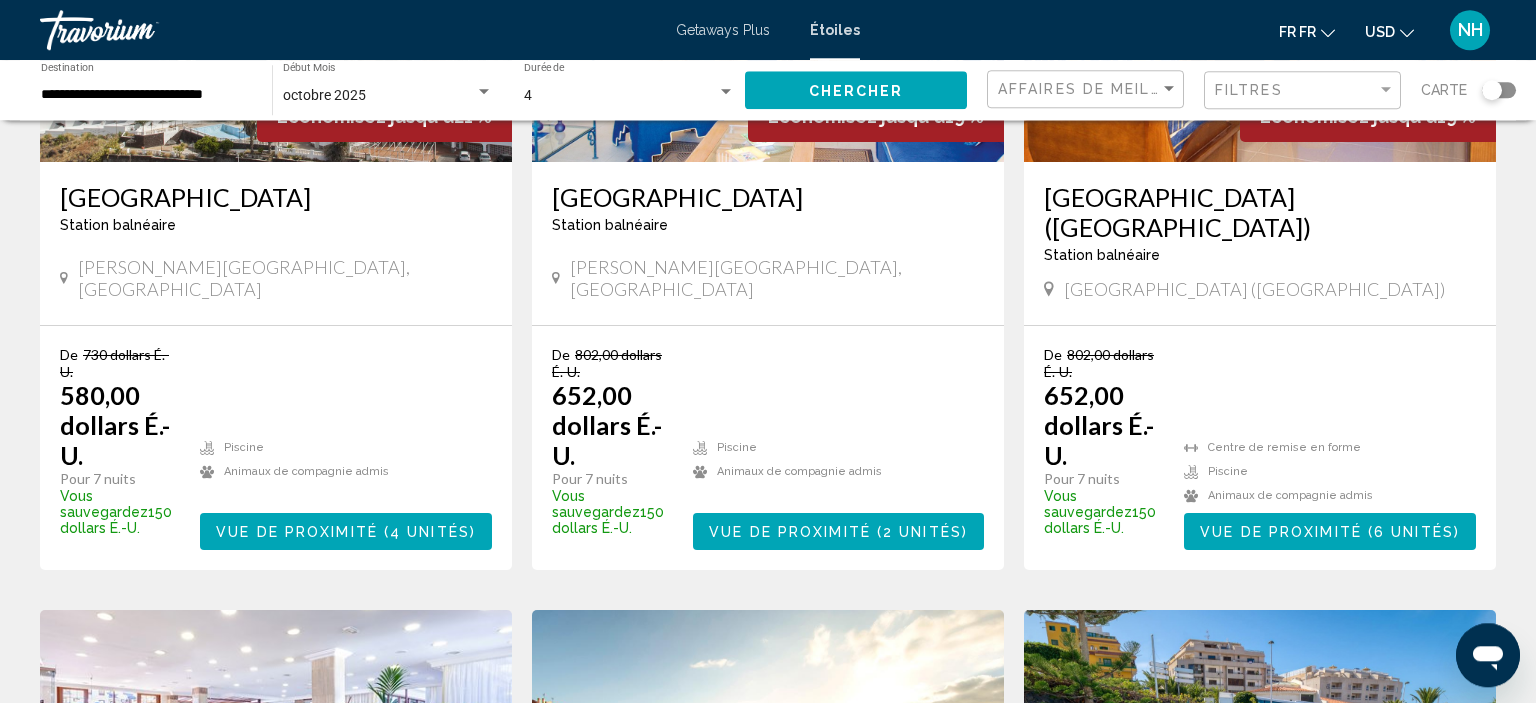 scroll, scrollTop: 369, scrollLeft: 0, axis: vertical 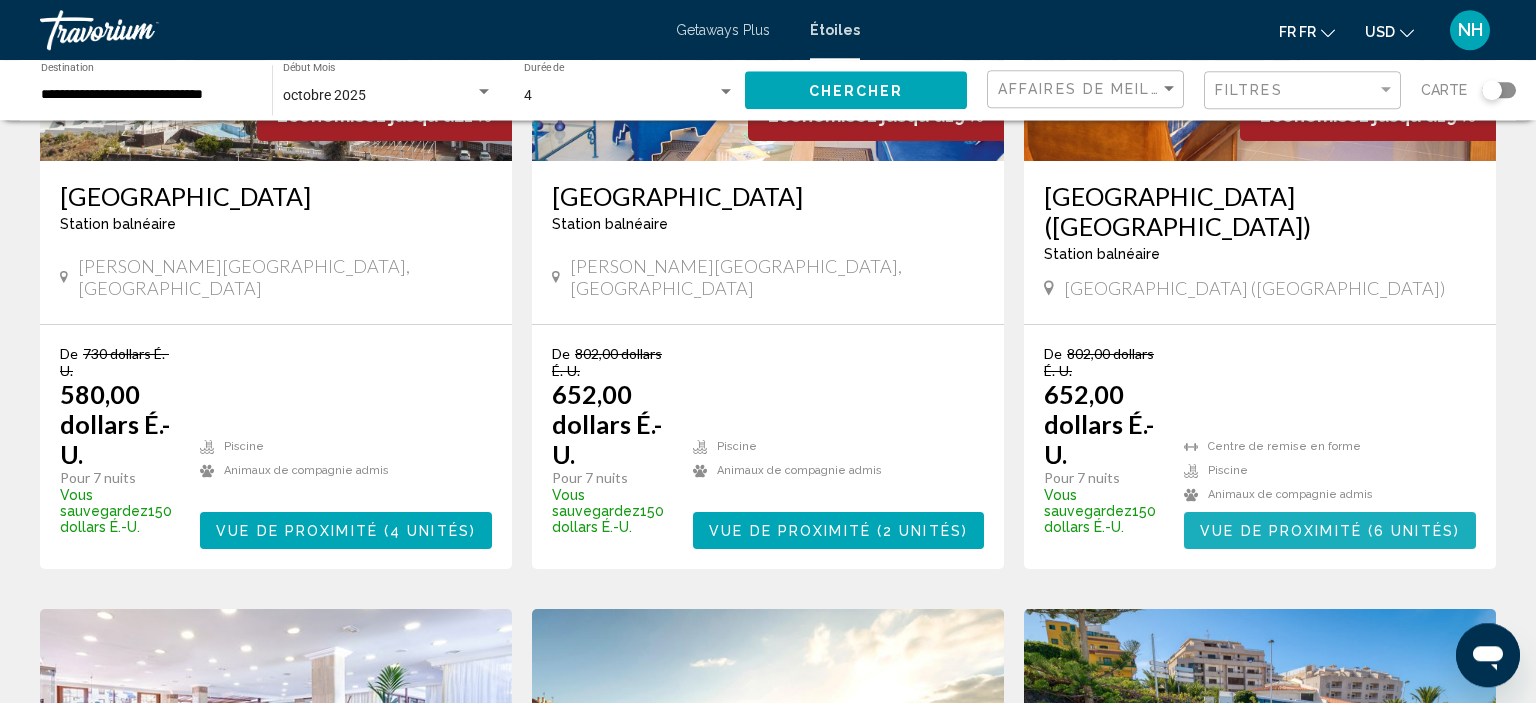 click on "Vue de proximité" at bounding box center (1281, 531) 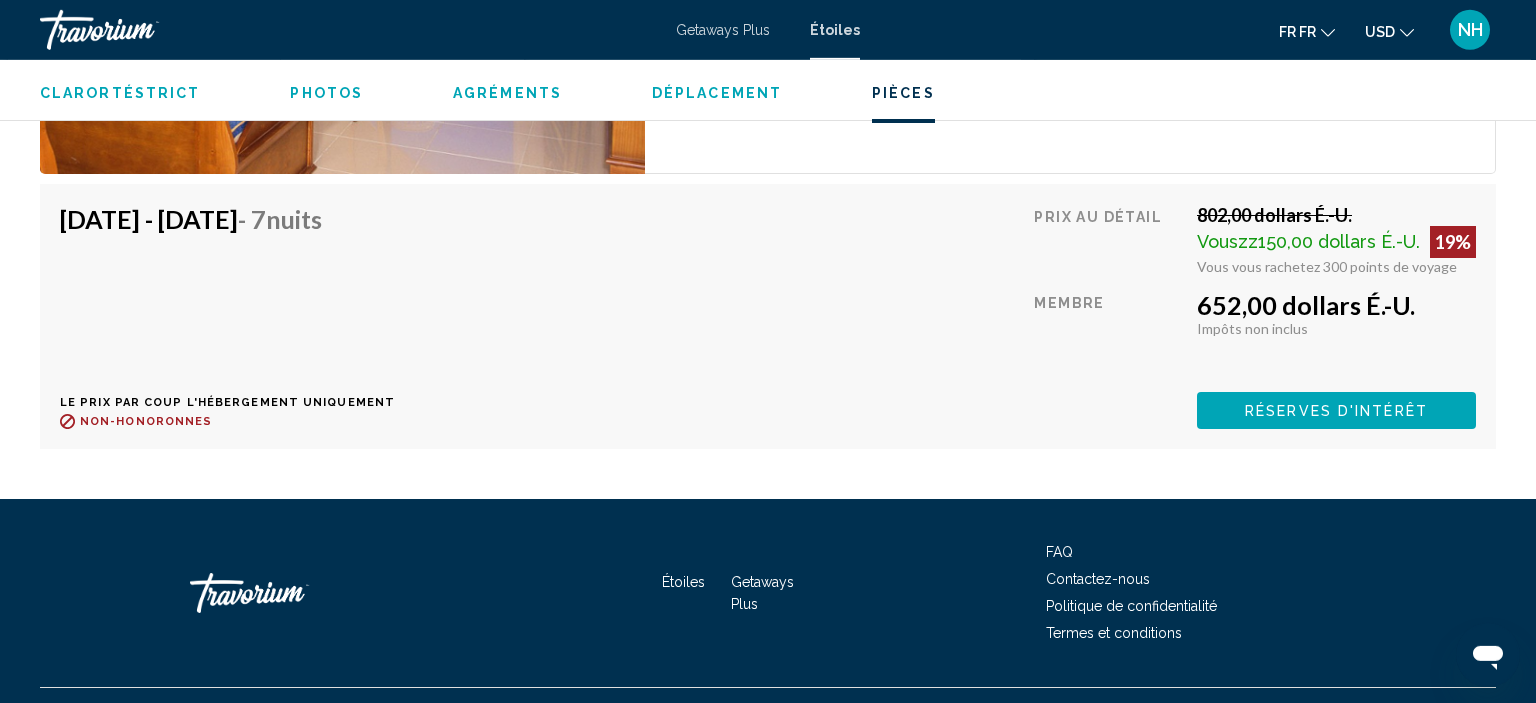 scroll, scrollTop: 3596, scrollLeft: 0, axis: vertical 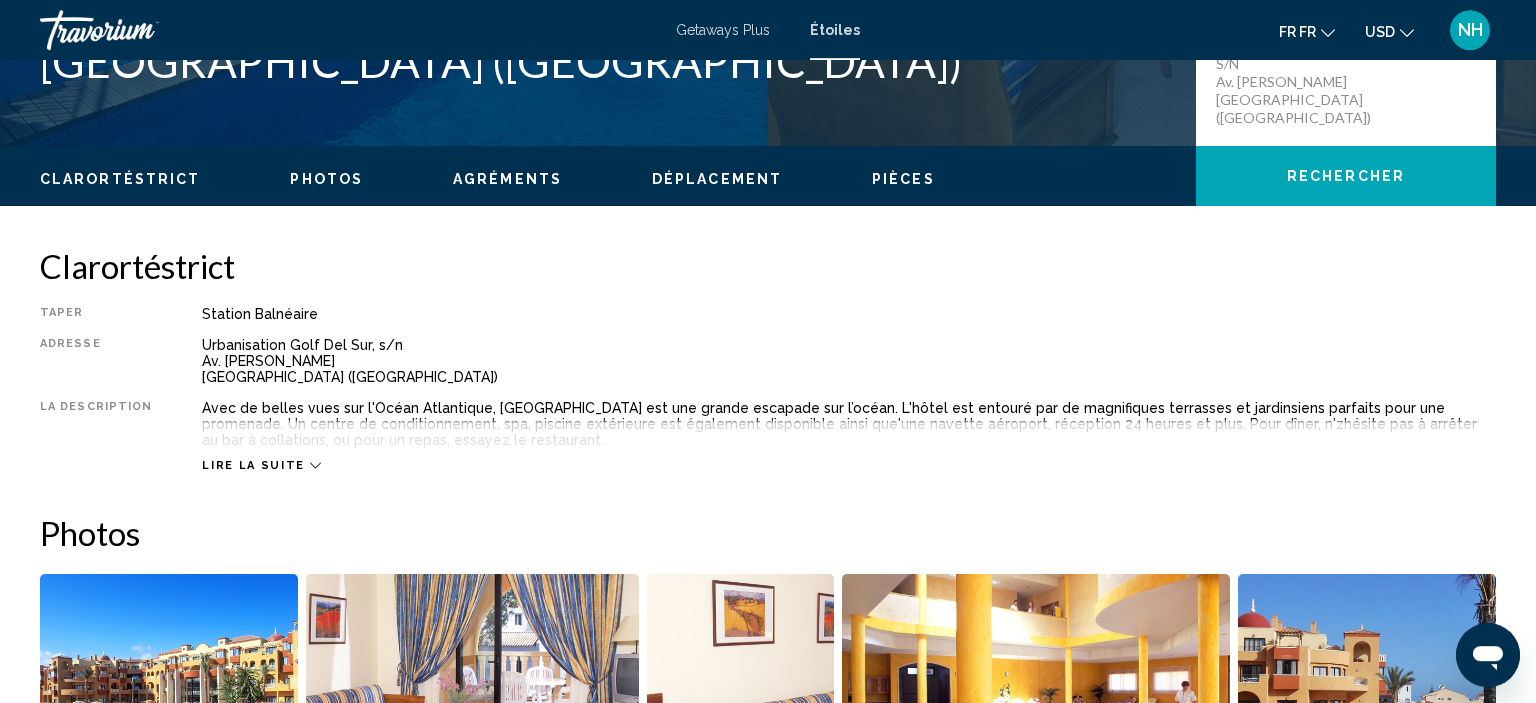 click 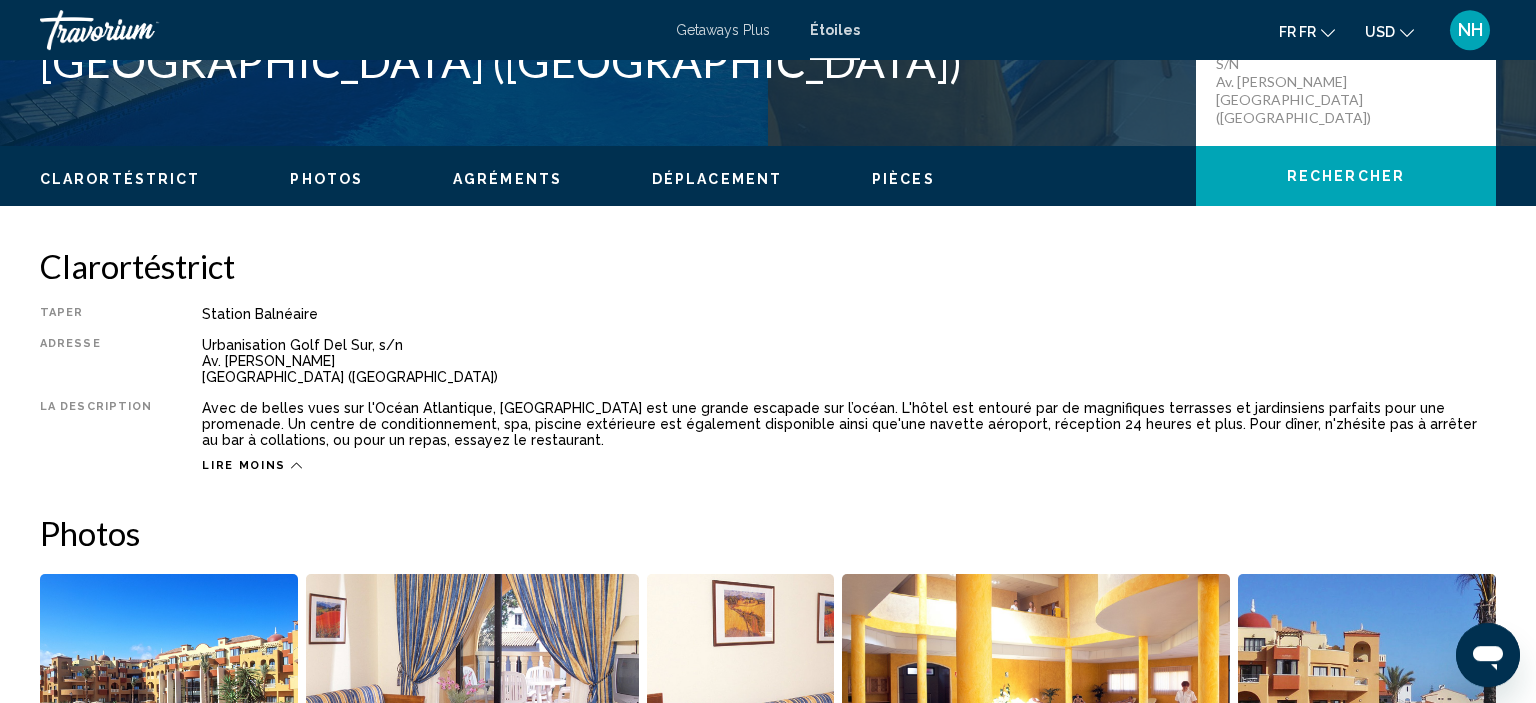 click 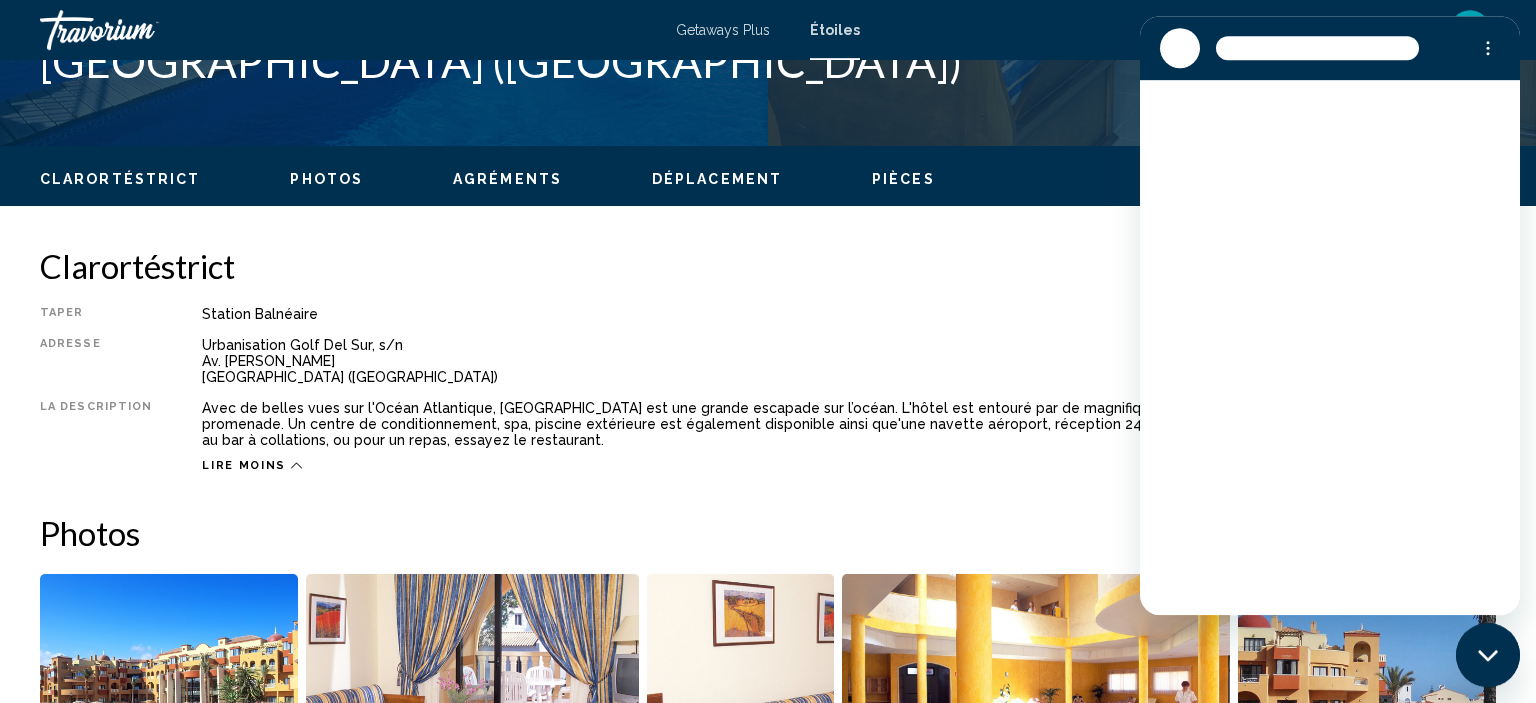 scroll, scrollTop: 0, scrollLeft: 0, axis: both 